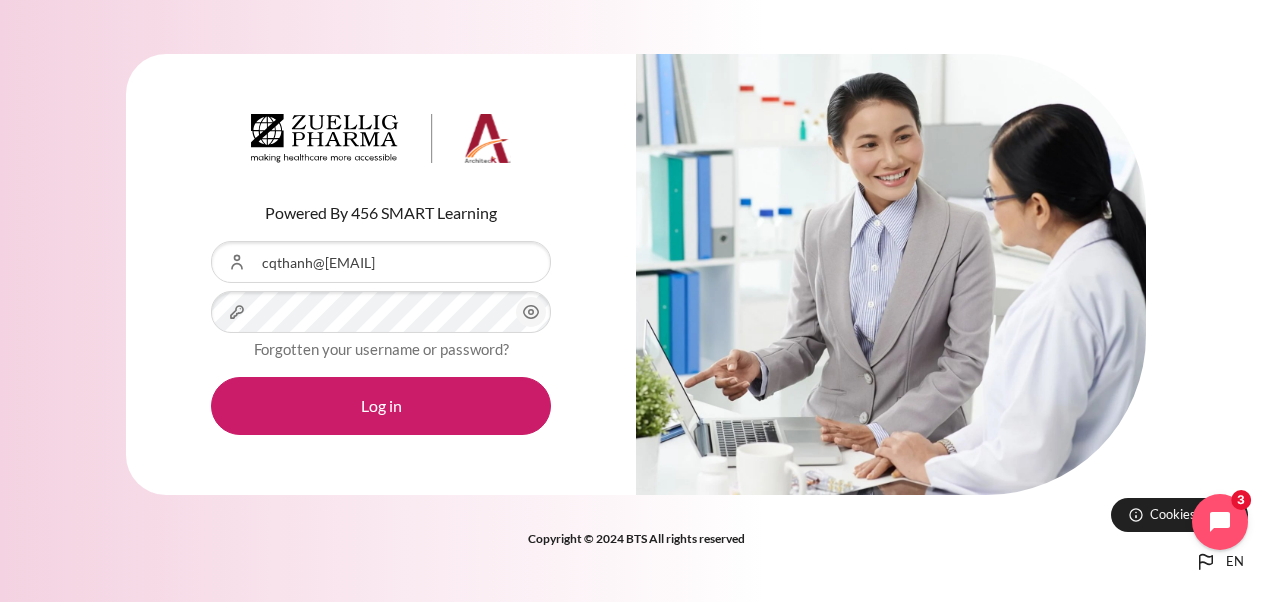 scroll, scrollTop: 0, scrollLeft: 0, axis: both 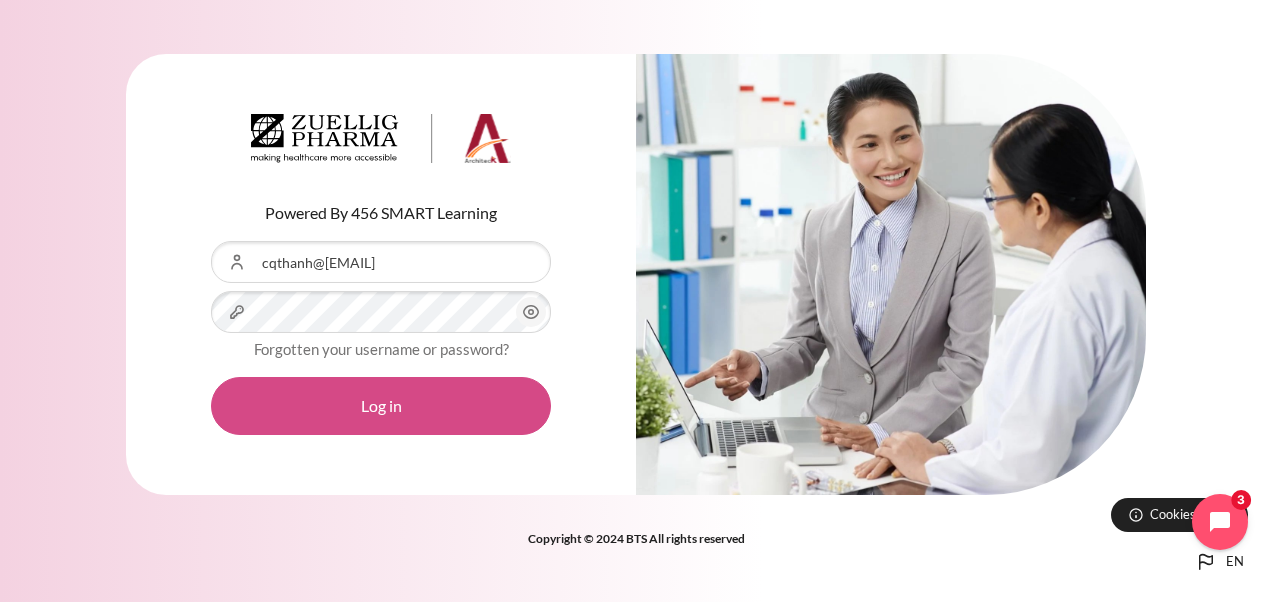 click on "Log in" at bounding box center (381, 406) 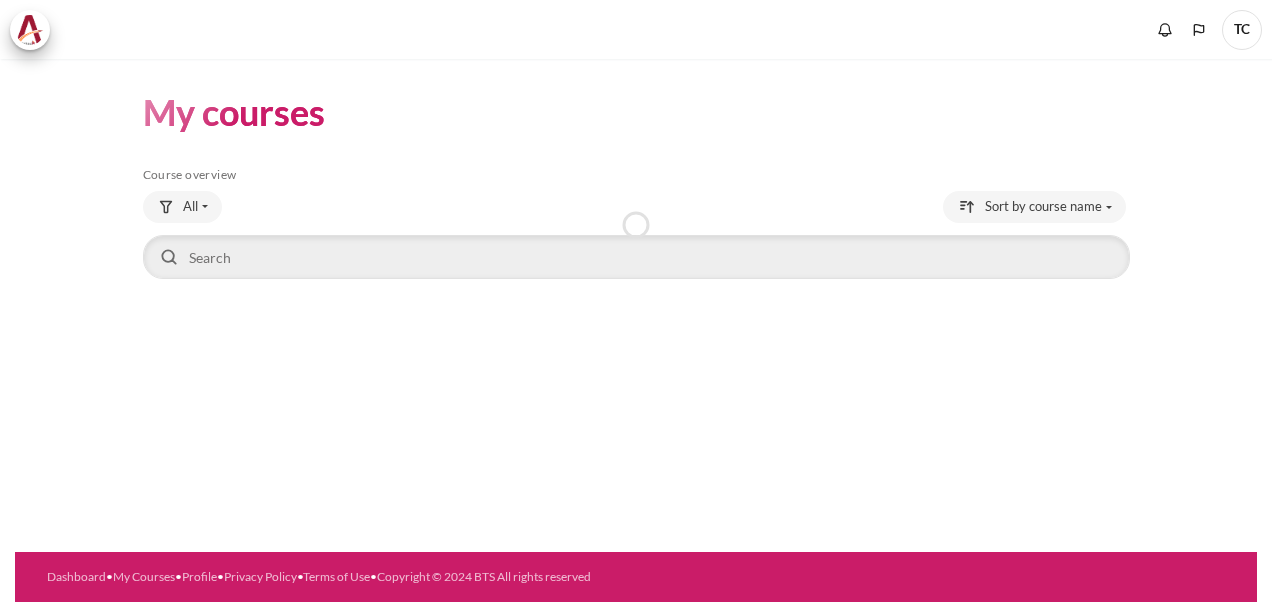scroll, scrollTop: 0, scrollLeft: 0, axis: both 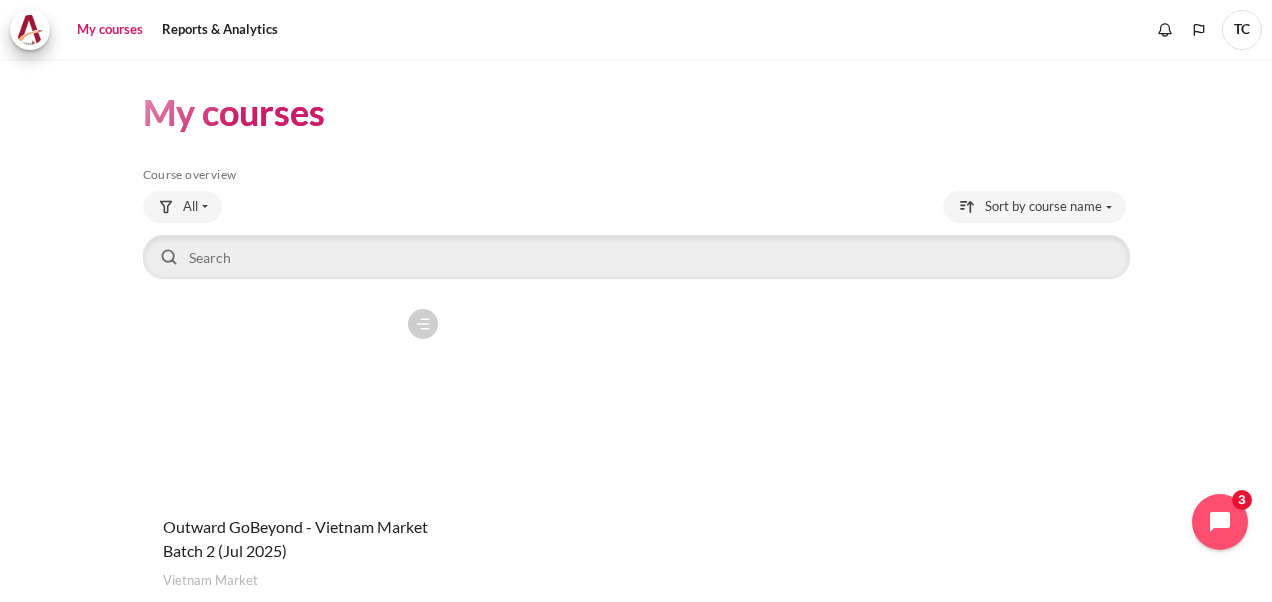 click at bounding box center [295, 399] 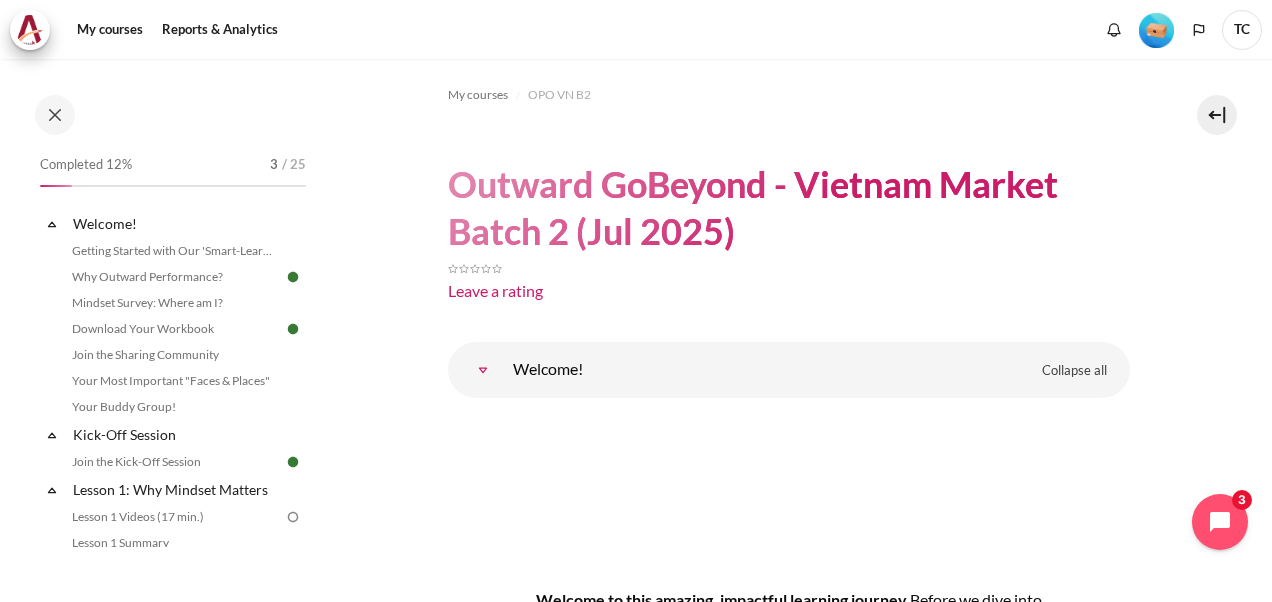 scroll, scrollTop: 0, scrollLeft: 0, axis: both 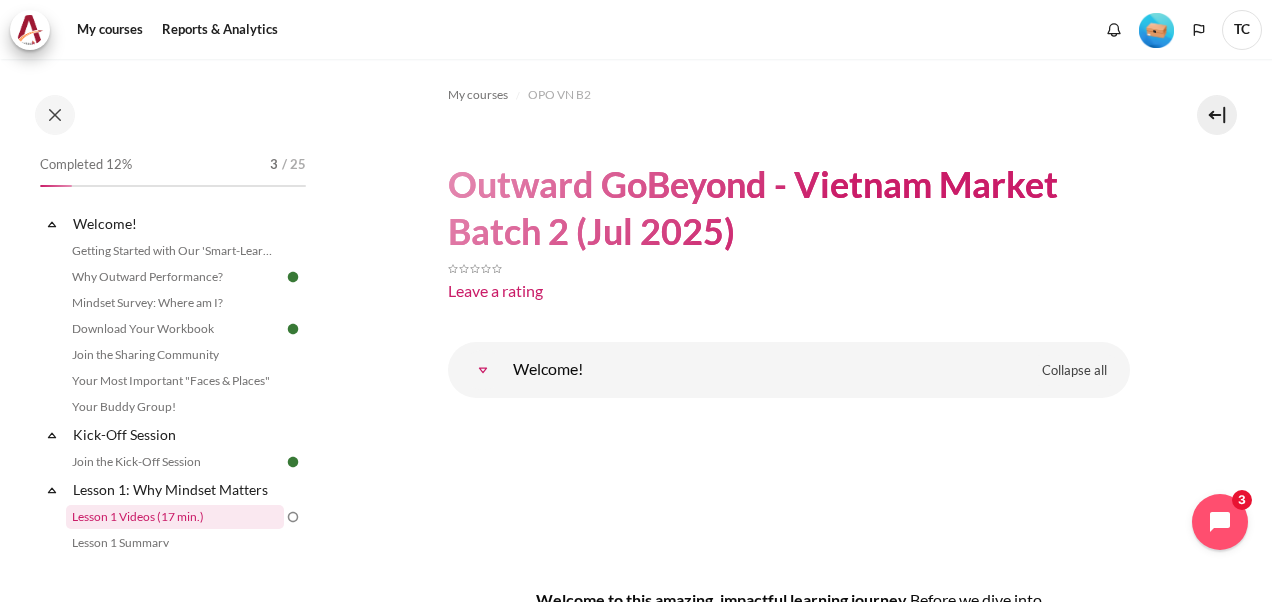 click on "Lesson 1 Videos (17 min.)" at bounding box center [175, 517] 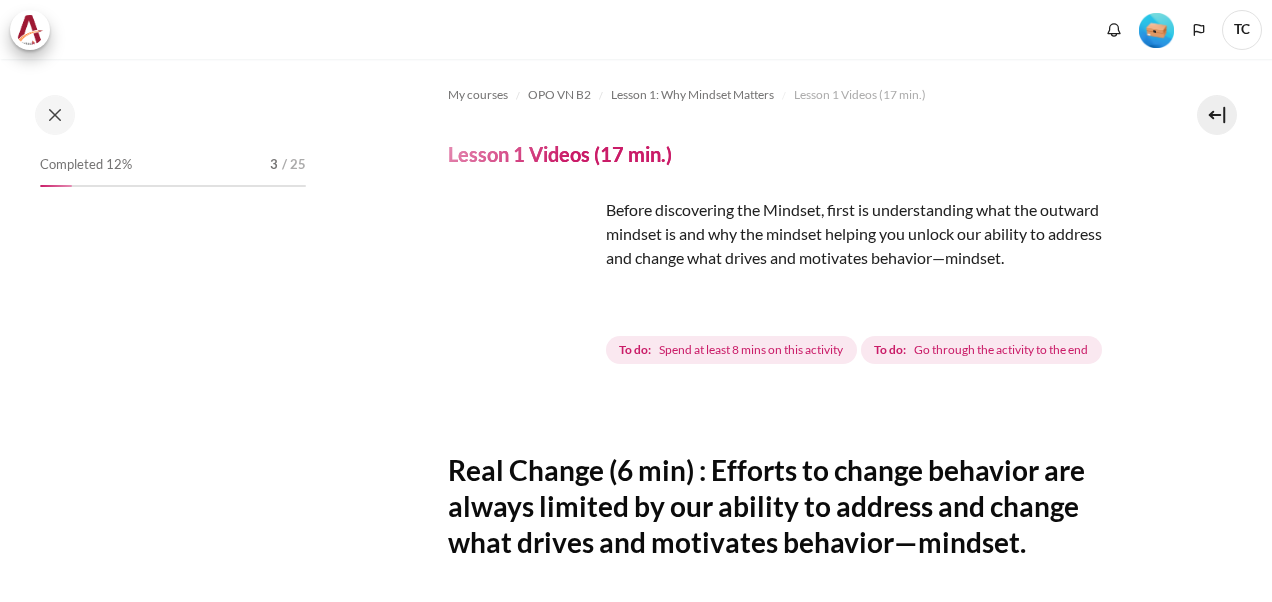 scroll, scrollTop: 0, scrollLeft: 0, axis: both 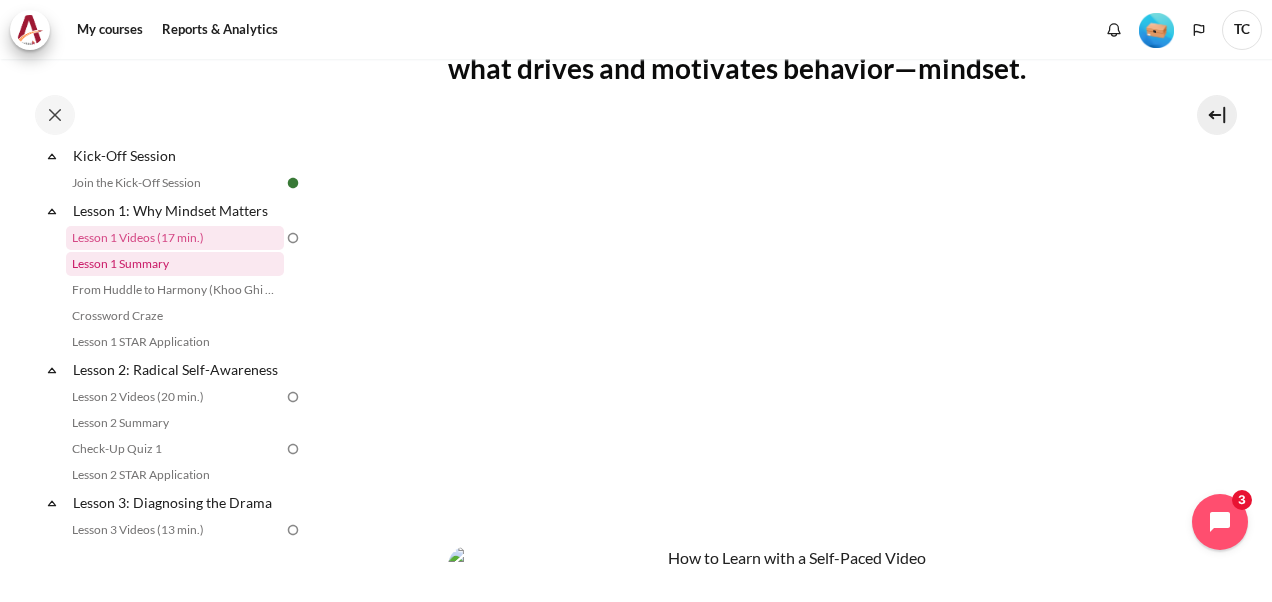 click on "Lesson 1 Summary" at bounding box center (175, 264) 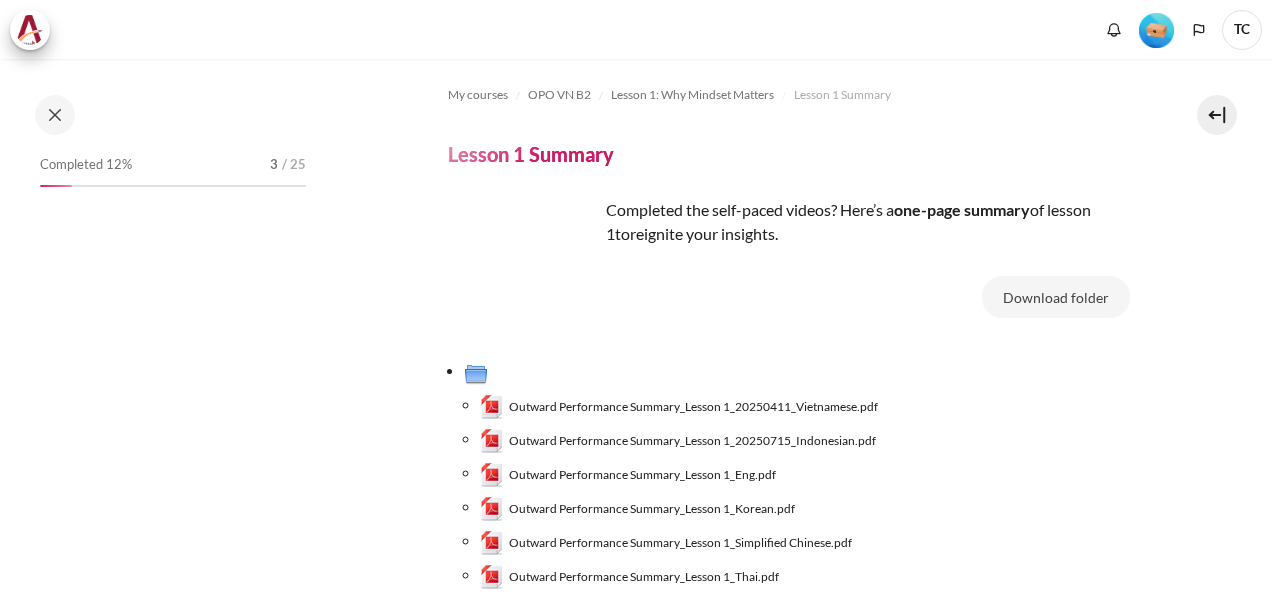scroll, scrollTop: 0, scrollLeft: 0, axis: both 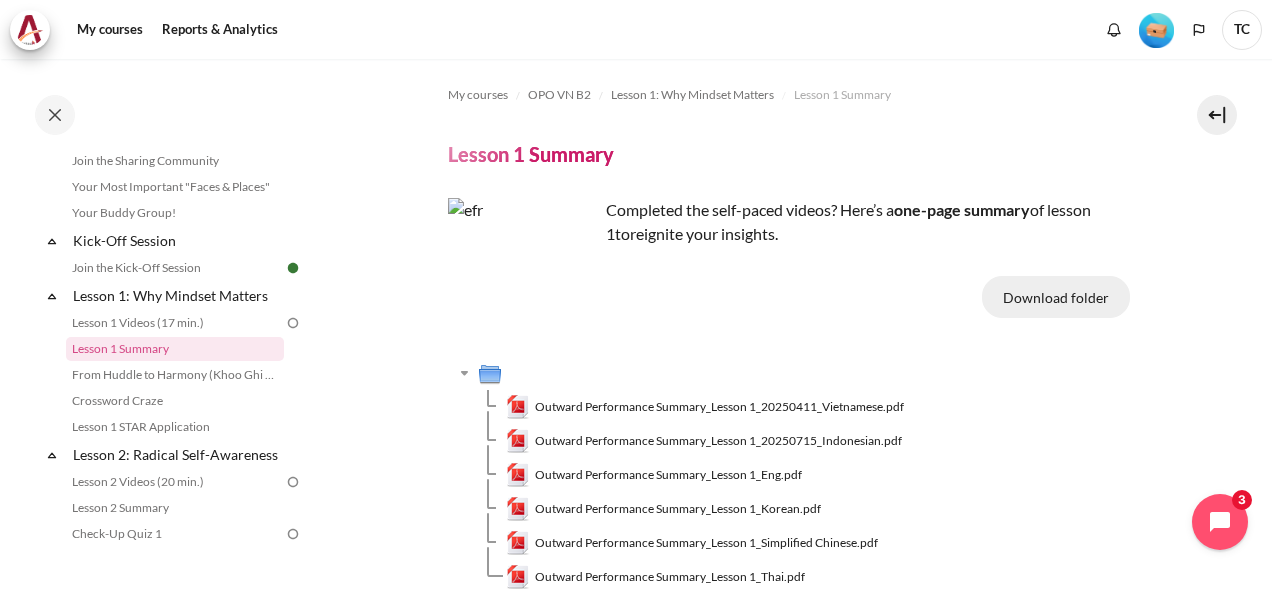 click on "Download folder" at bounding box center [1056, 297] 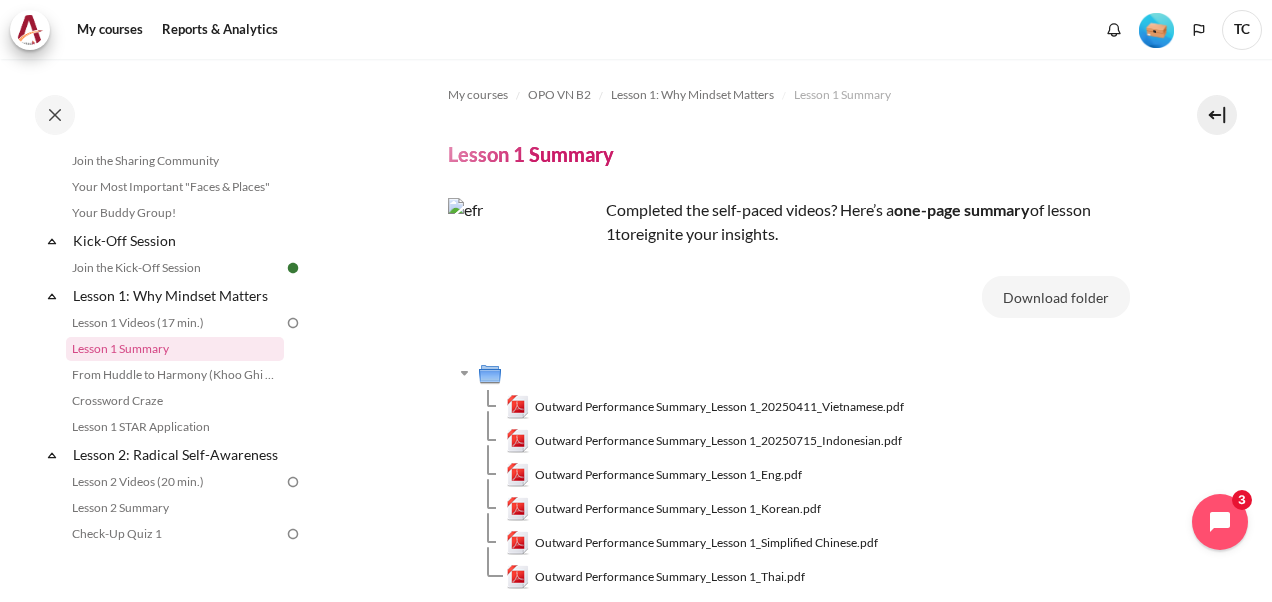 click on "Download folder
Outward Performance Summary_Lesson 1_20250411_Vietnamese.pdf Outward Performance Summary_Lesson 1_20250715_Indonesian.pdf Outward Performance Summary_Lesson 1_Eng.pdf Outward Performance Summary_Lesson 1_Korean.pdf Outward Performance Summary_Lesson 1_Simplified Chinese.pdf Outward Performance Summary_Lesson 1_Thai.pdf" at bounding box center [789, 443] 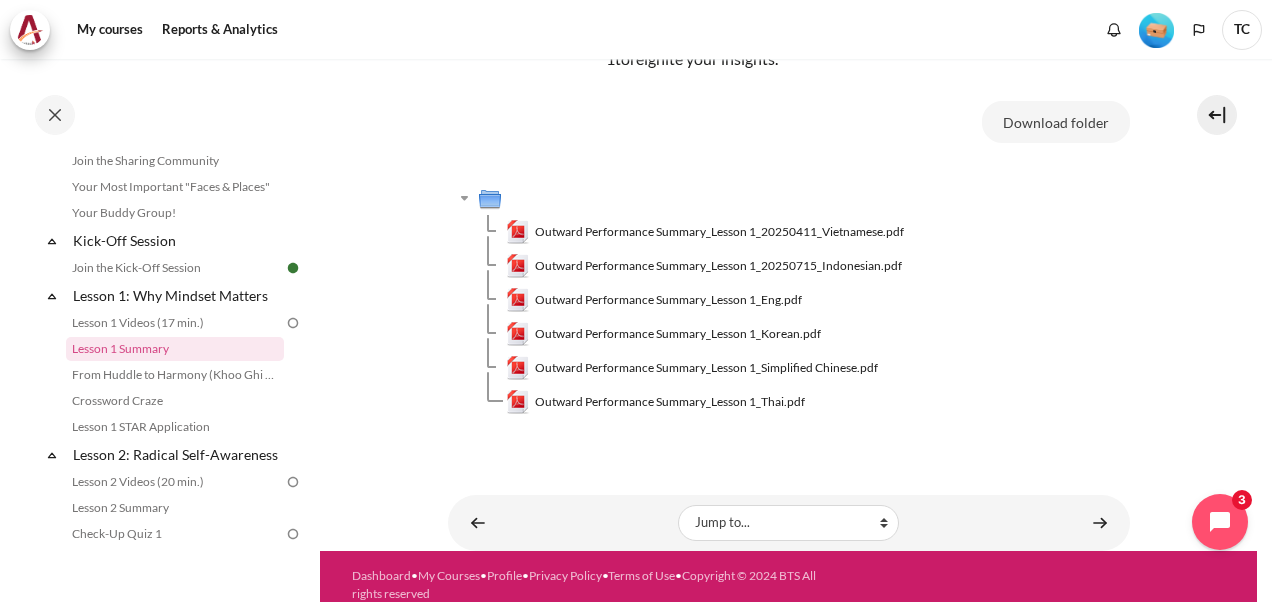 scroll, scrollTop: 191, scrollLeft: 0, axis: vertical 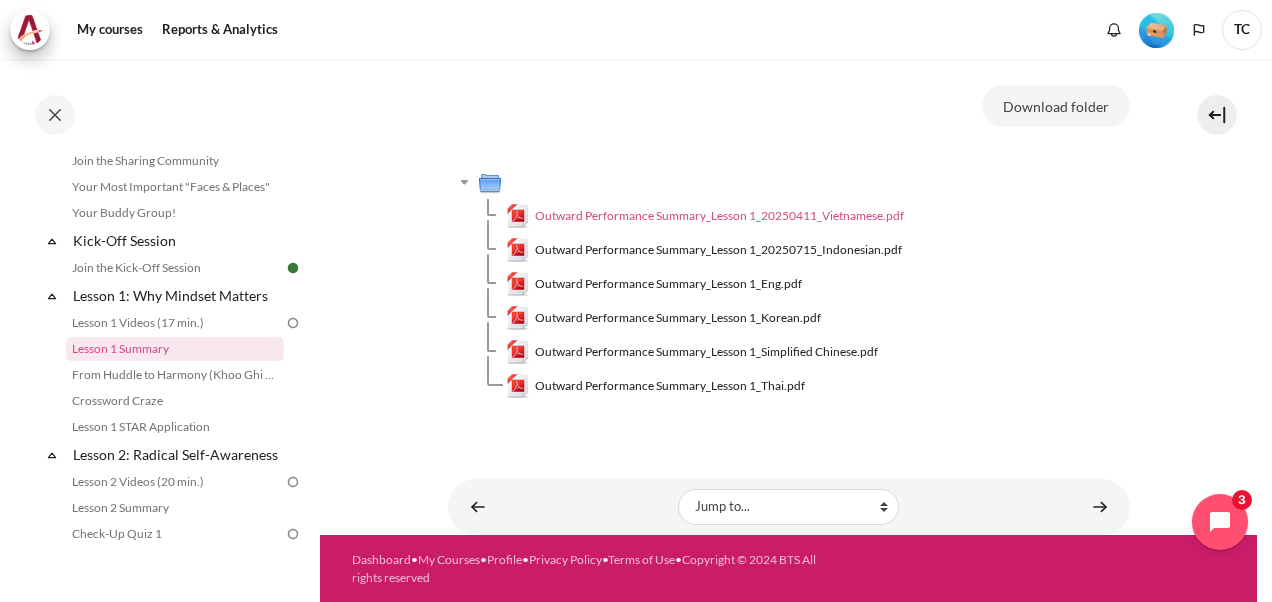 click on "Outward Performance Summary_Lesson 1_20250411_Vietnamese.pdf" at bounding box center (719, 216) 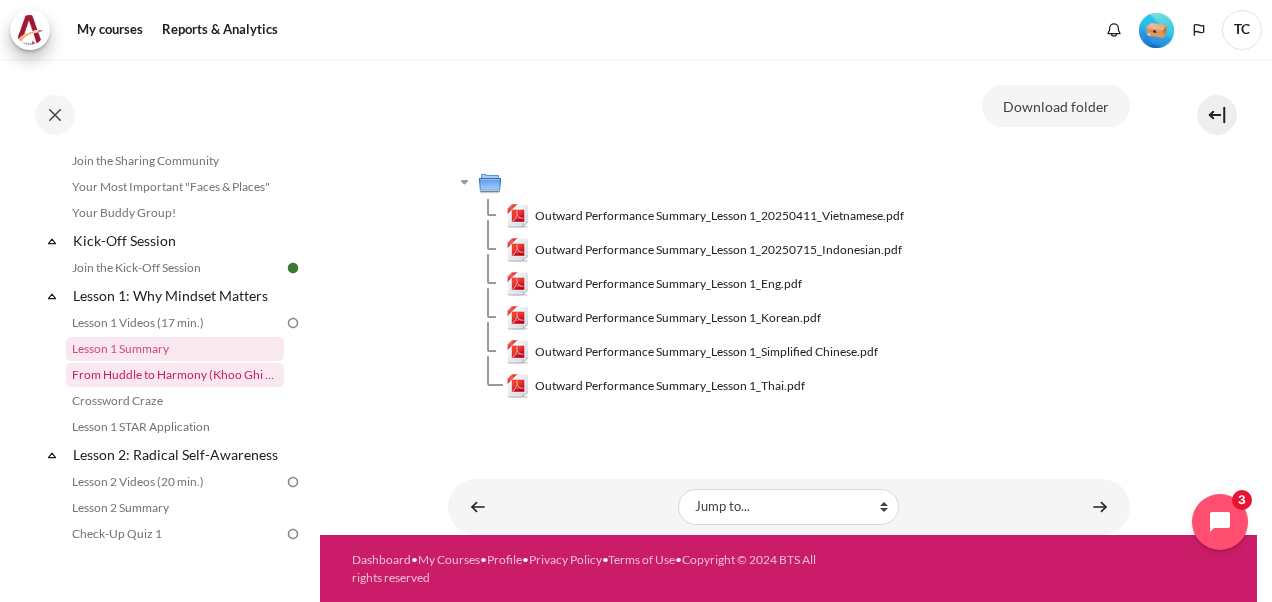 click on "From Huddle to Harmony (Khoo Ghi Peng's Story)" at bounding box center [175, 375] 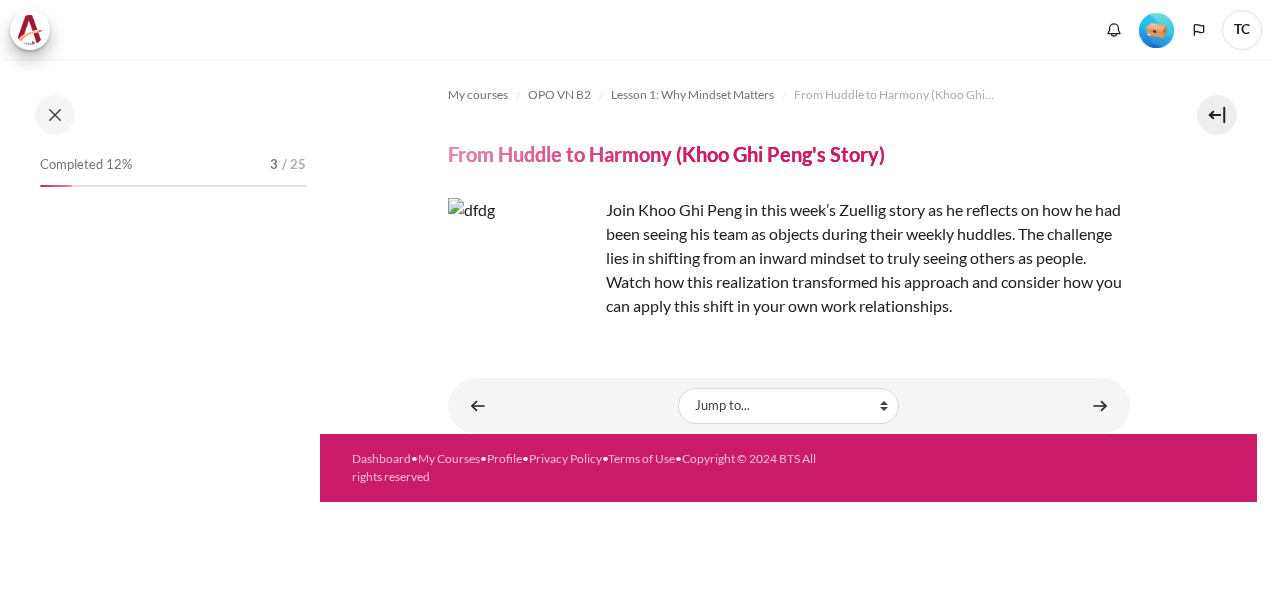 scroll, scrollTop: 0, scrollLeft: 0, axis: both 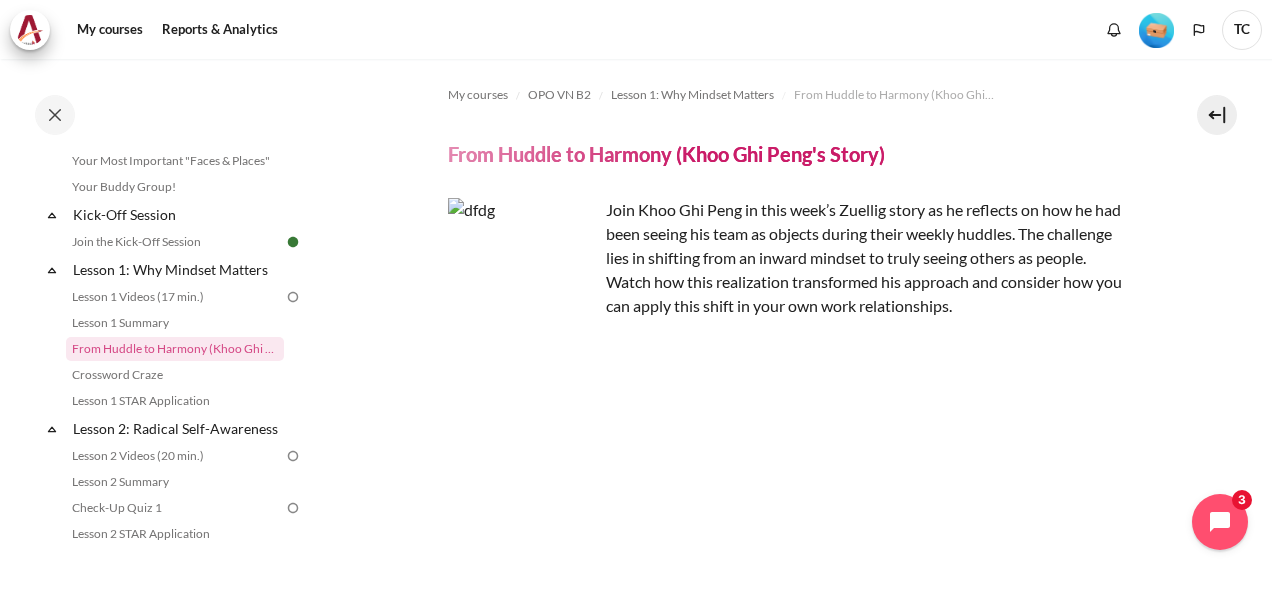 click on "Join Khoo Ghi Peng in this week’s Zuellig story as he reflects on how he had been seeing his team as objects during their weekly huddles. The challenge lies in shifting from an inward mindset to truly seeing others as people. Watch how this realization transformed his approach and consider how you can apply this shift in your own work relationships." at bounding box center [789, 258] 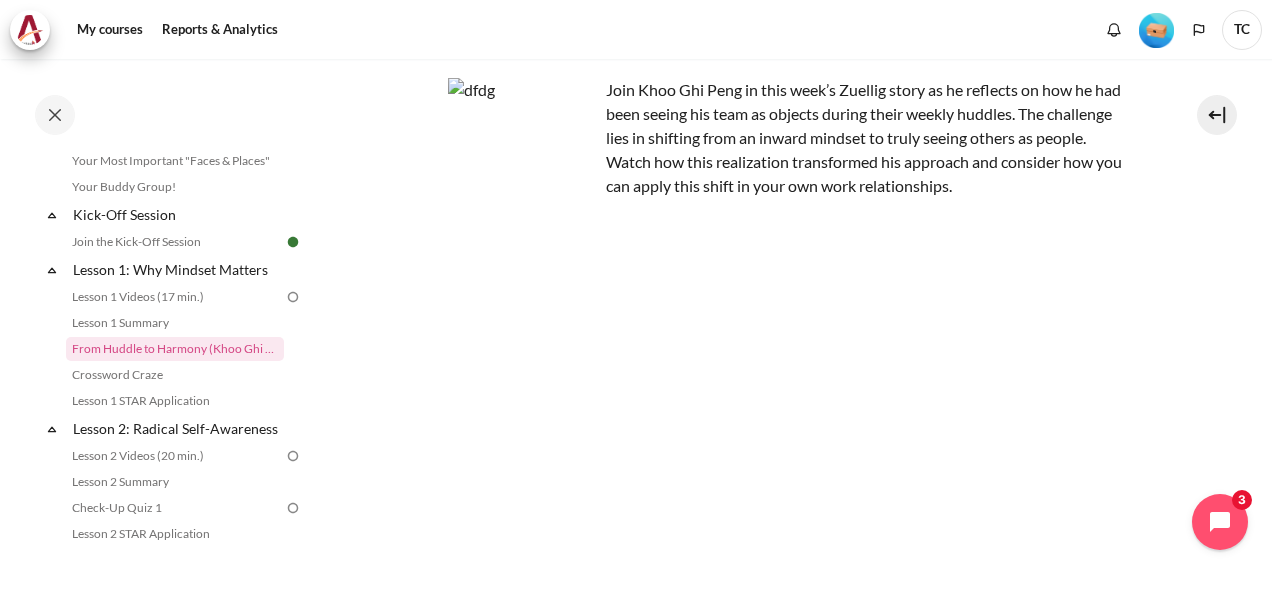 scroll, scrollTop: 160, scrollLeft: 0, axis: vertical 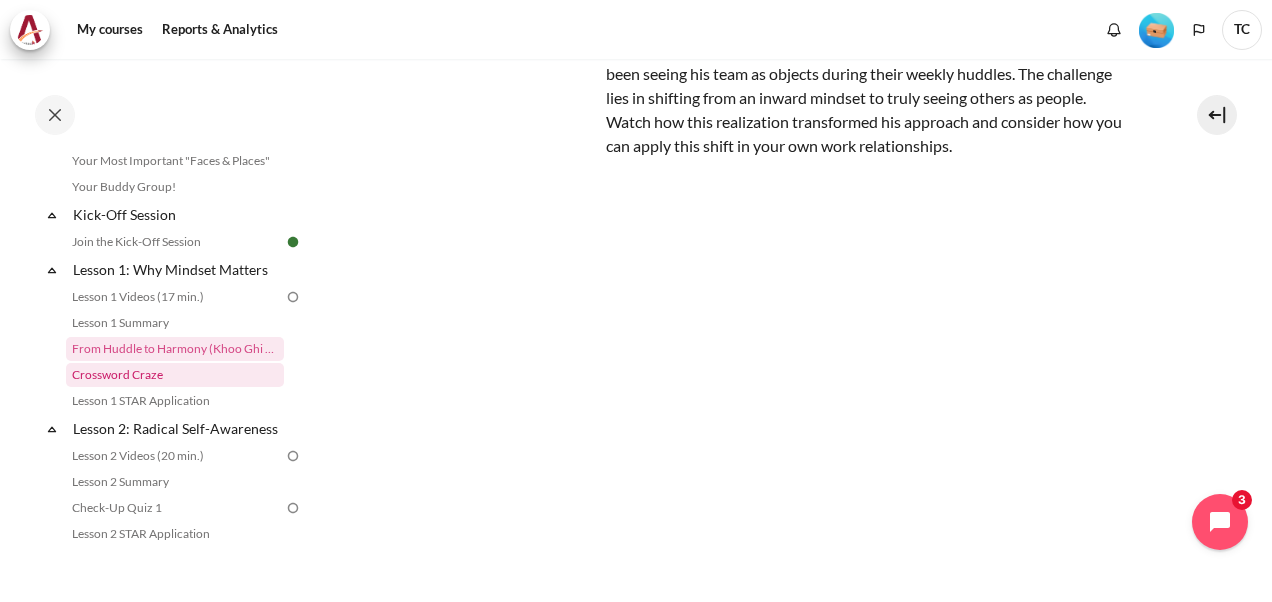 click on "Crossword Craze" at bounding box center (175, 375) 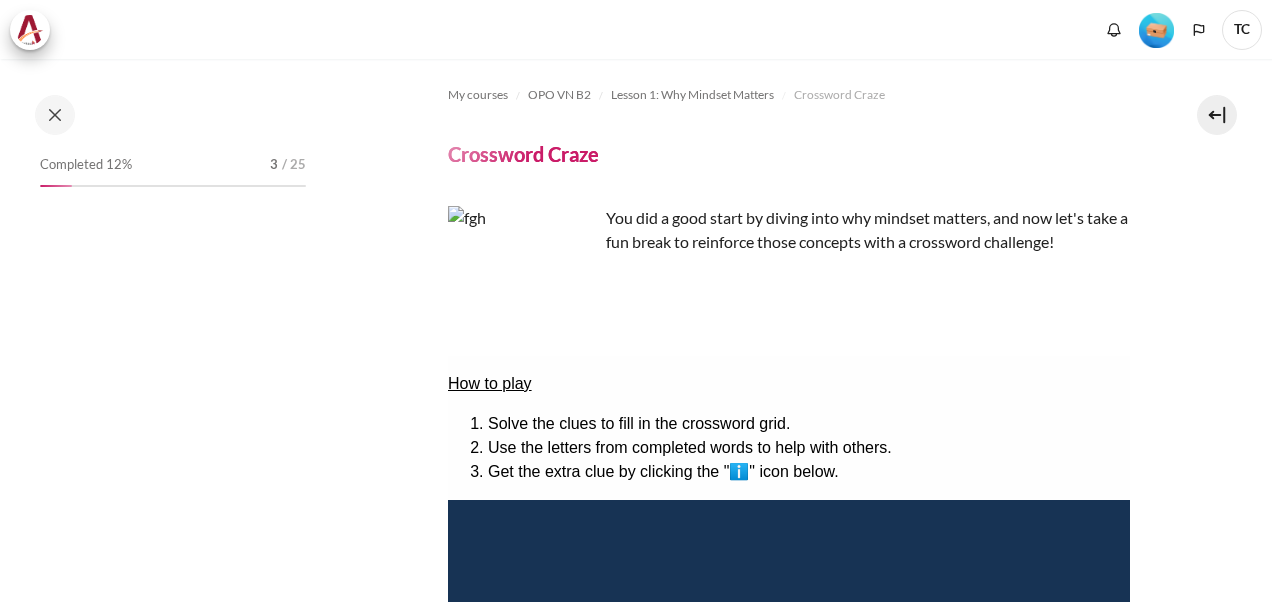 scroll, scrollTop: 0, scrollLeft: 0, axis: both 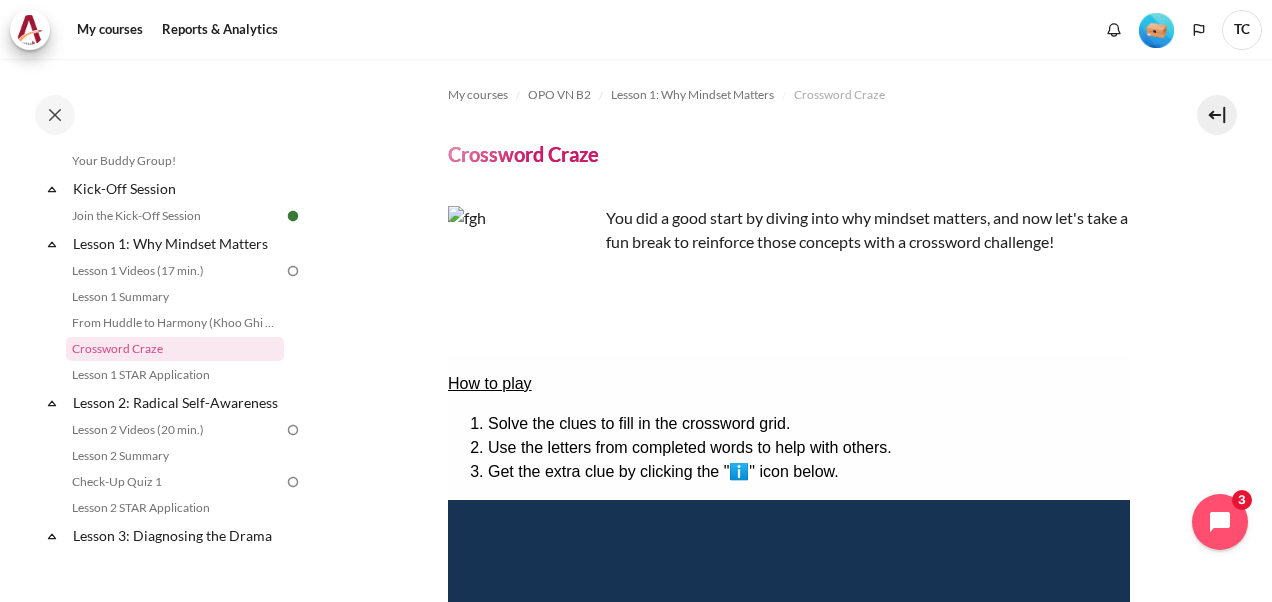 click on "Solve the clues to fill in the crossword grid." at bounding box center (808, 424) 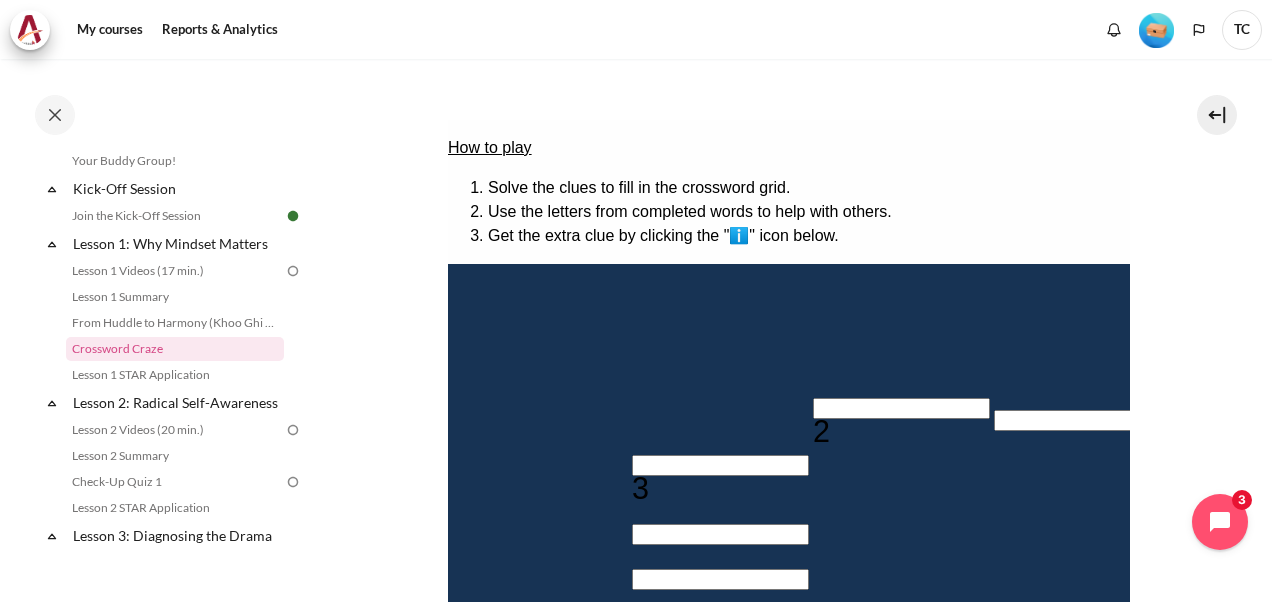scroll, scrollTop: 120, scrollLeft: 0, axis: vertical 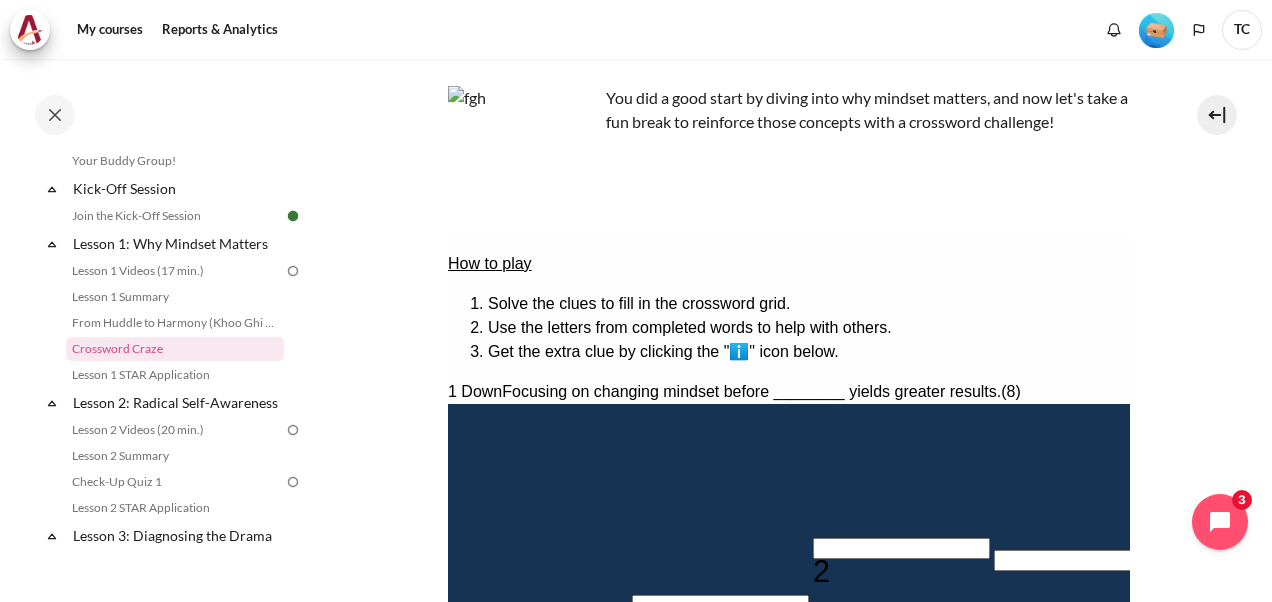click at bounding box center (1443, 425) 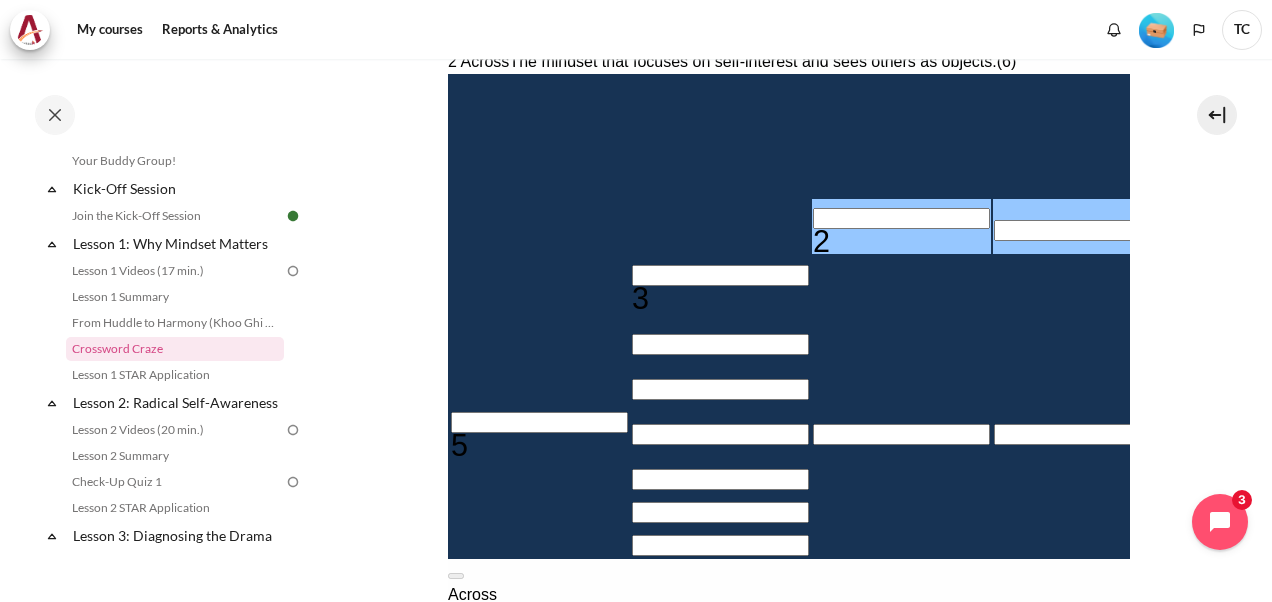 scroll, scrollTop: 450, scrollLeft: 0, axis: vertical 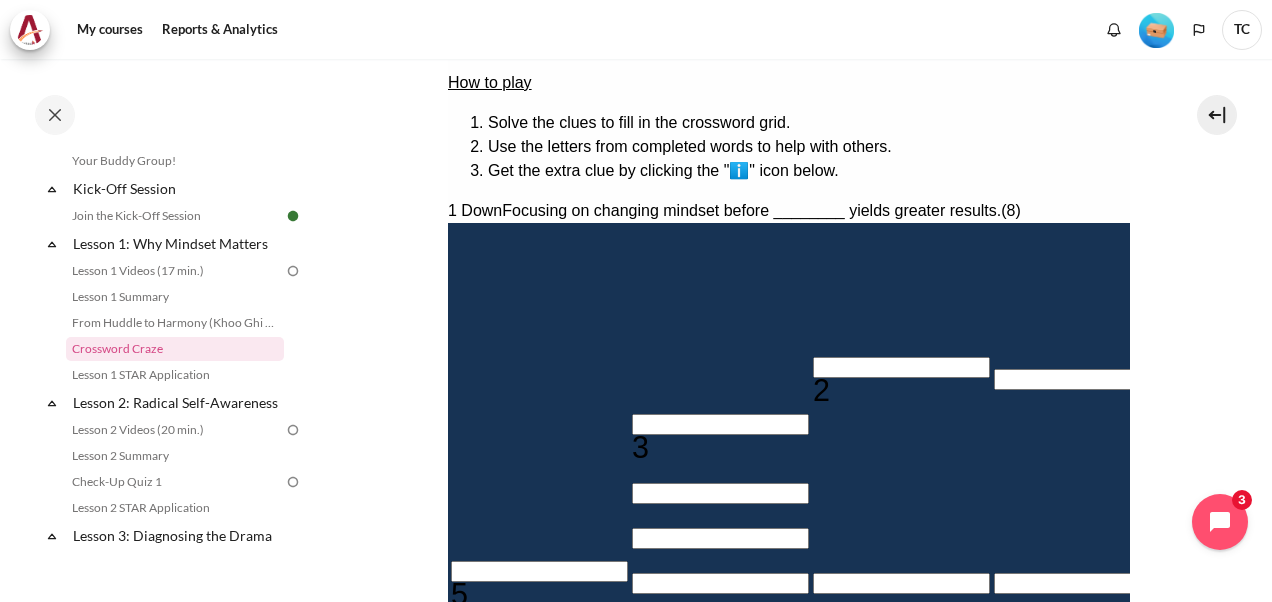 click at bounding box center (900, 367) 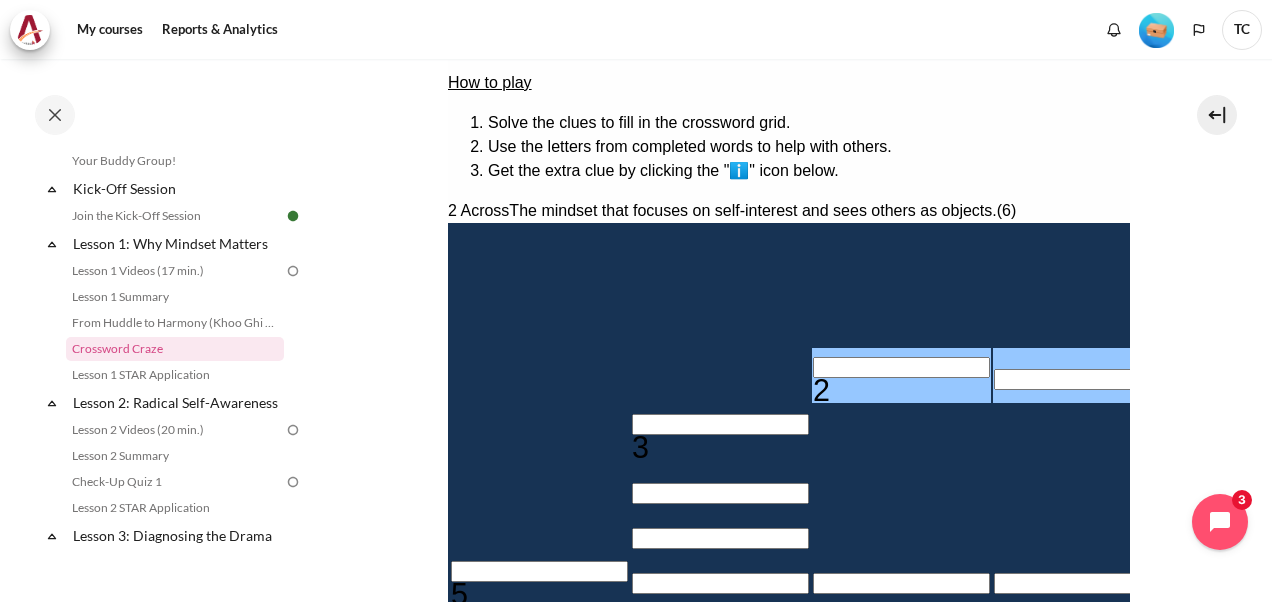 type 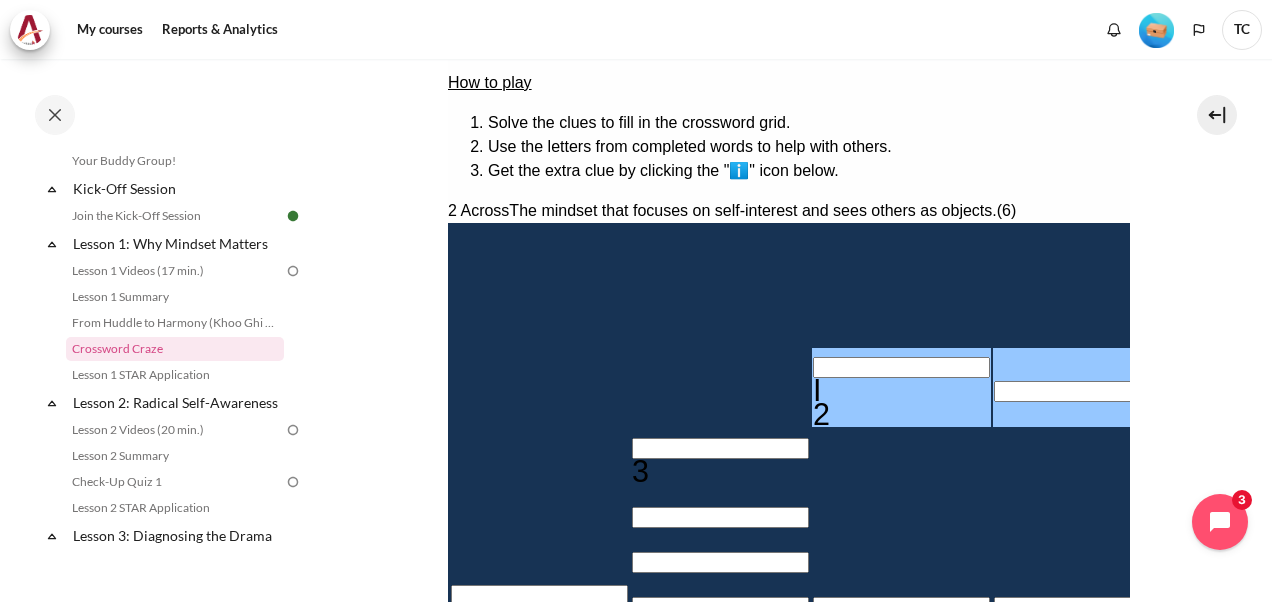 type 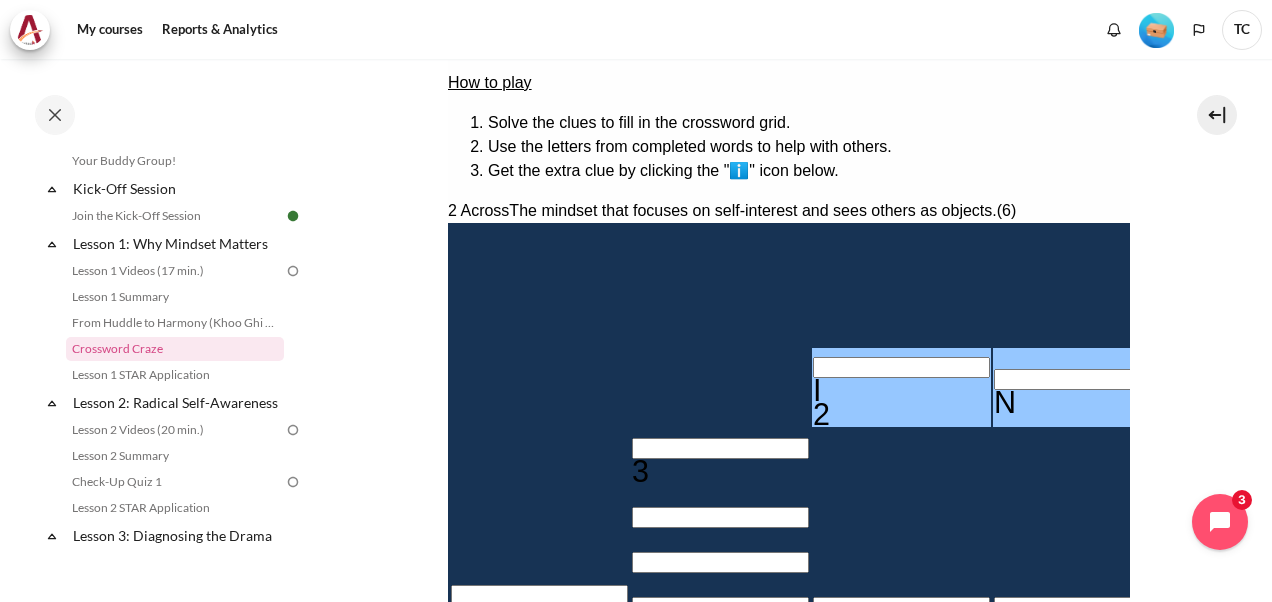 type 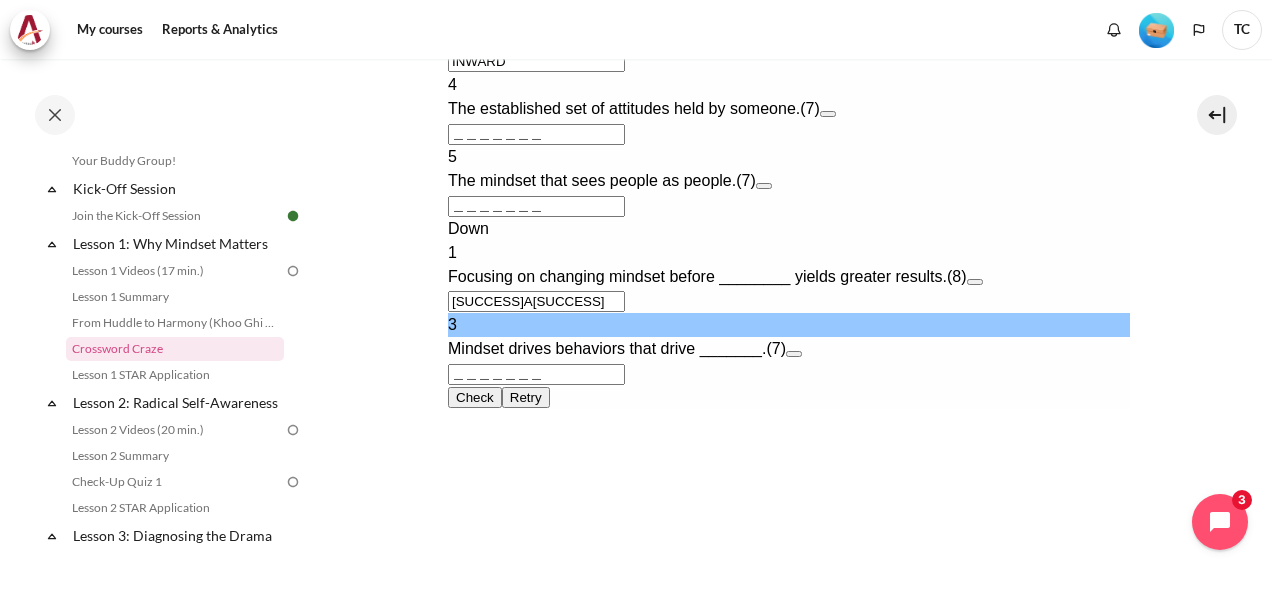 scroll, scrollTop: 1082, scrollLeft: 0, axis: vertical 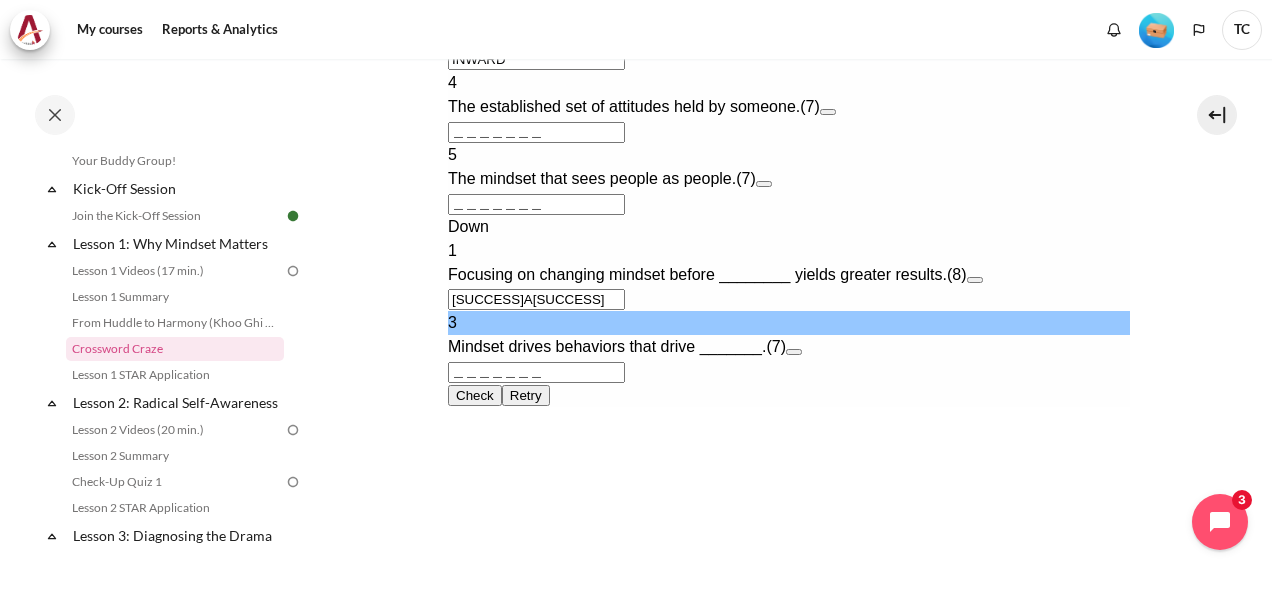 click at bounding box center [793, 352] 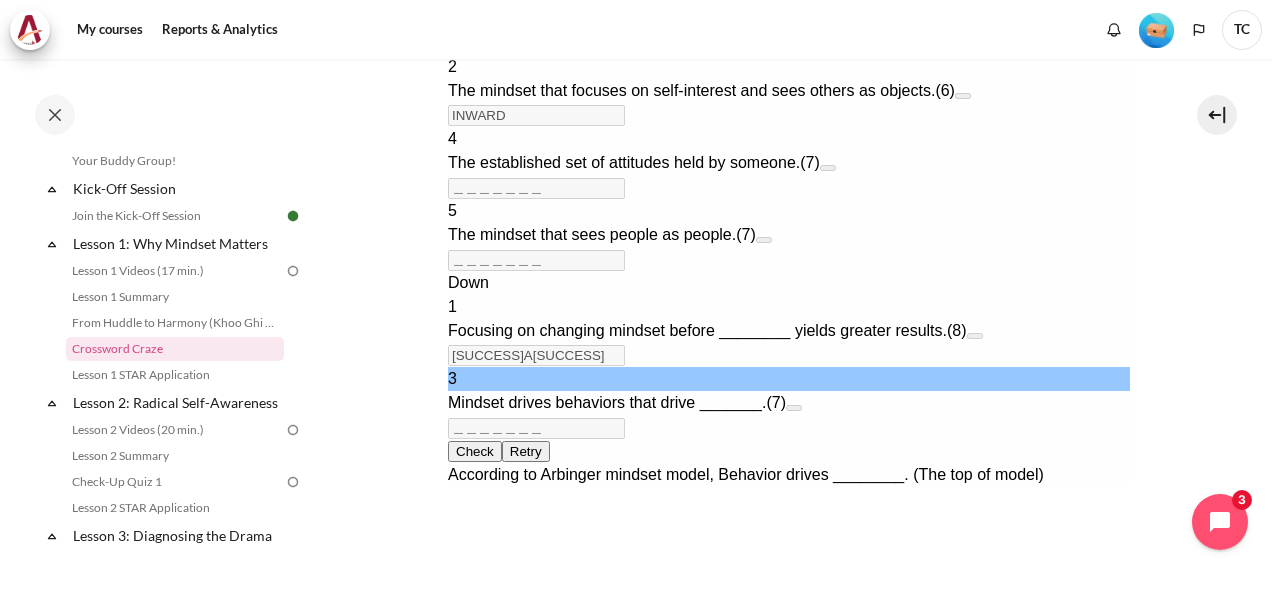 scroll, scrollTop: 625, scrollLeft: 0, axis: vertical 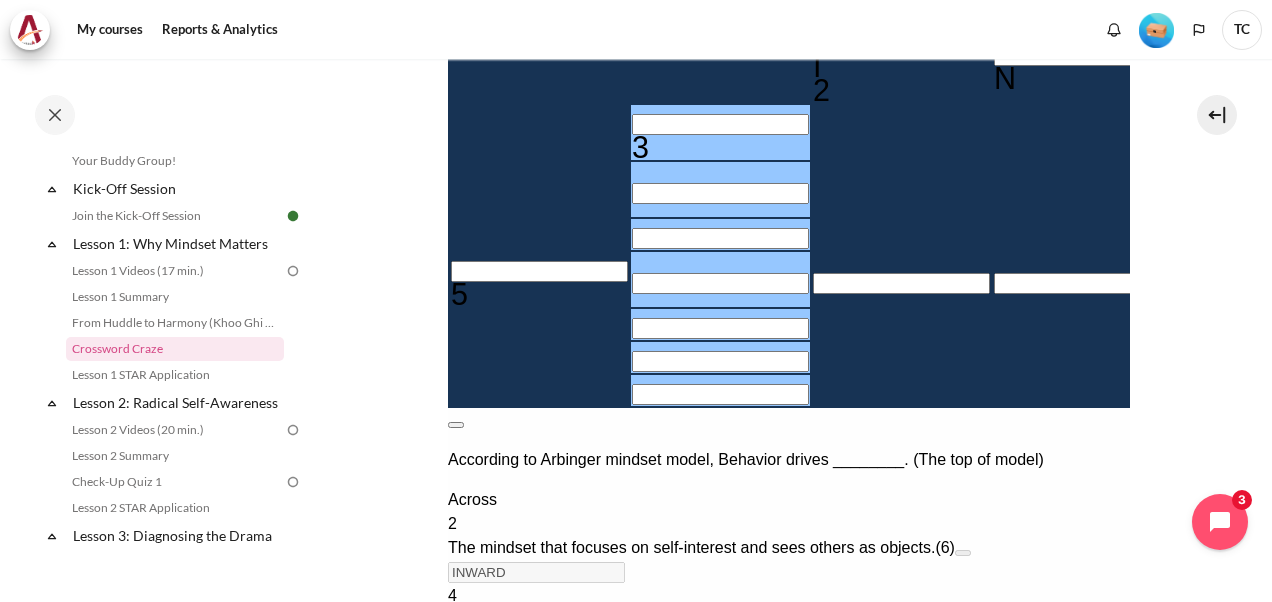 click at bounding box center (455, 425) 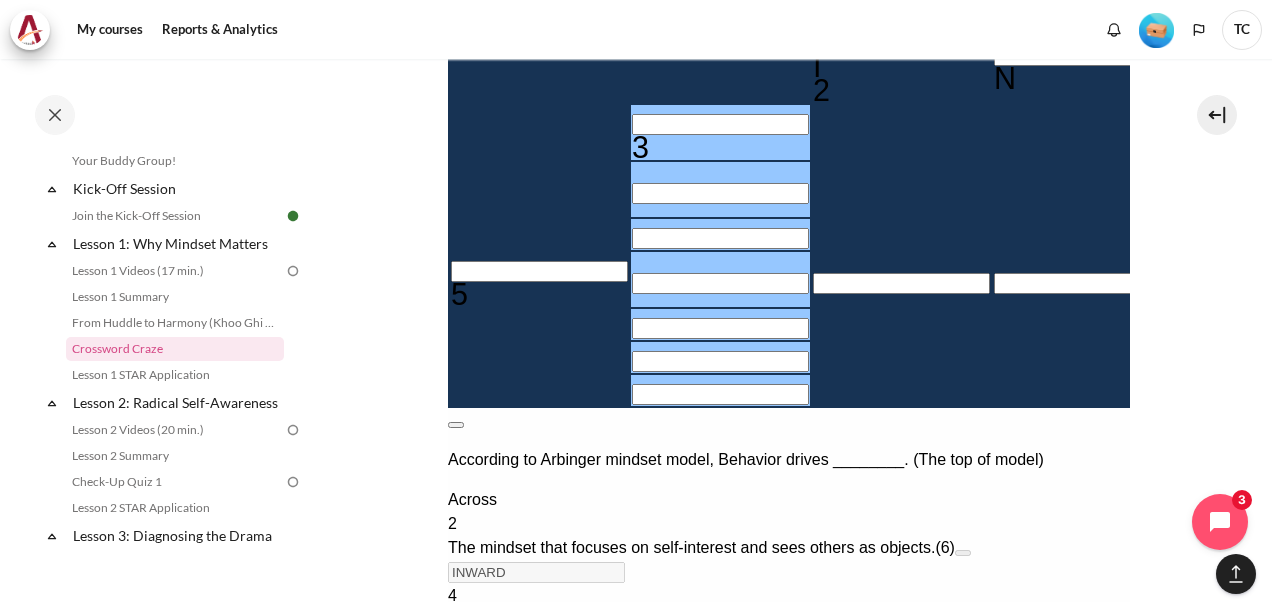 scroll, scrollTop: 1216, scrollLeft: 0, axis: vertical 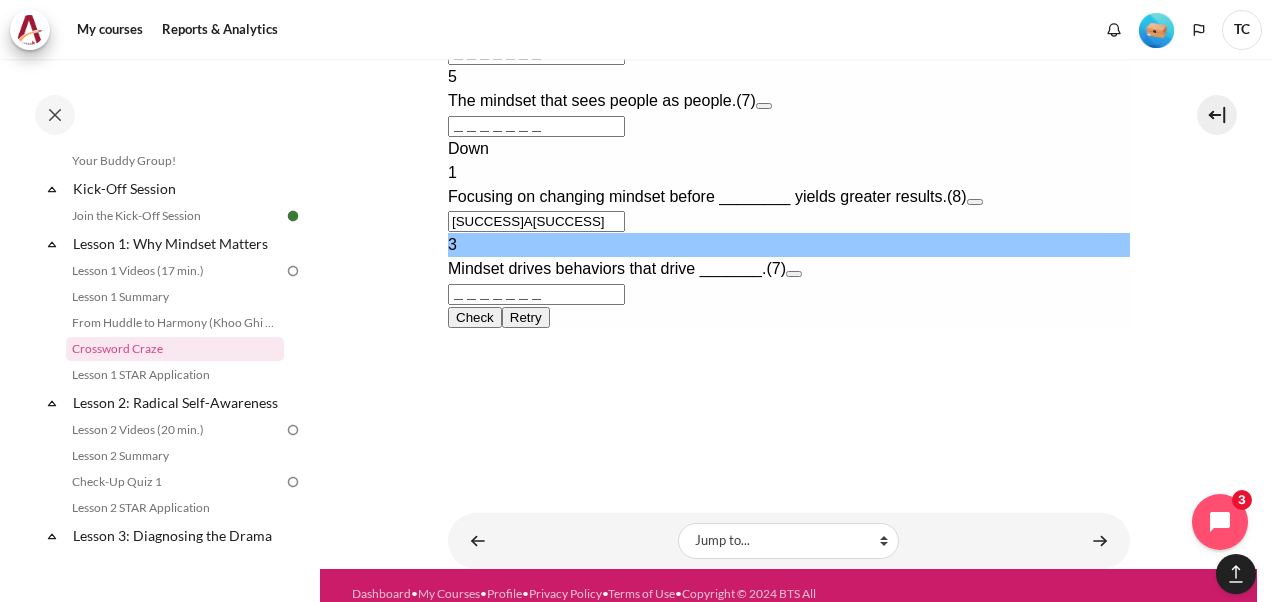 type 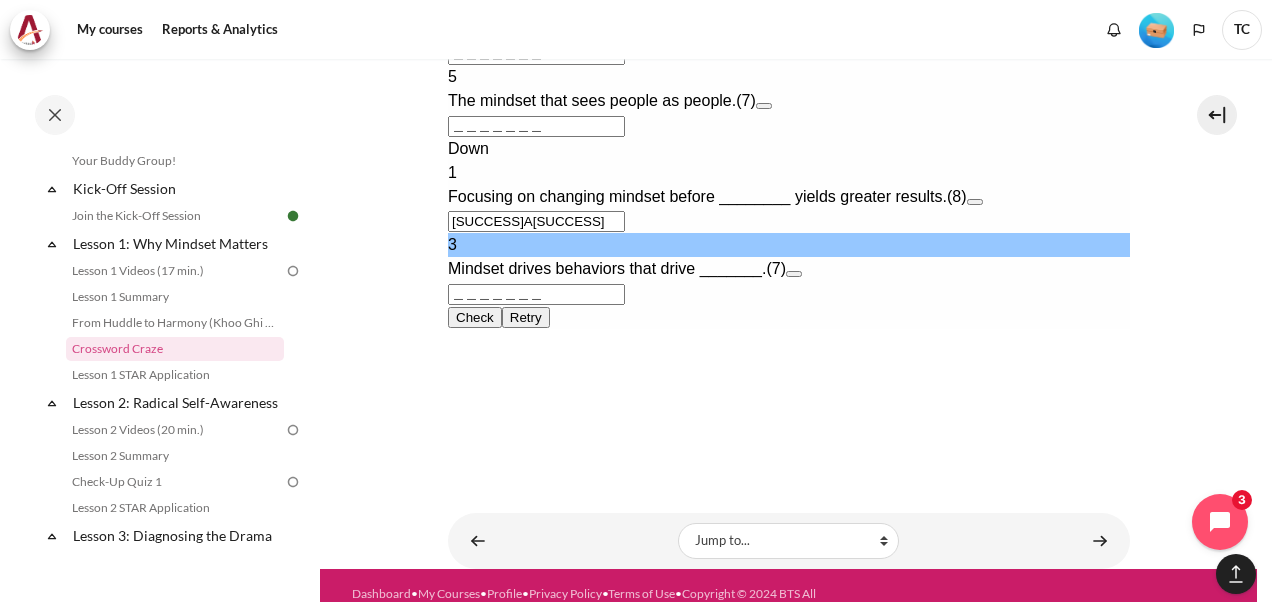 click at bounding box center [793, 274] 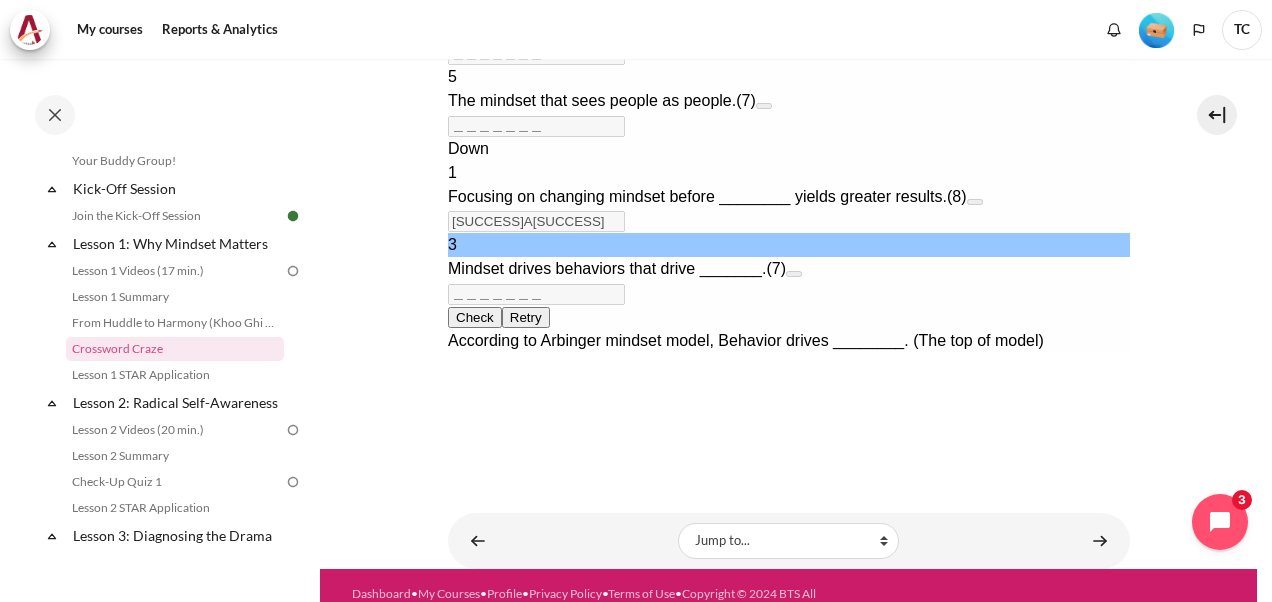 scroll, scrollTop: 625, scrollLeft: 0, axis: vertical 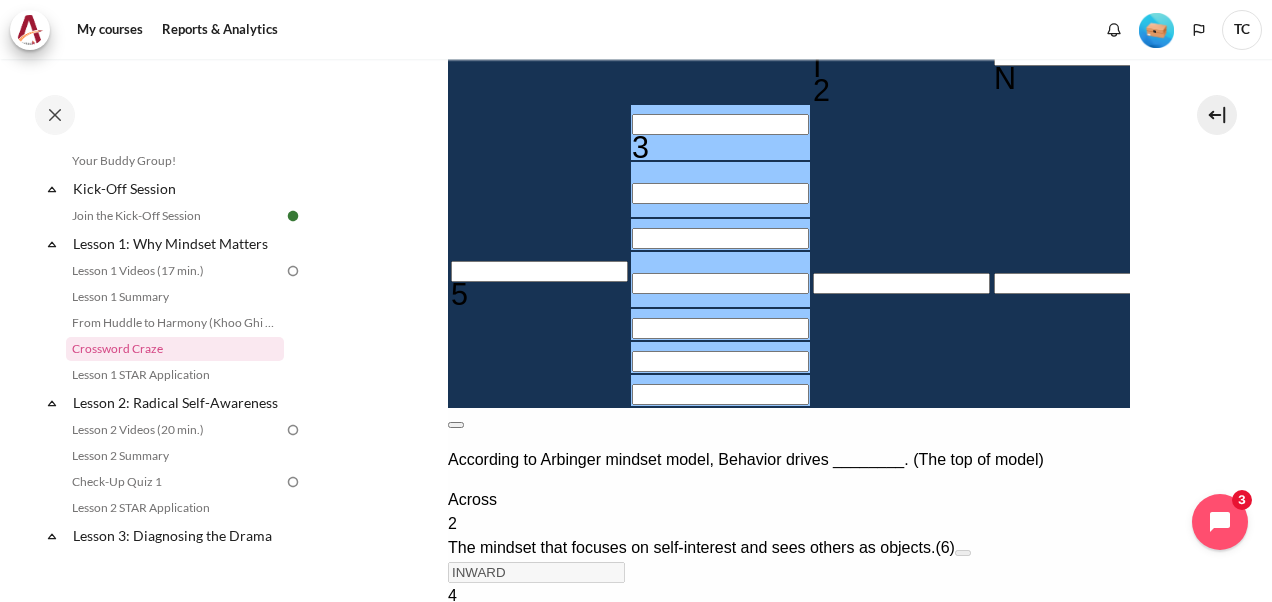 click at bounding box center (455, 425) 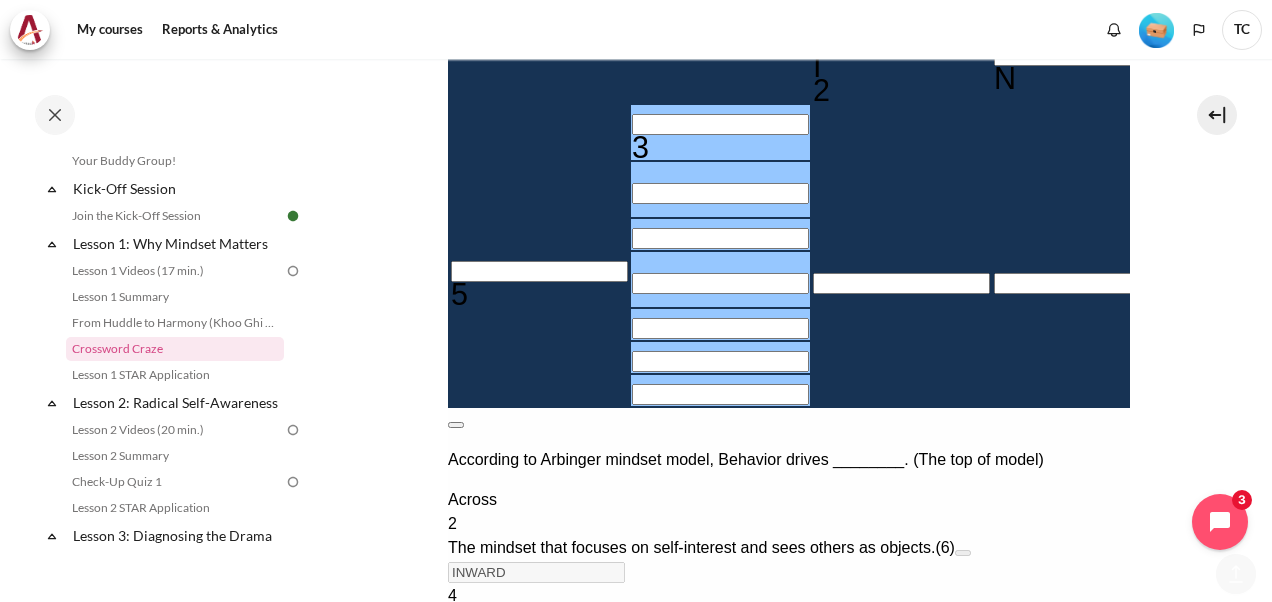 scroll, scrollTop: 1216, scrollLeft: 0, axis: vertical 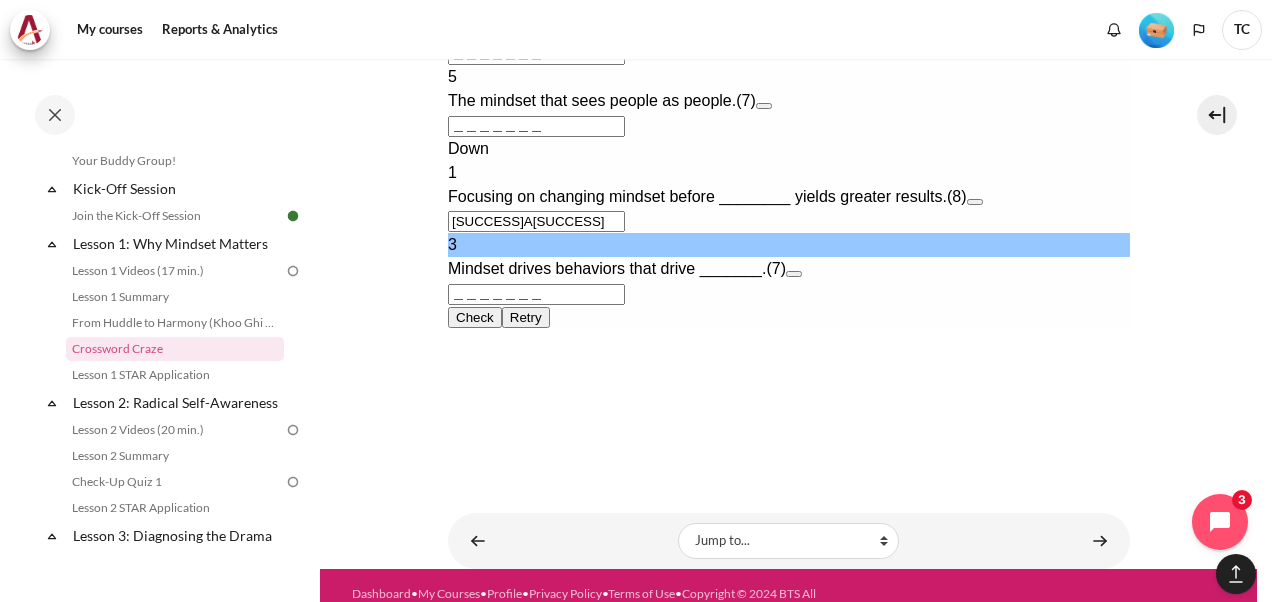 click on "＿＿＿＿＿＿＿" at bounding box center [535, 294] 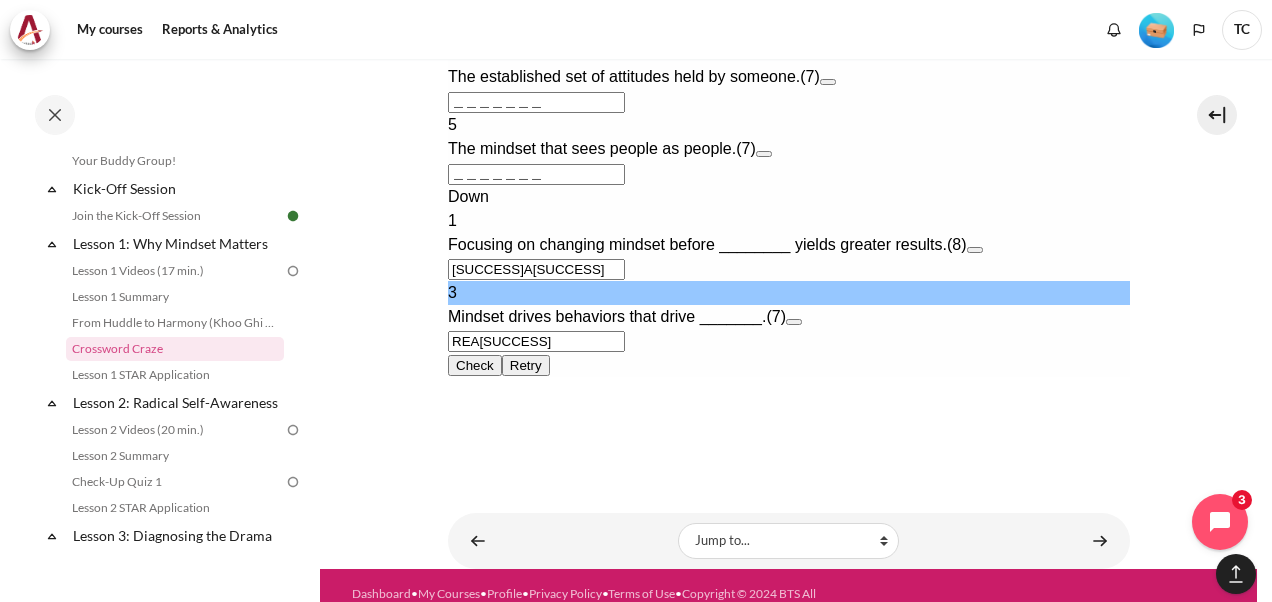 type on "REAc＿＿＿" 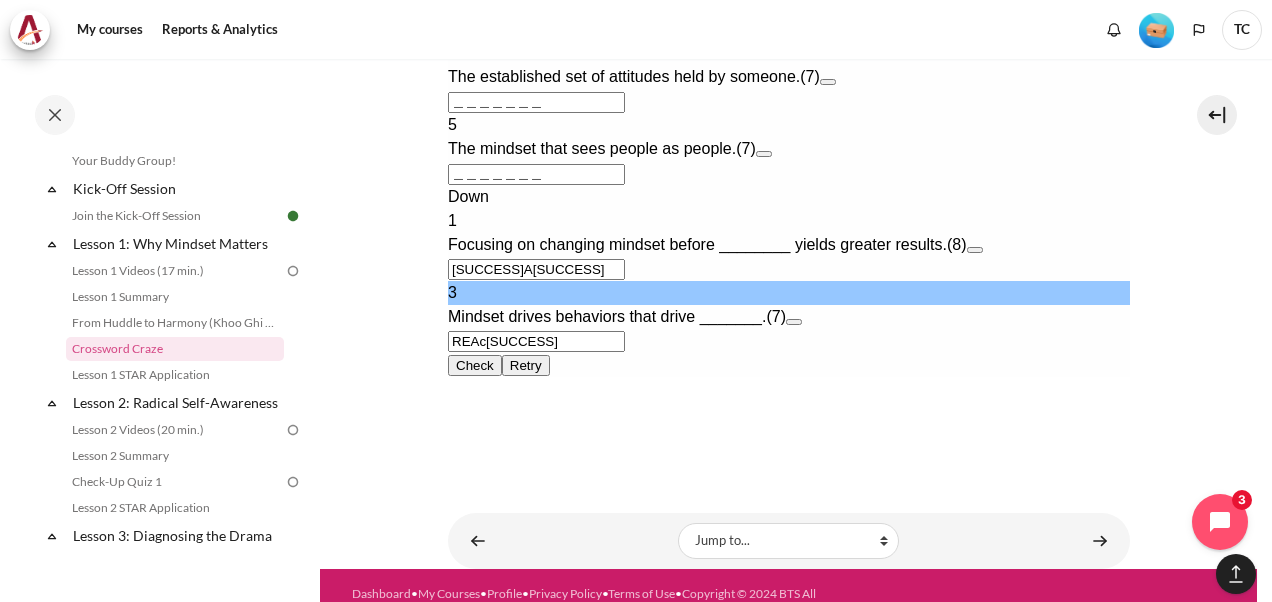 type on "＿C＿＿＿＿＿" 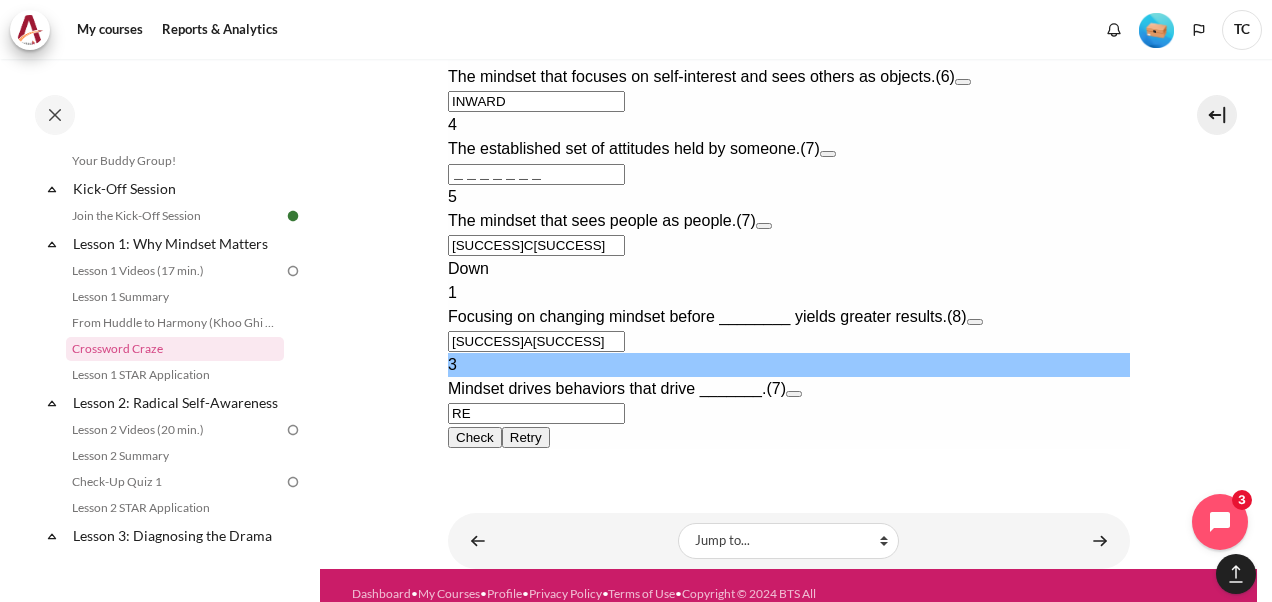 type on "R" 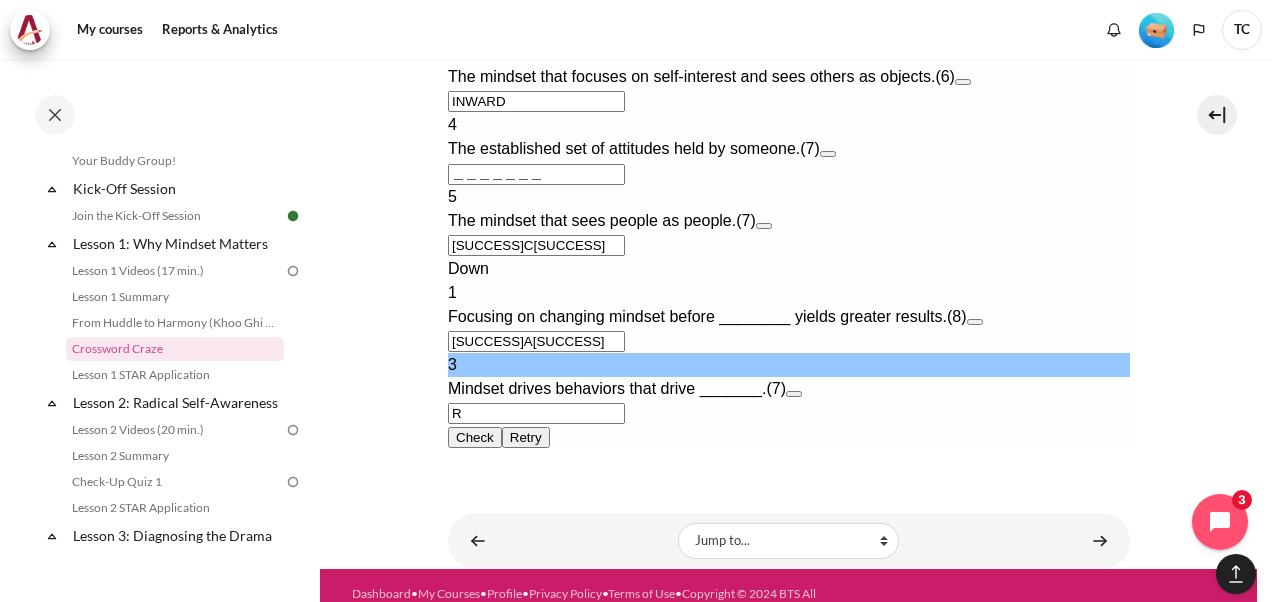 type 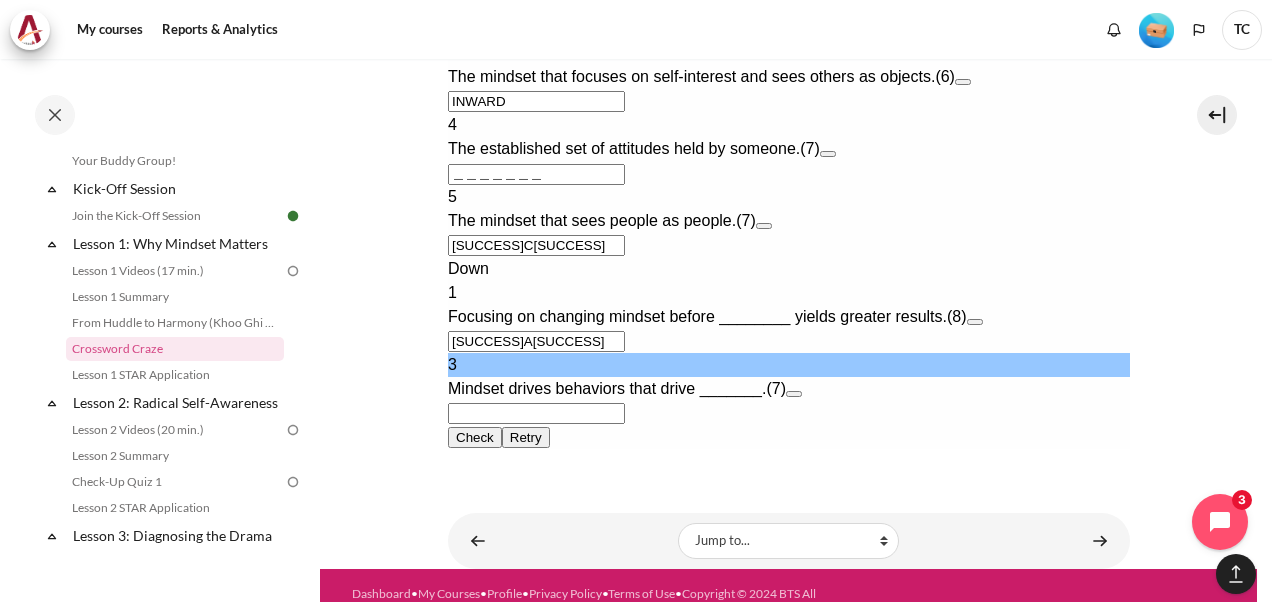 type on "＿＿＿＿＿＿＿" 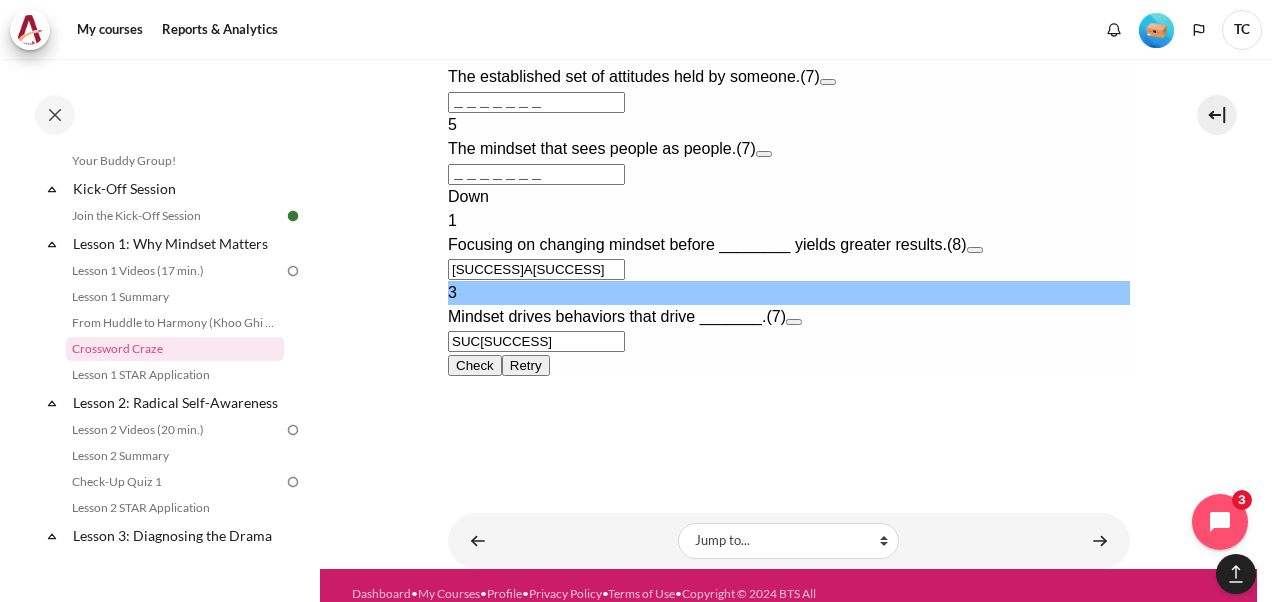 type on "SUCc＿＿＿" 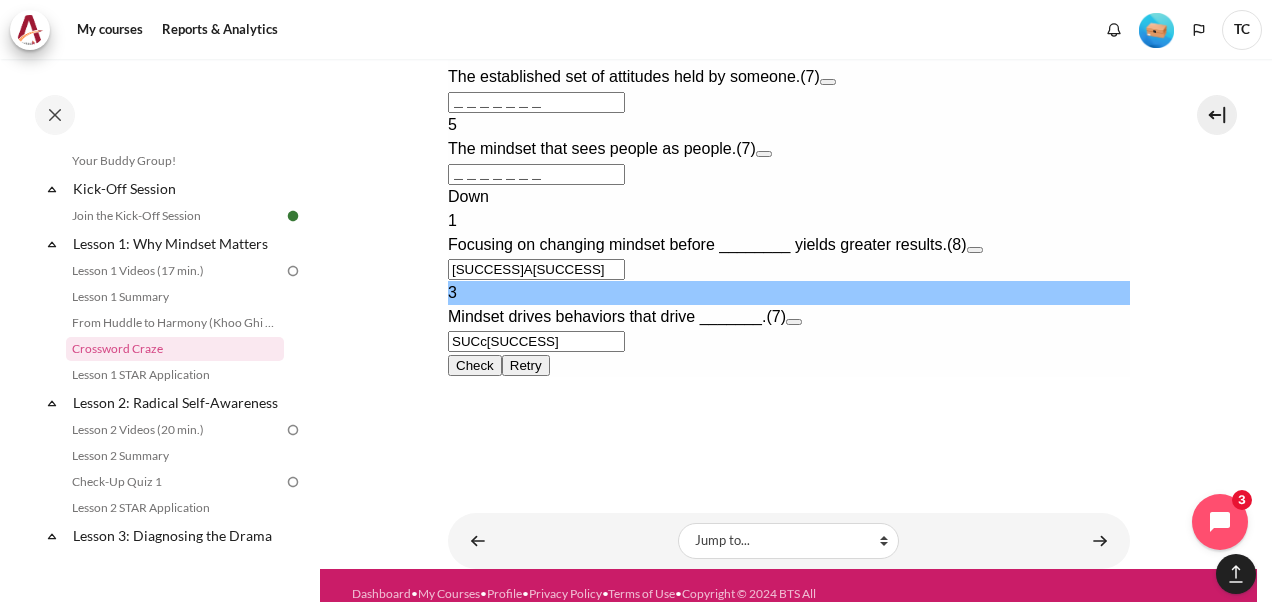 type on "＿C＿＿＿＿＿" 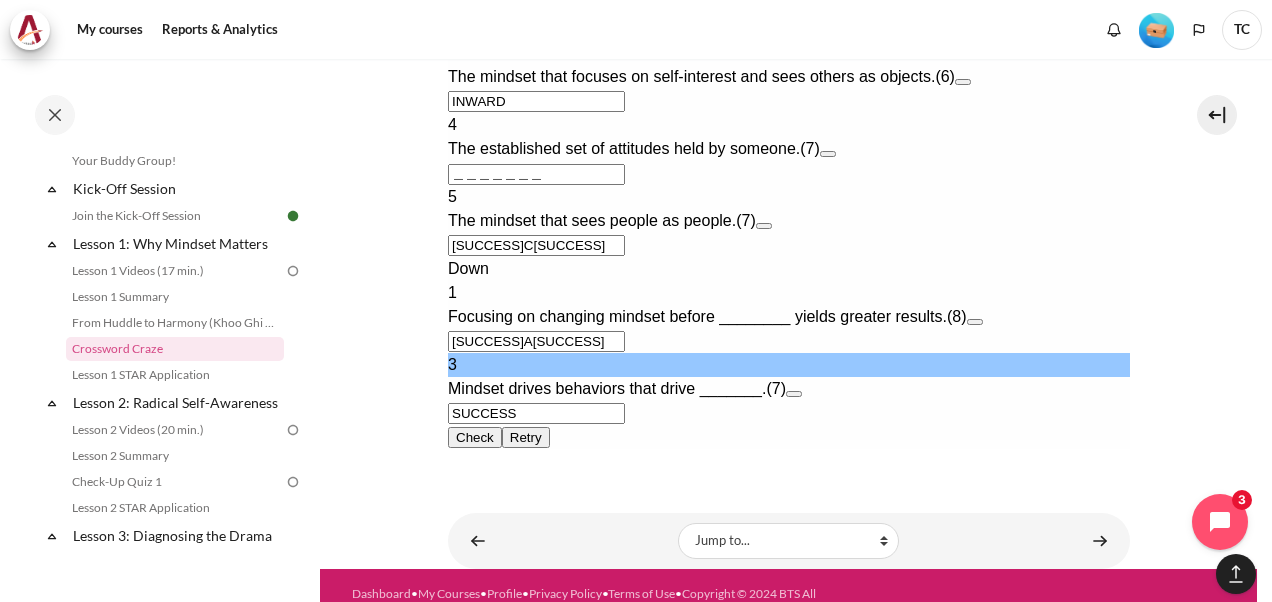 type on "SUCCESS" 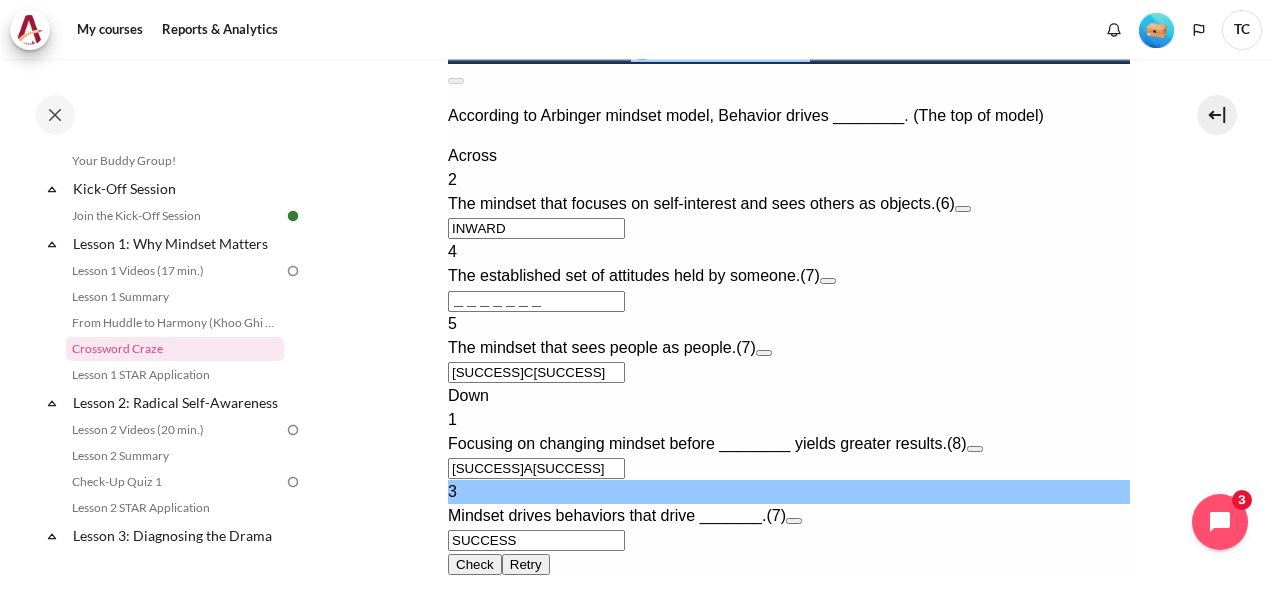 scroll, scrollTop: 976, scrollLeft: 0, axis: vertical 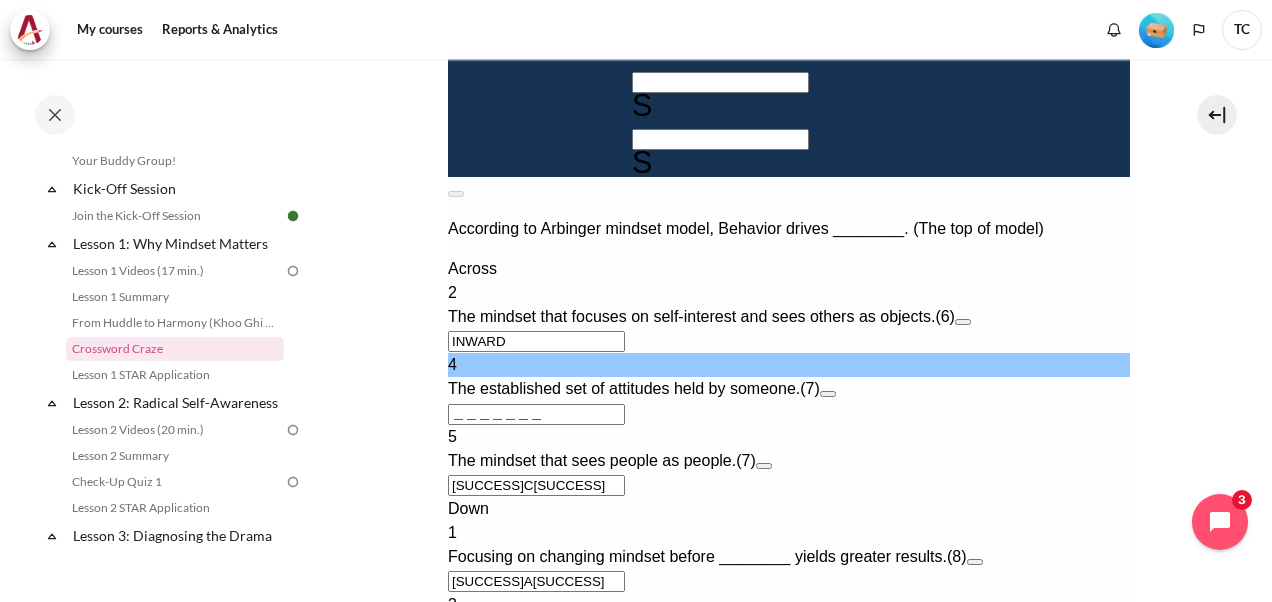 click on "＿＿＿＿＿＿＿" at bounding box center (535, 414) 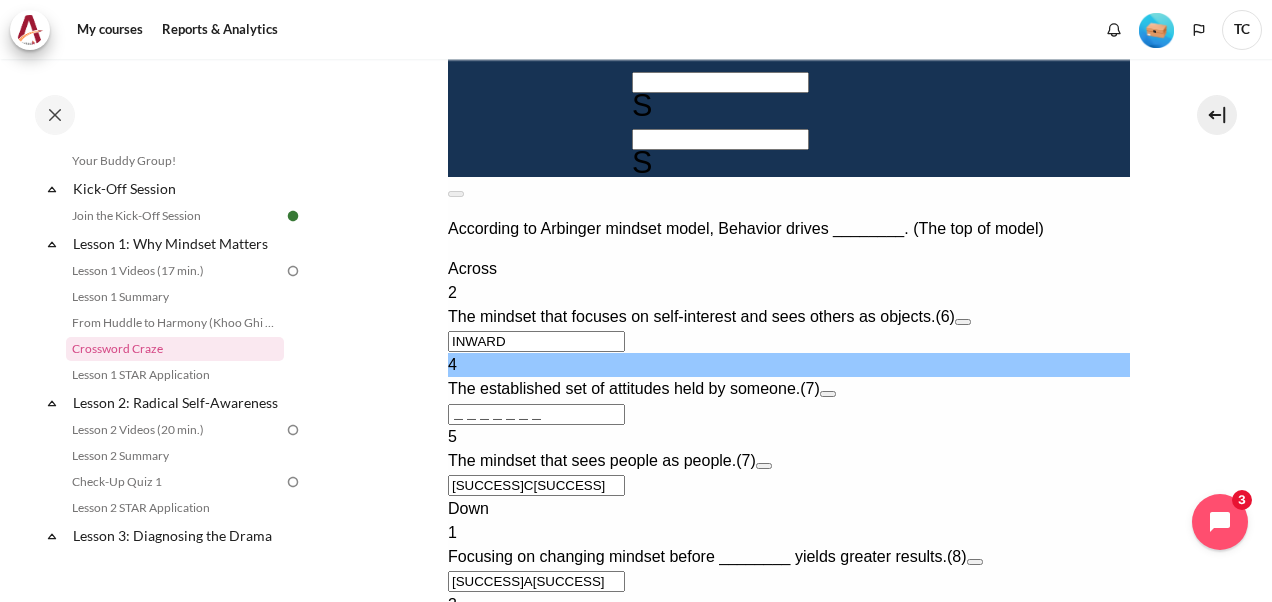 click at bounding box center (827, 394) 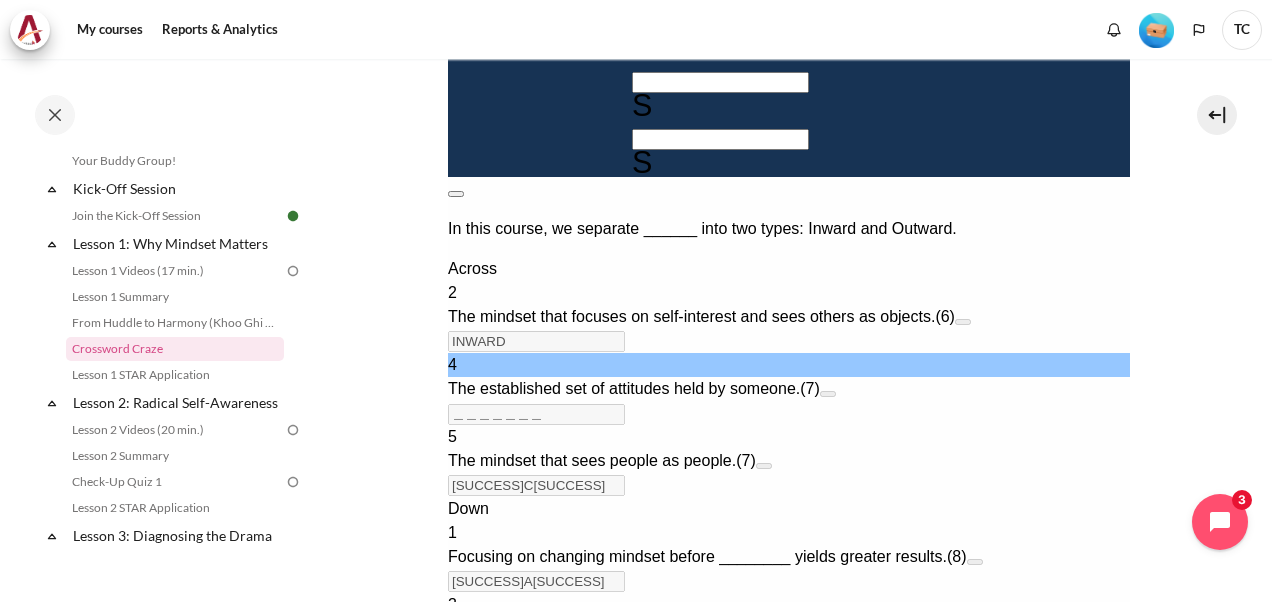scroll, scrollTop: 637, scrollLeft: 0, axis: vertical 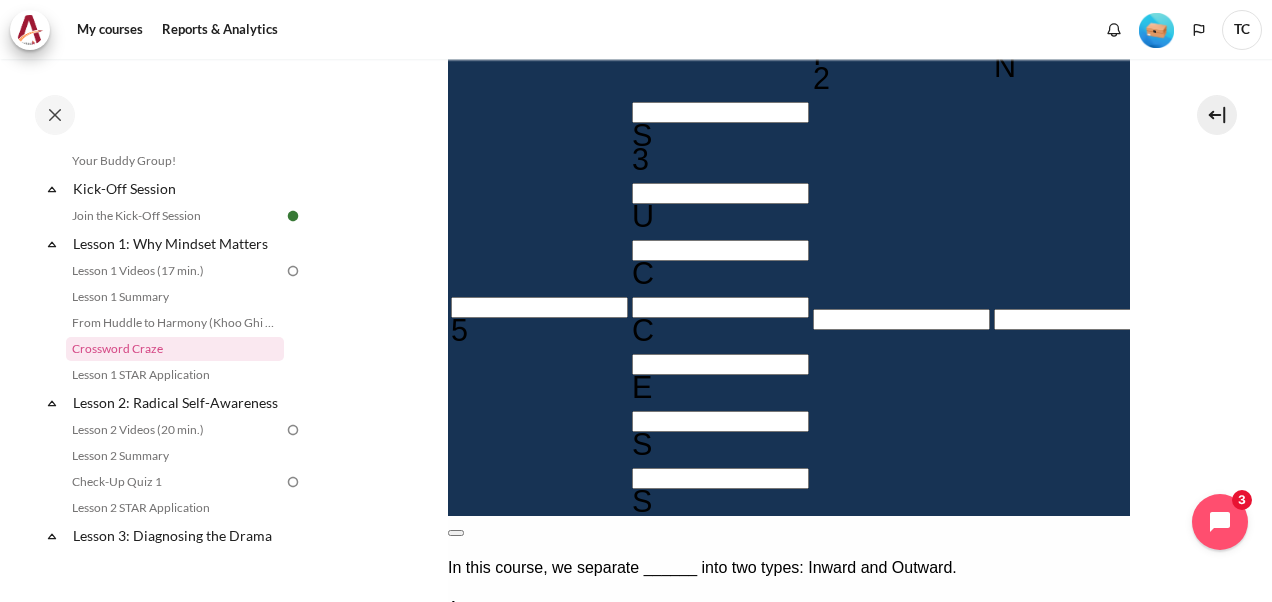 click at bounding box center [455, 533] 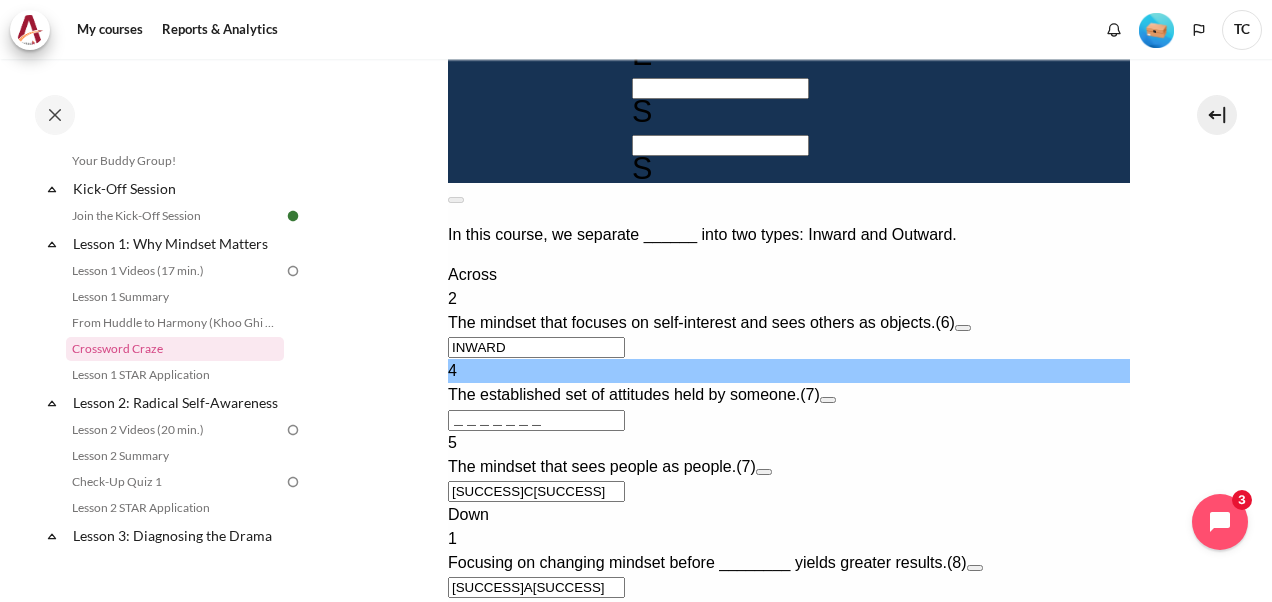 click on "Across 2 The mindset that focuses on self-interest and sees others as objects. (6) INWARD 4 The established set of attitudes held by someone. (7) ＿＿＿＿＿＿＿ 5 The mindset that sees people as people. (7) ＿C＿＿＿＿＿" at bounding box center (788, 383) 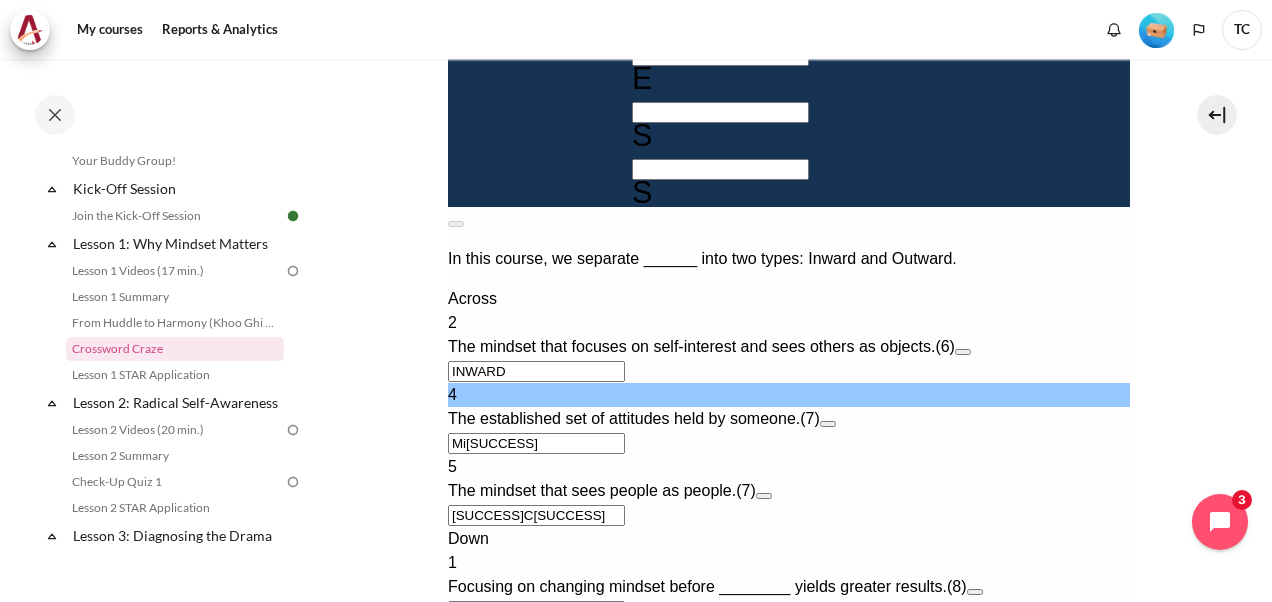 type on "MI＿＿＿＿＿" 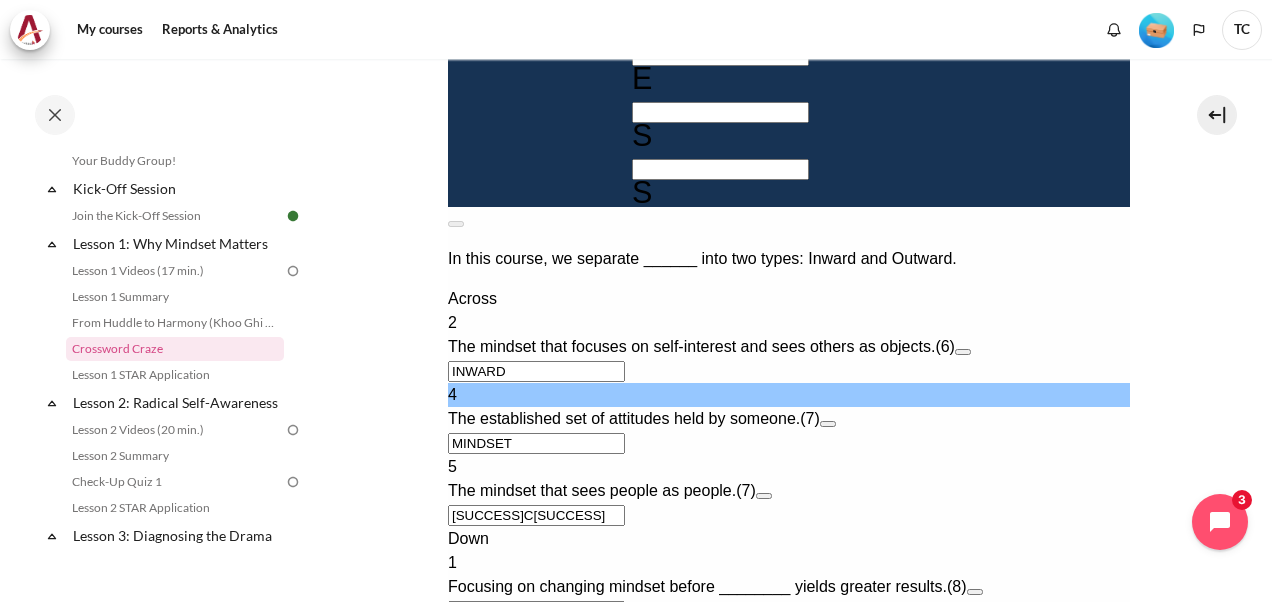 type on "MINDSET" 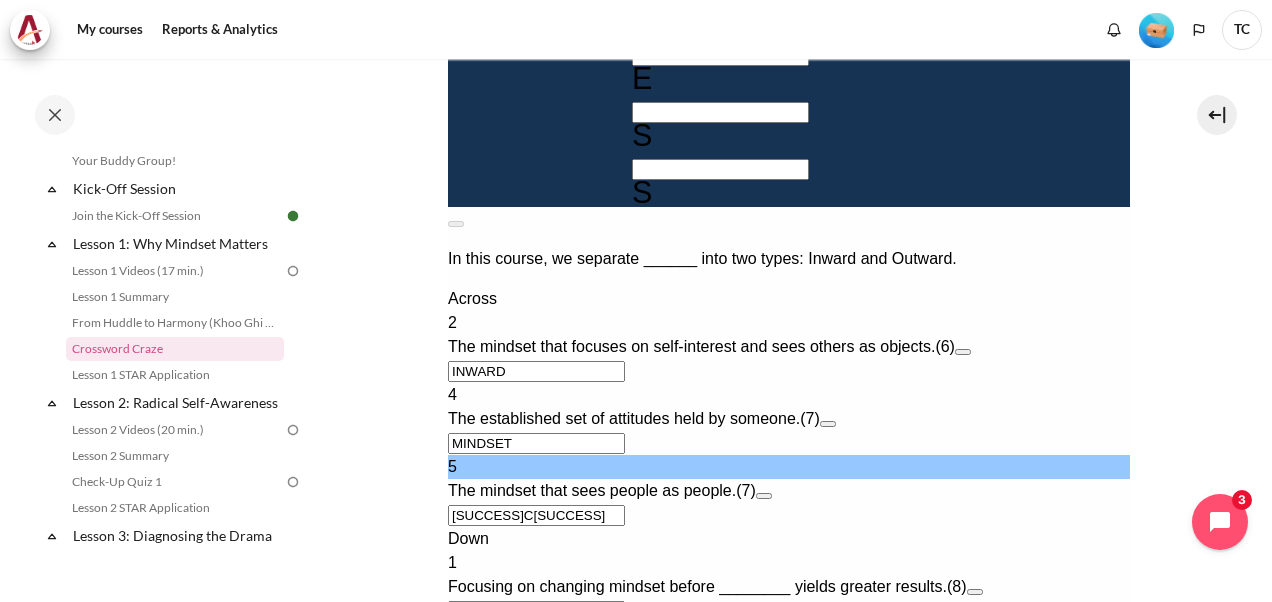 click on "＿C＿＿＿＿＿" at bounding box center [535, 515] 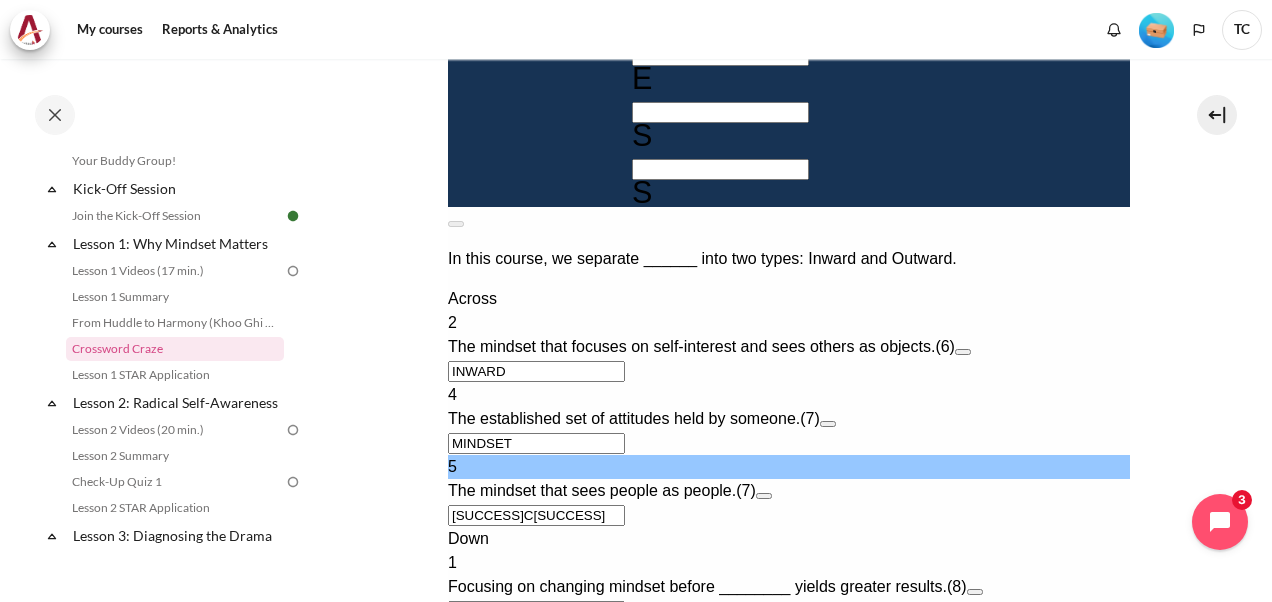 click on "Across 2 The mindset that focuses on self-interest and sees others as objects. (6) INWARD 4 The established set of attitudes held by someone. (7) MINDSET 5 The mindset that sees people as people. (7) ＿C＿＿＿＿＿ Down 1 Focusing on changing mindset before ________ yields greater results. (8) ＿＿＿A＿I＿＿ 3 Mindset drives behaviors that drive _______. (7) SUCCESS" at bounding box center (788, 491) 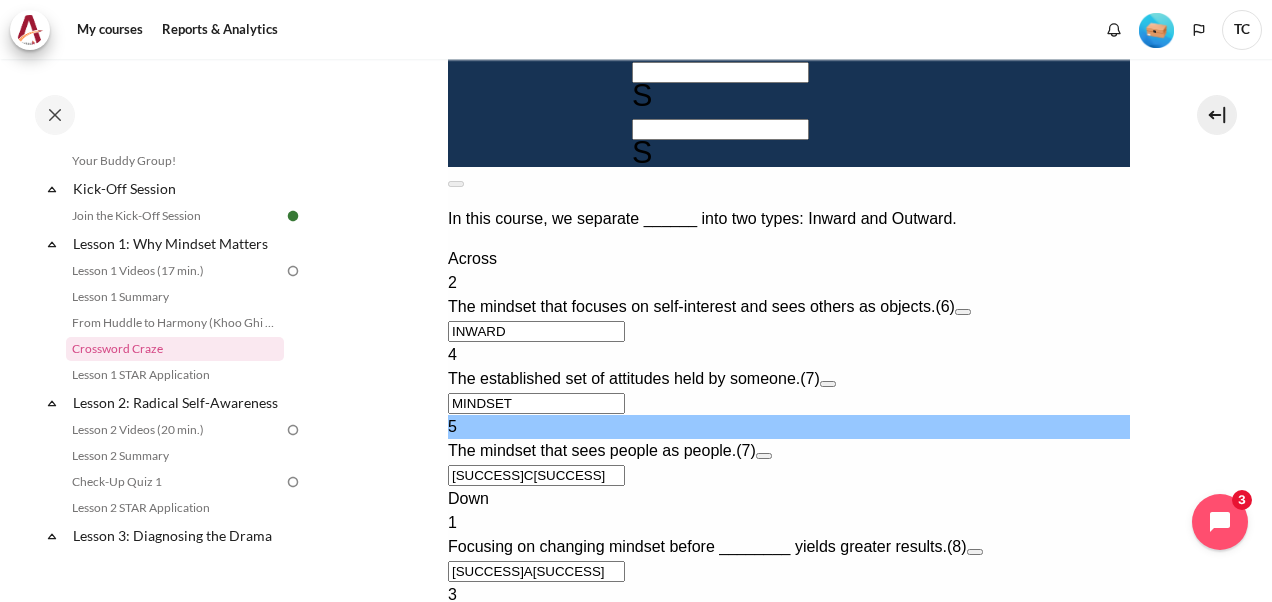 scroll, scrollTop: 1050, scrollLeft: 0, axis: vertical 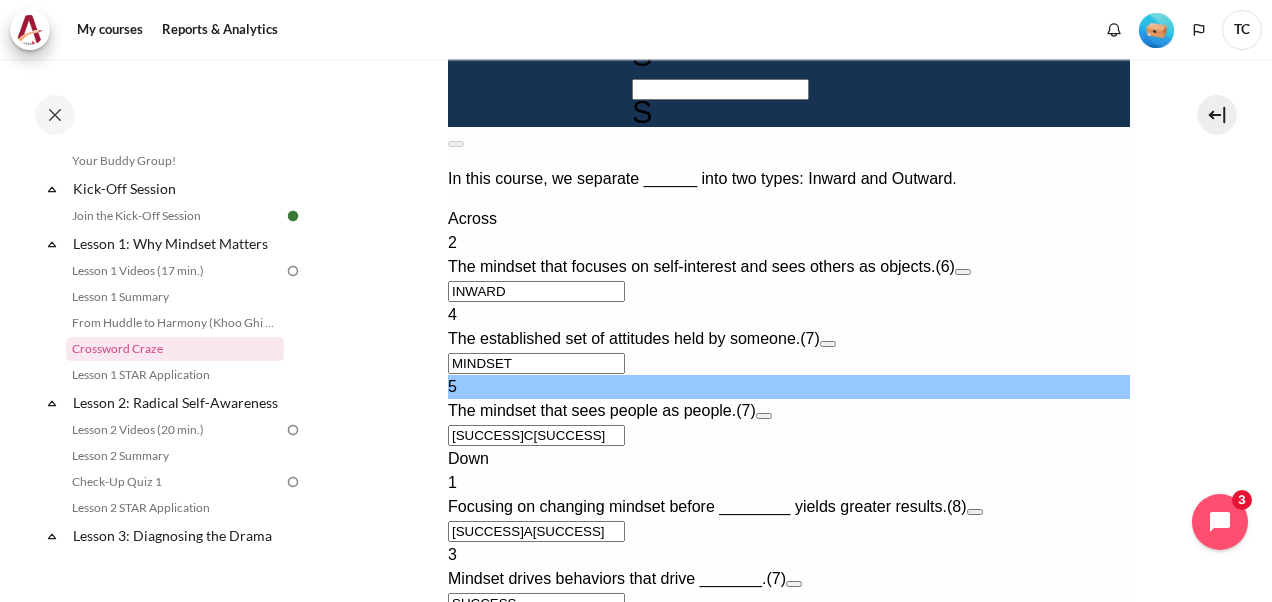 click at bounding box center (827, 344) 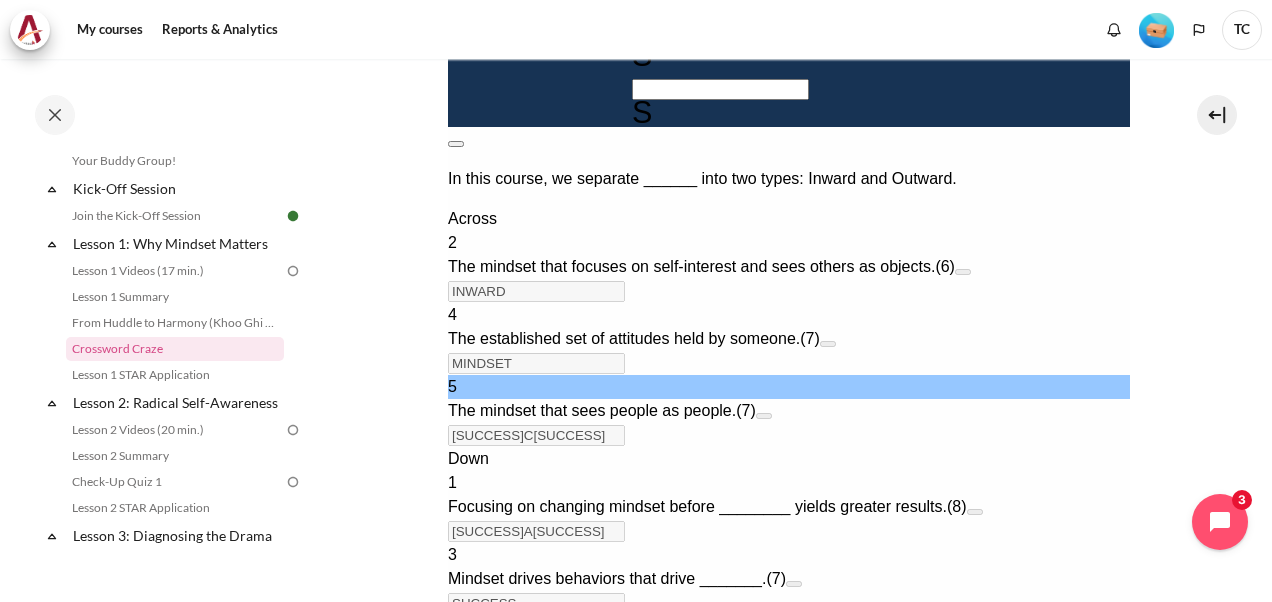 scroll, scrollTop: 637, scrollLeft: 0, axis: vertical 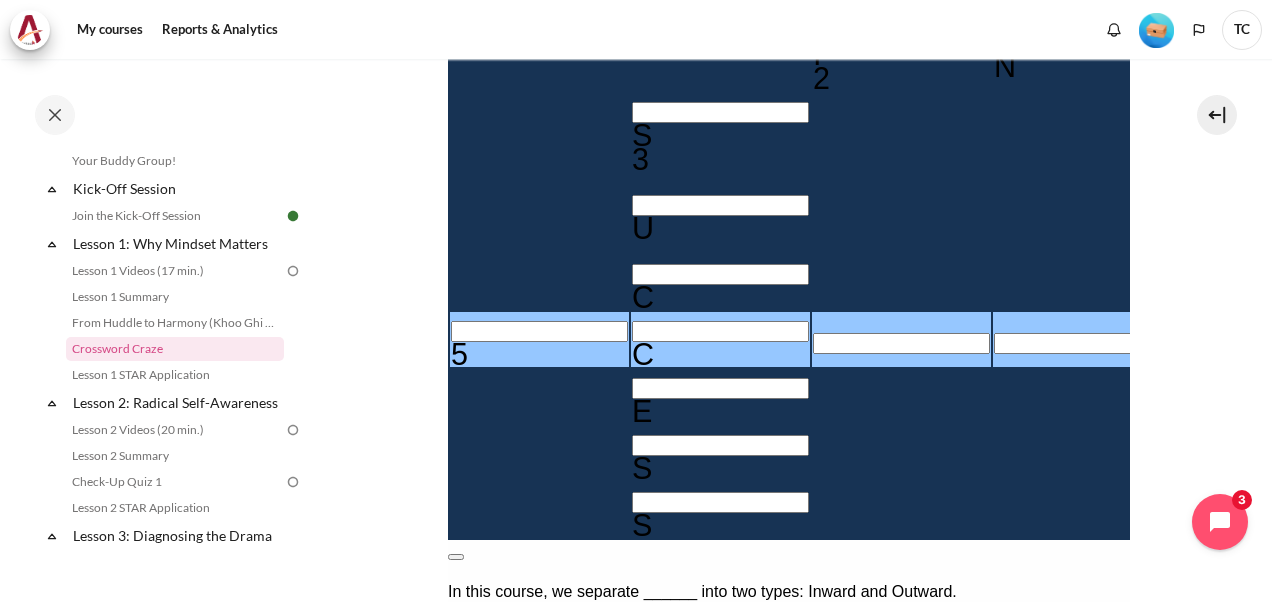 click at bounding box center [455, 557] 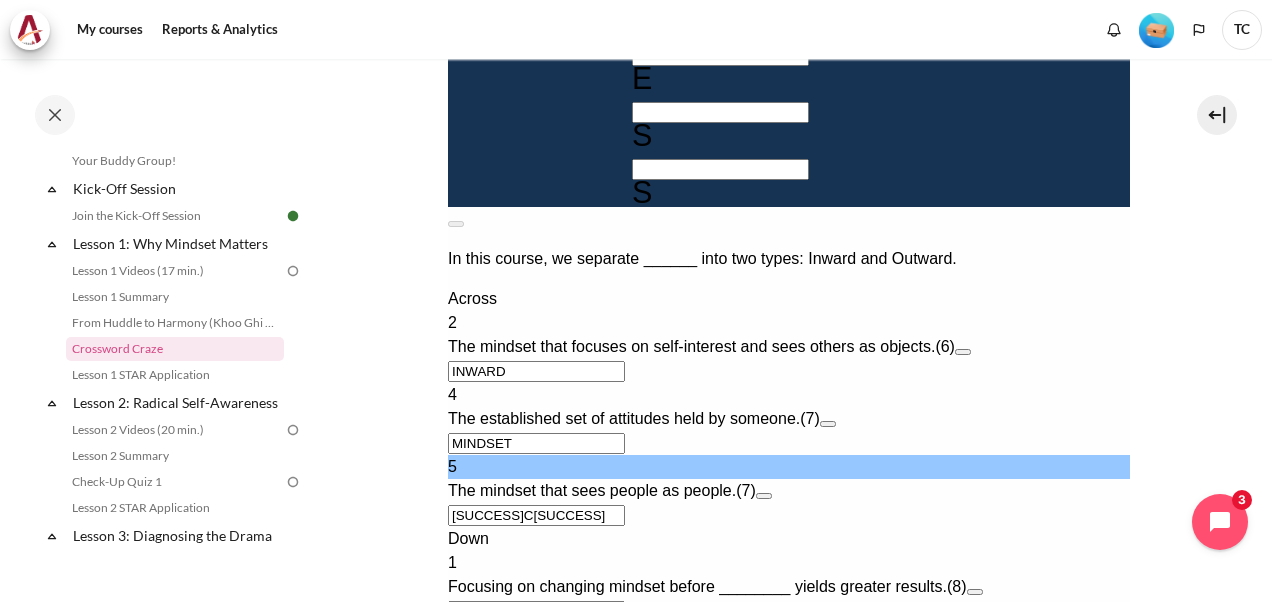click at bounding box center [974, 592] 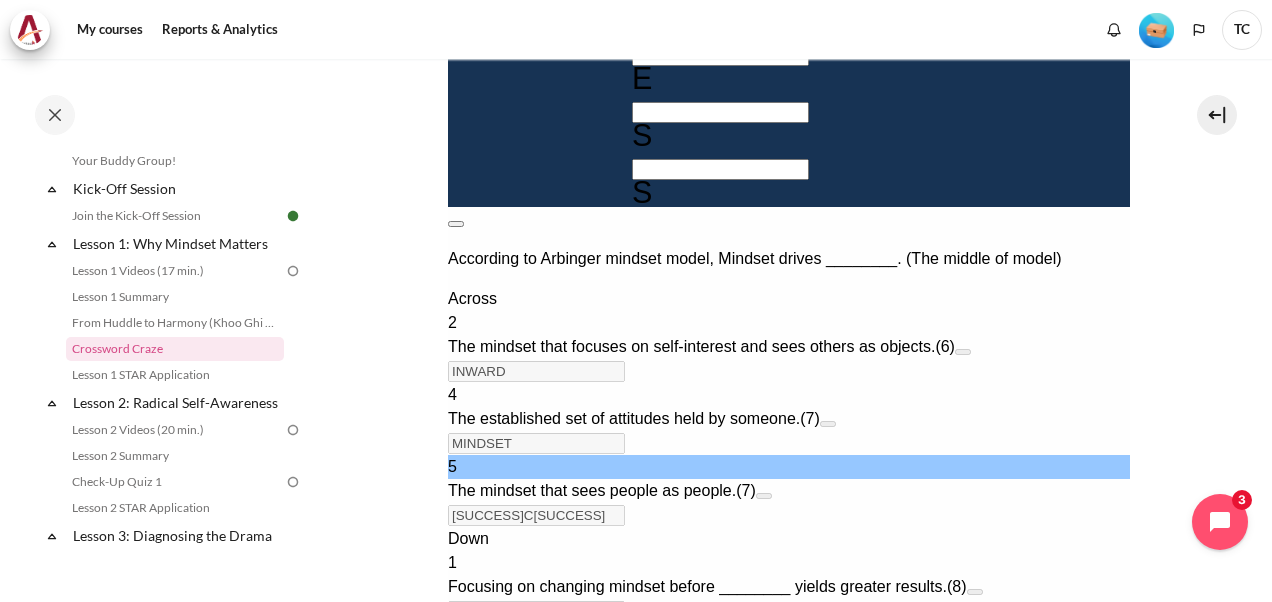 scroll, scrollTop: 625, scrollLeft: 0, axis: vertical 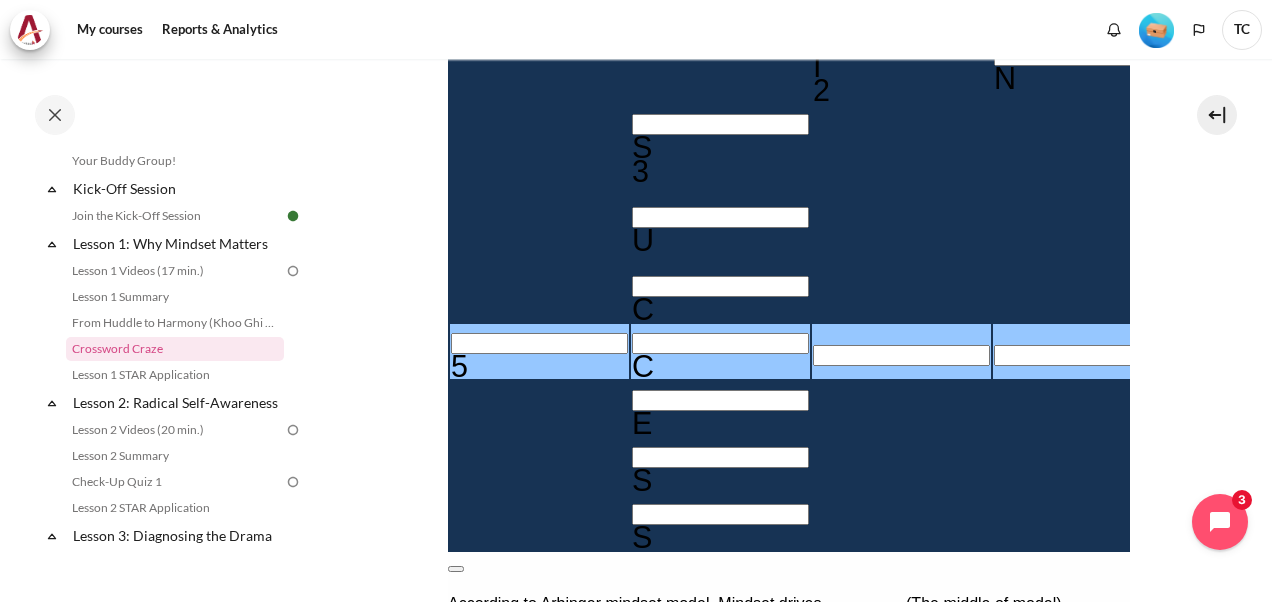 click at bounding box center [455, 569] 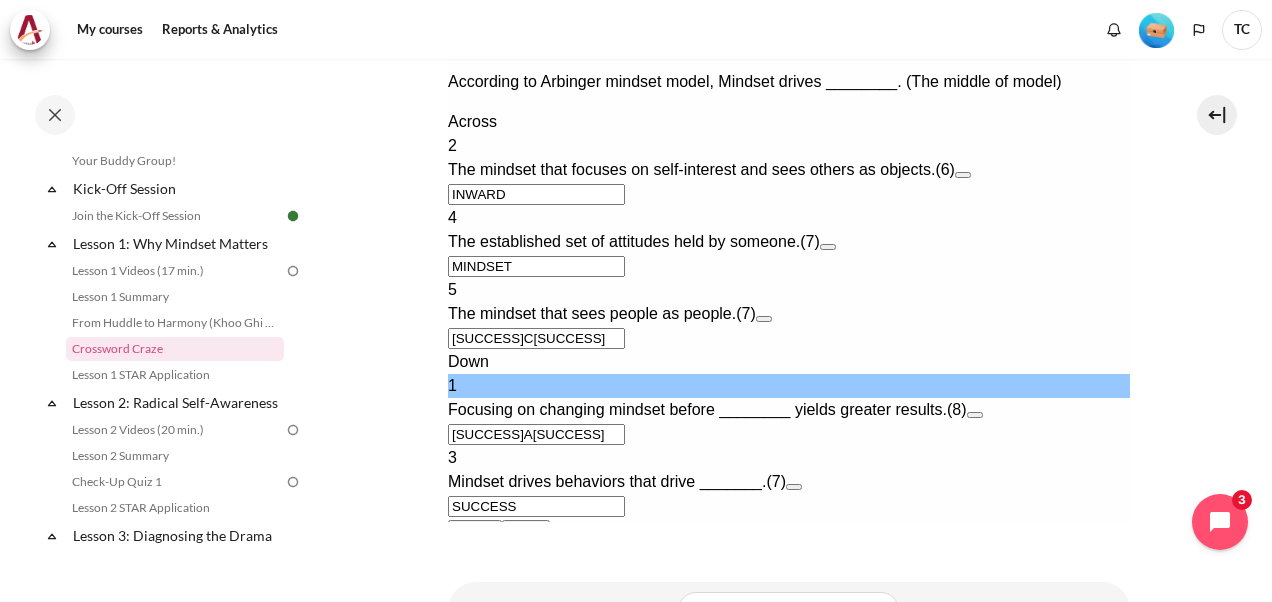 click on "＿＿＿A＿I＿＿" at bounding box center [535, 434] 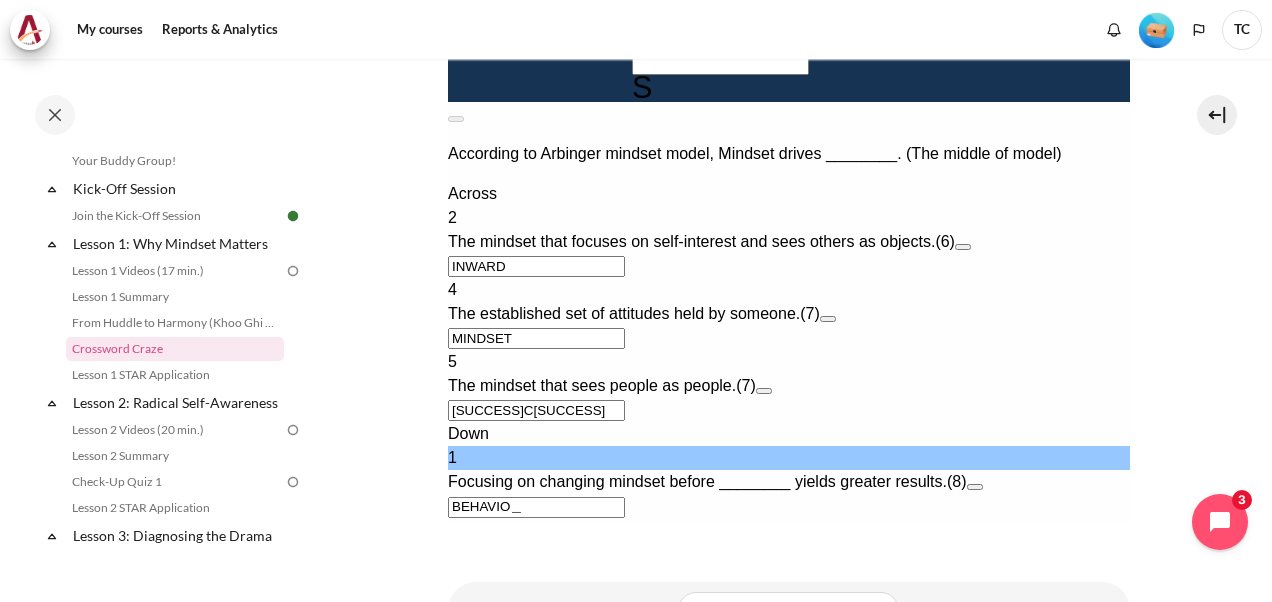 type on "BEHAVIOr" 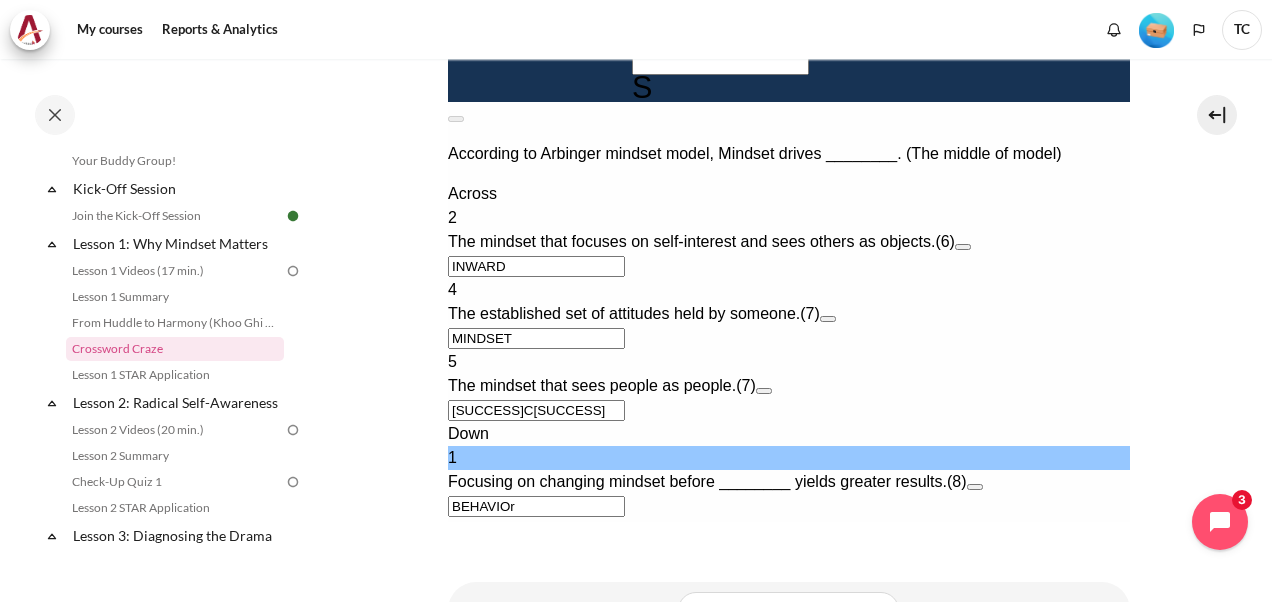 type on "＿C＿＿＿R＿" 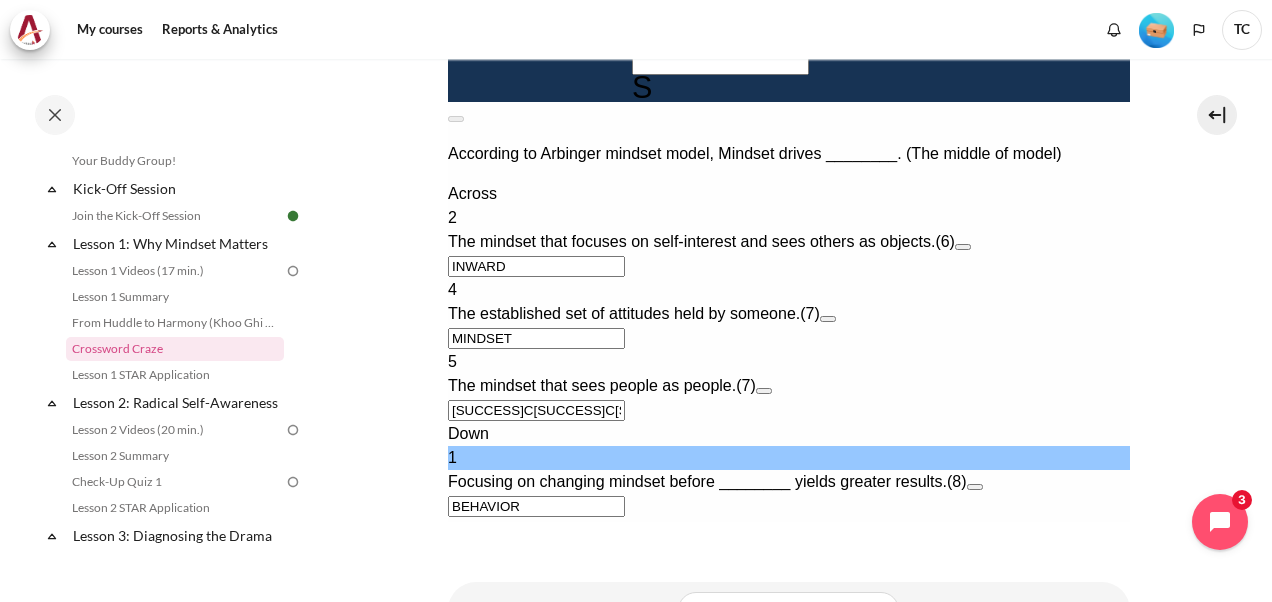 type on "BEHAVIOR" 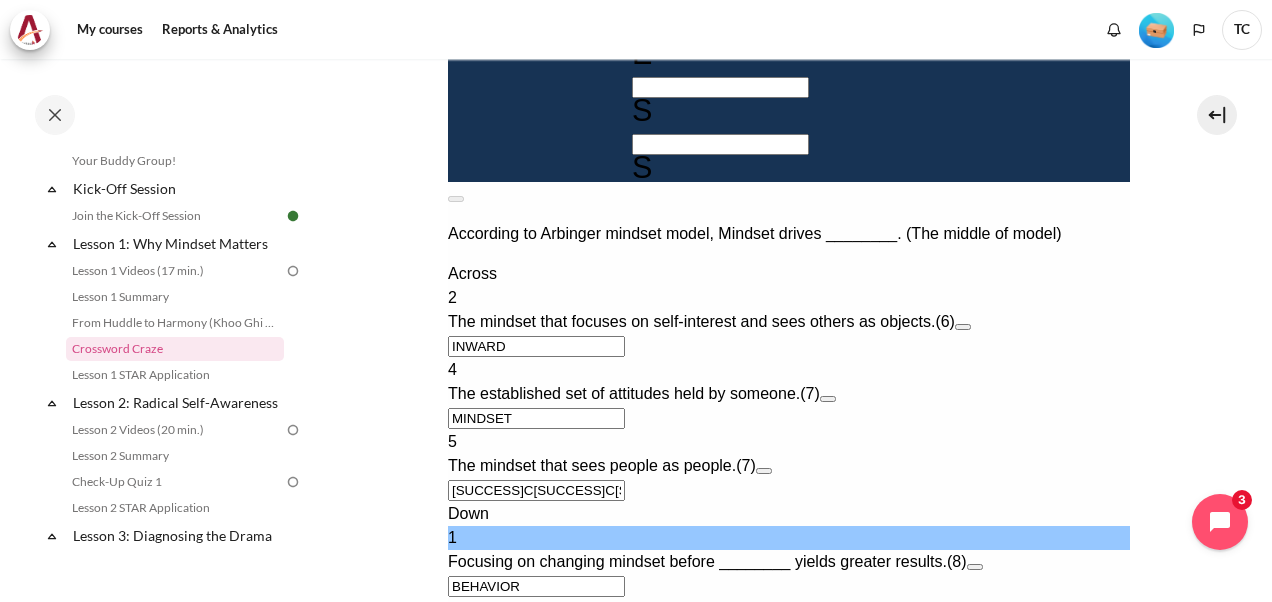 scroll, scrollTop: 1027, scrollLeft: 0, axis: vertical 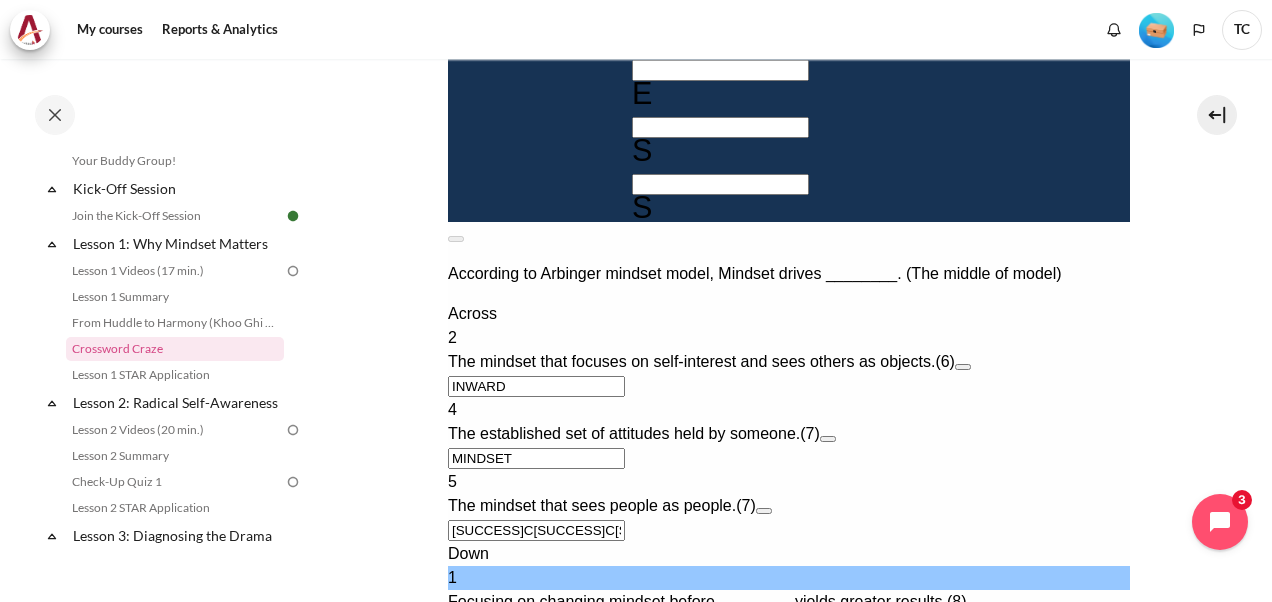 click at bounding box center (763, 511) 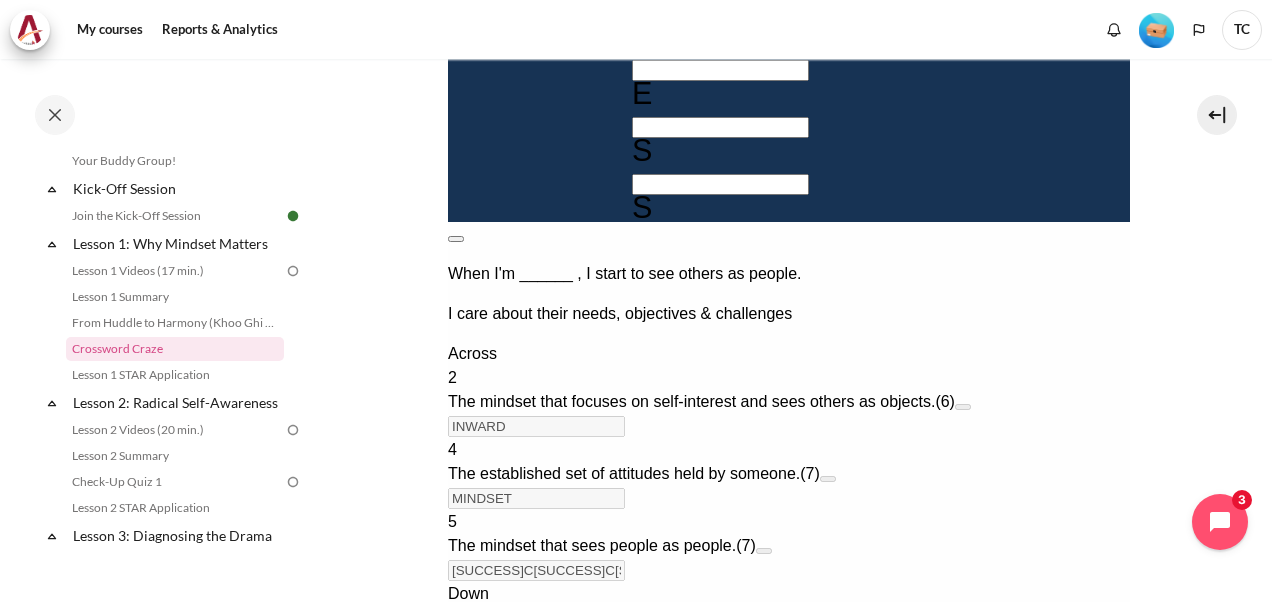 scroll, scrollTop: 617, scrollLeft: 0, axis: vertical 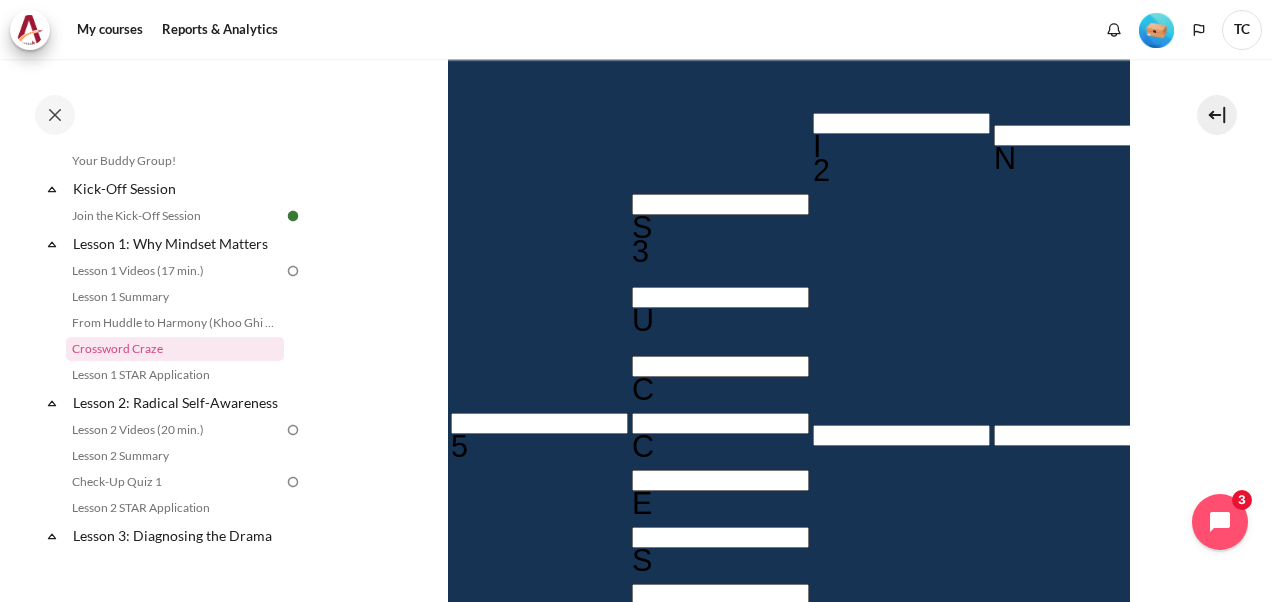 click at bounding box center (455, 649) 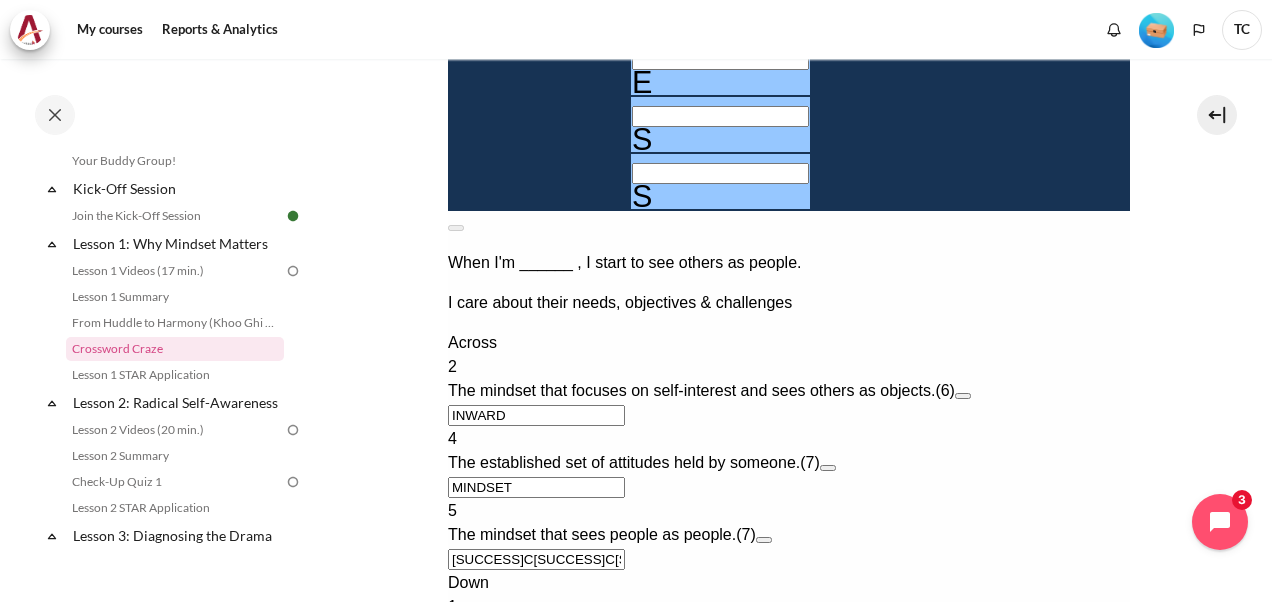 click on "SUCCESS" at bounding box center (535, 727) 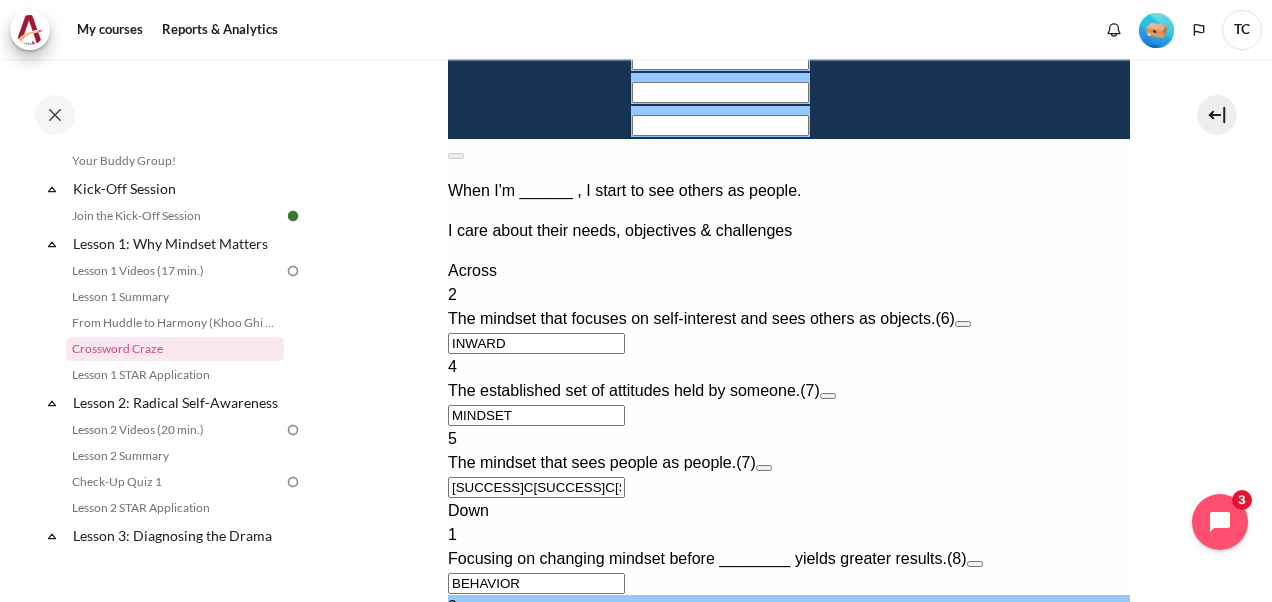 type on "SUC＿＿＿" 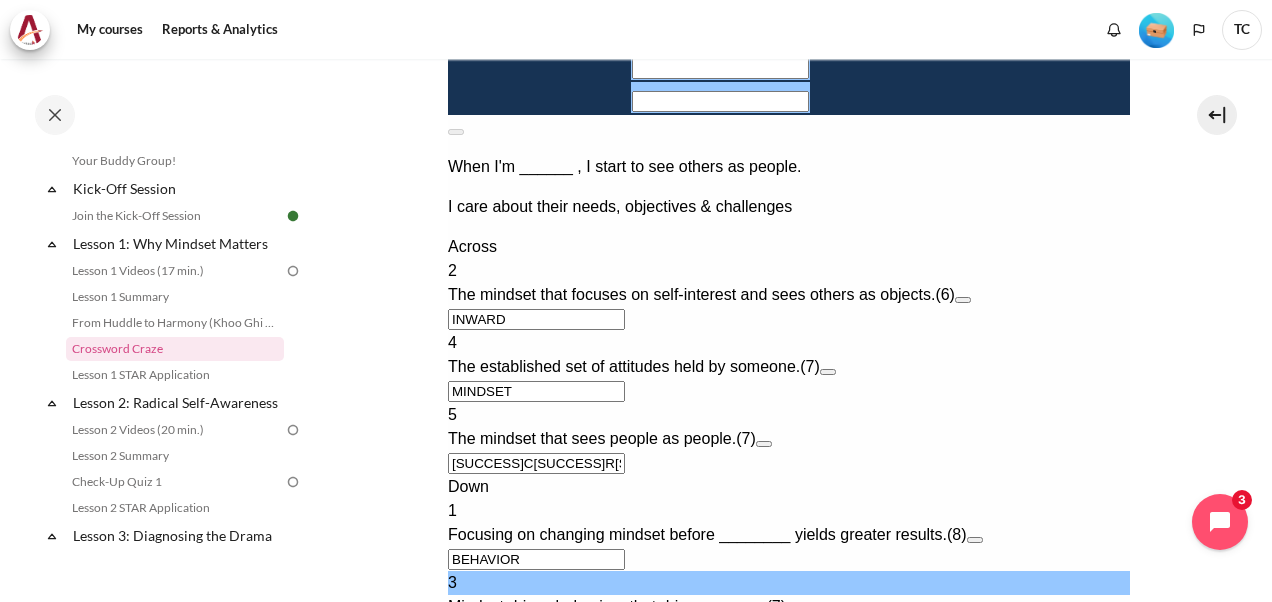 type on "＿＿＿＿＿＿＿" 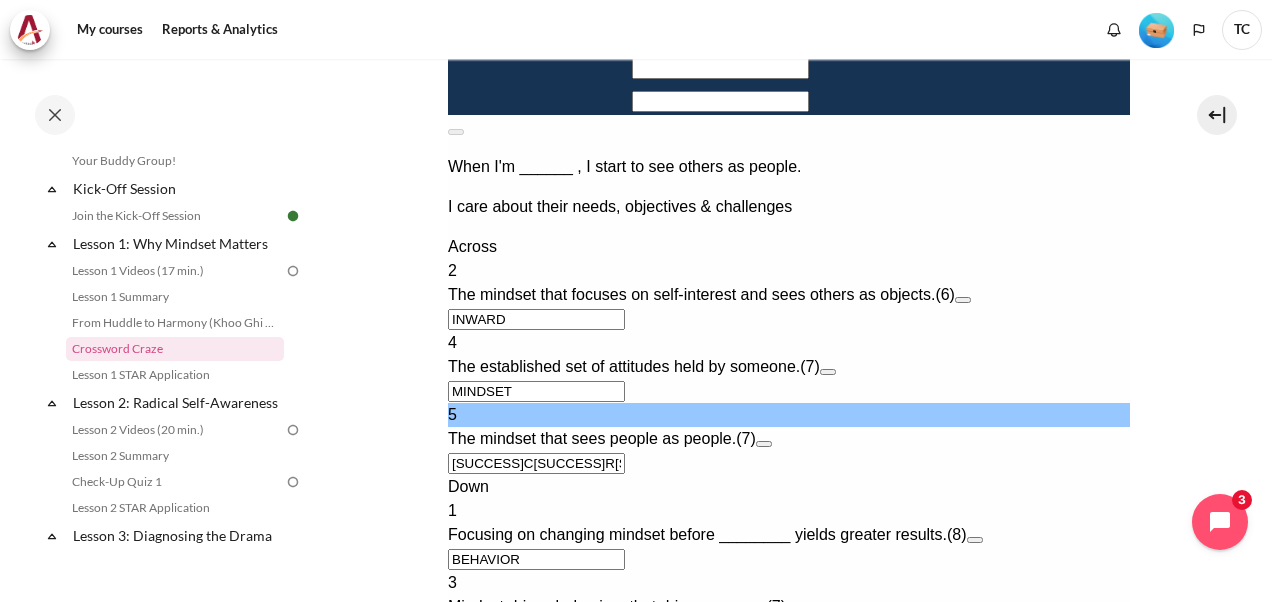 click on "＿＿＿＿＿R＿" at bounding box center [535, 463] 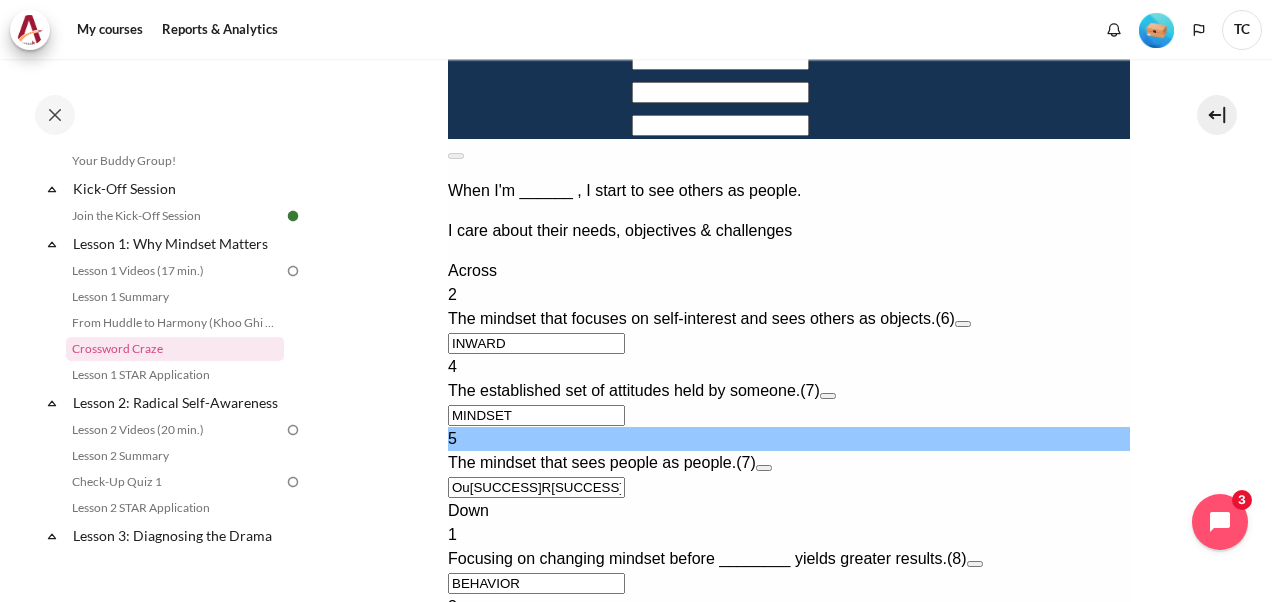 type on "OU＿＿＿R＿" 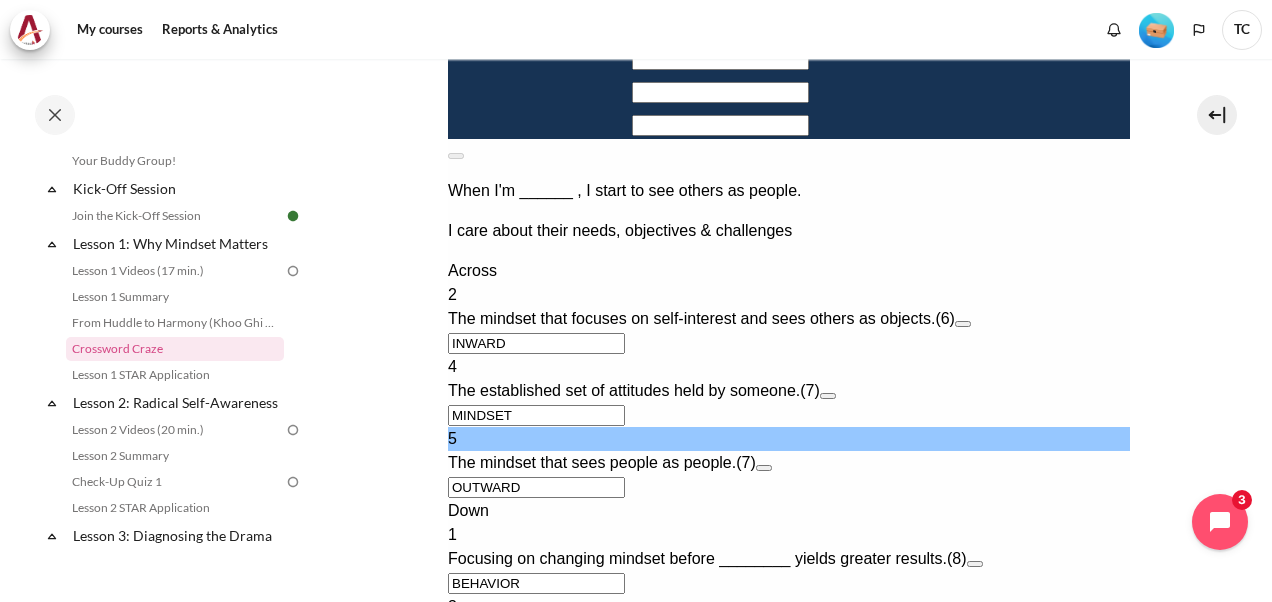 type on "OUTWARD" 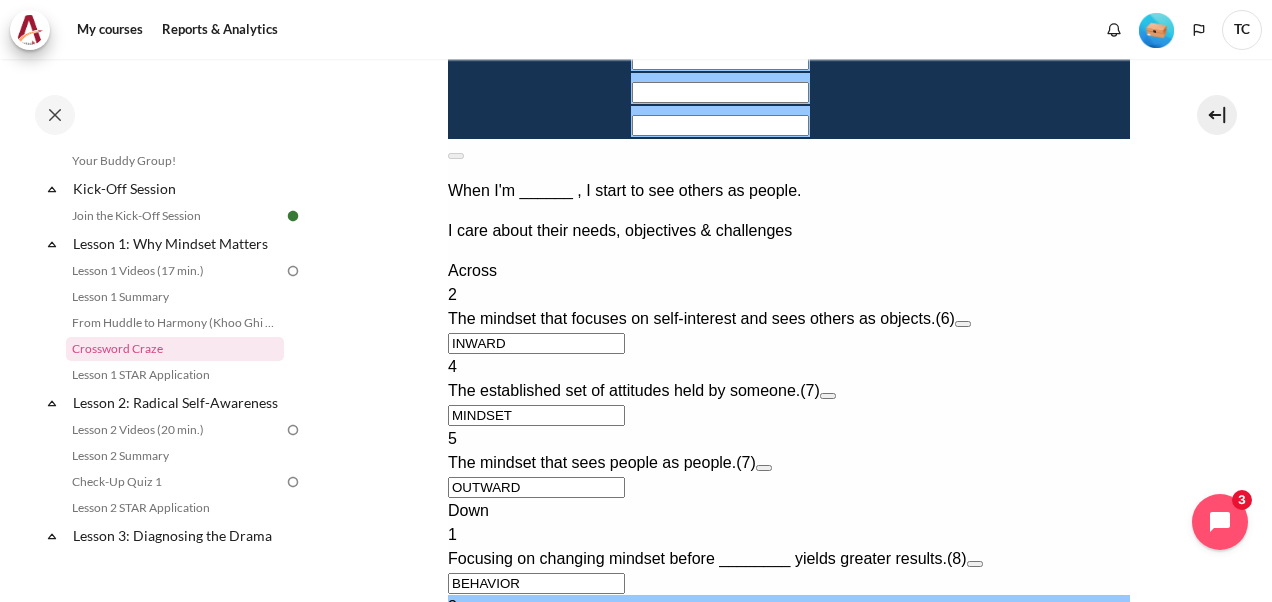 click on "＿＿＿U＿＿＿" at bounding box center [535, 655] 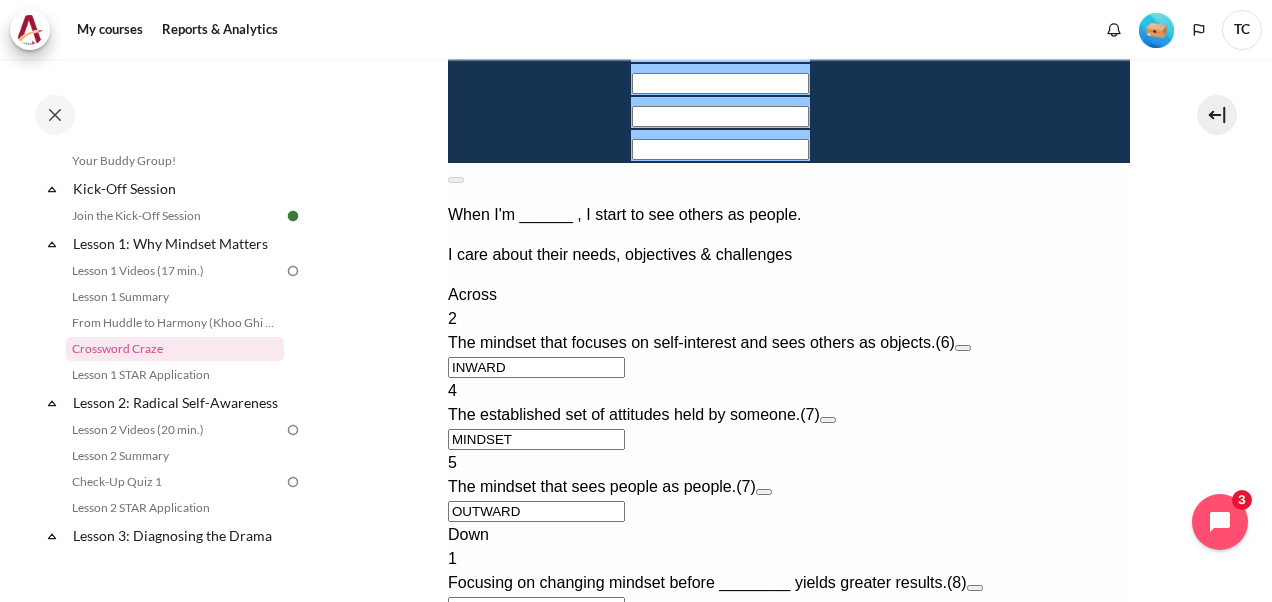 type on "＿＿U＿＿＿" 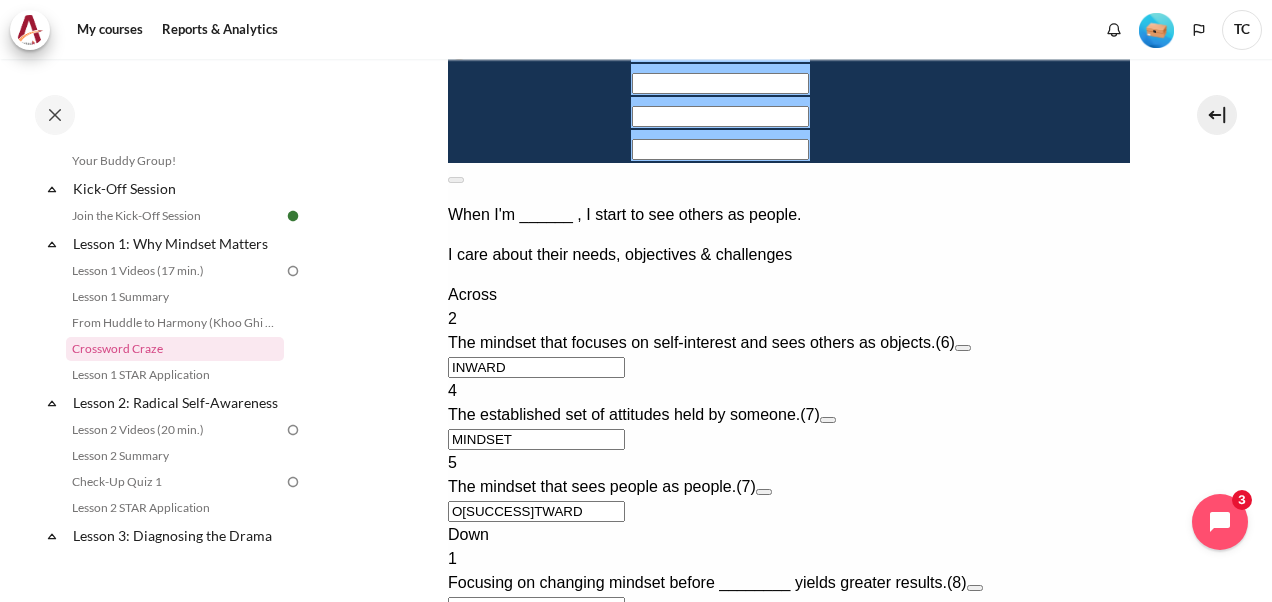 type on "RESu＿＿＿" 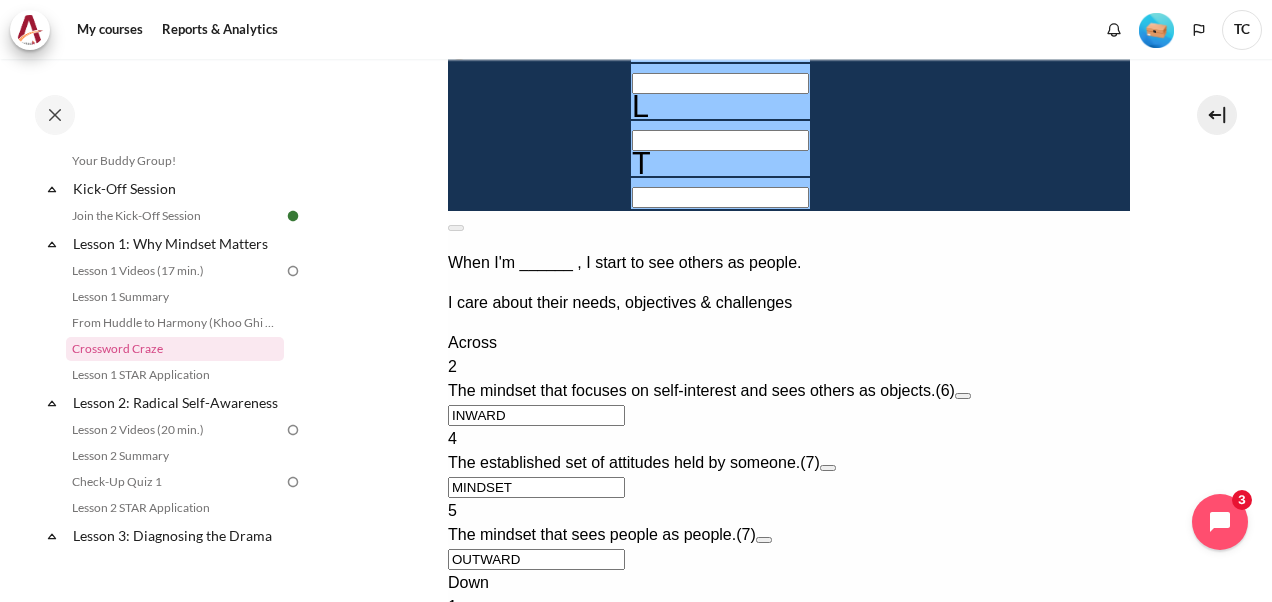 type on "RESULTS" 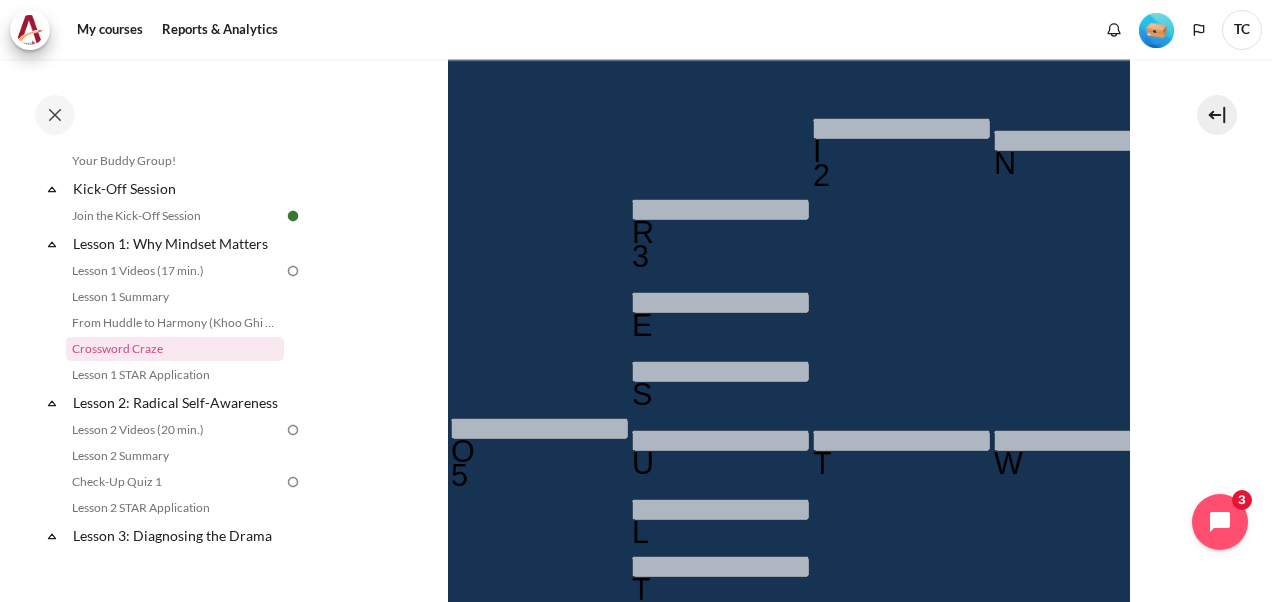 scroll, scrollTop: 582, scrollLeft: 0, axis: vertical 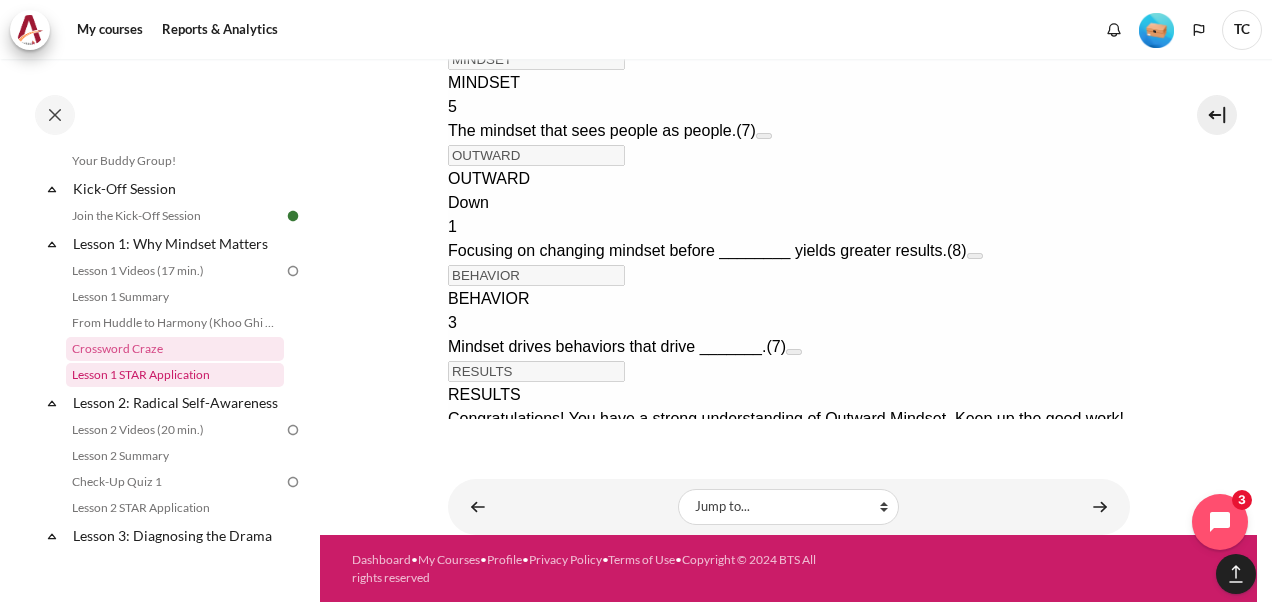 click on "Lesson 1 STAR Application" at bounding box center [175, 375] 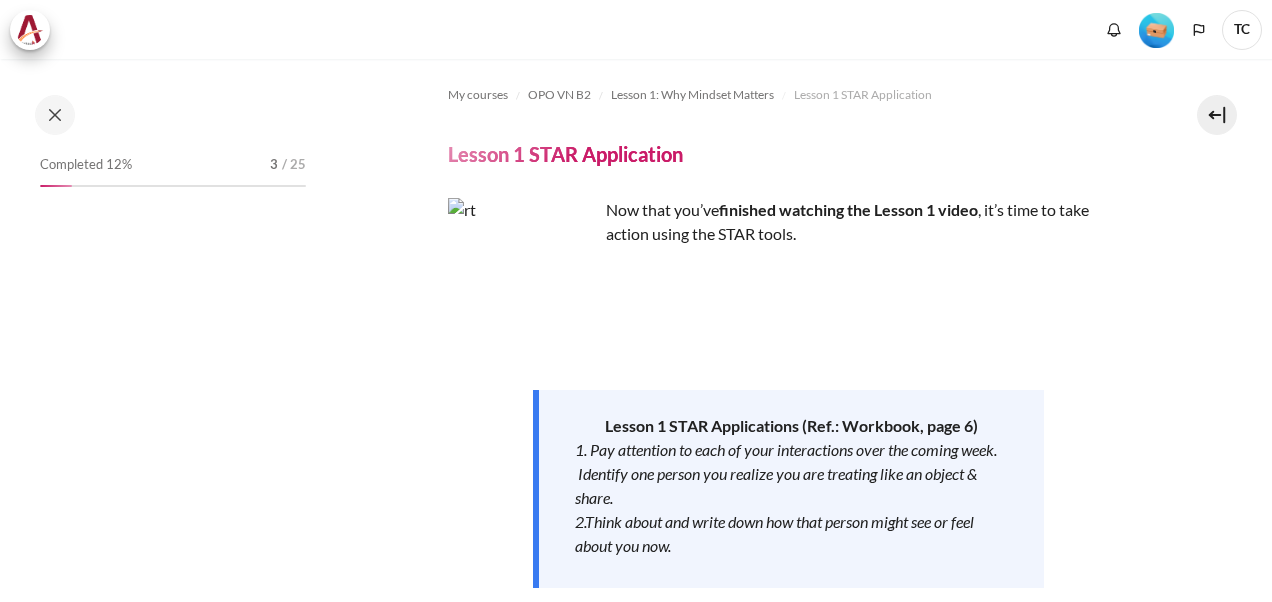 scroll, scrollTop: 0, scrollLeft: 0, axis: both 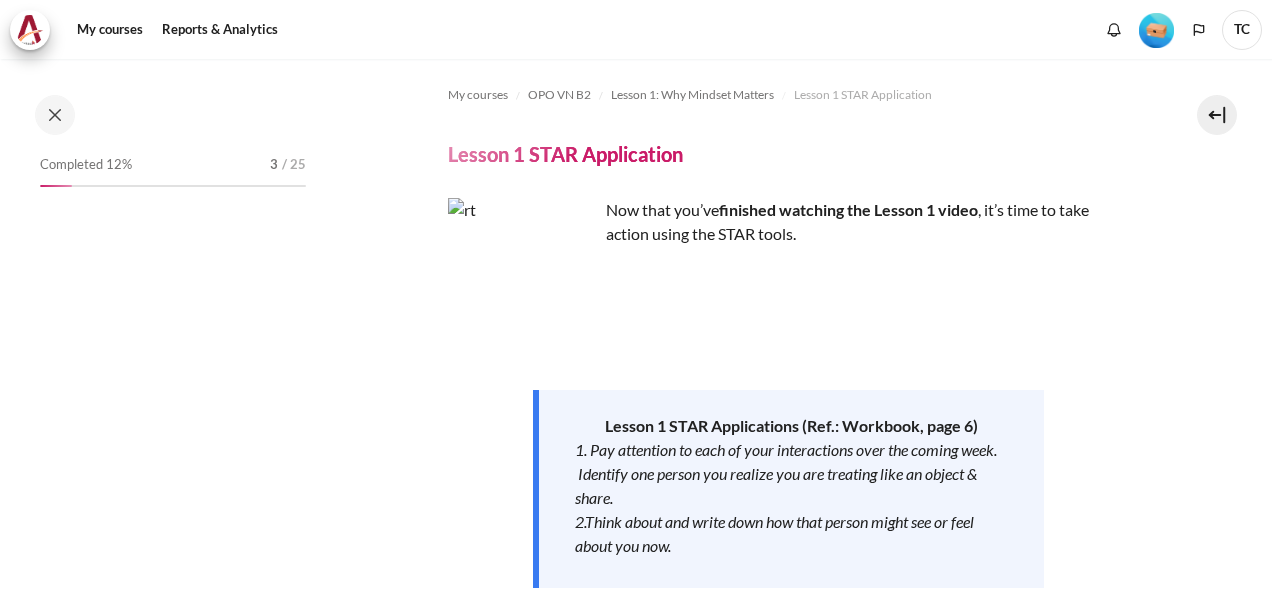 click on "1. Pay attention to each of your
interactions over the coming week.
Identify one person you realize you are treating like an object & share." at bounding box center (792, 474) 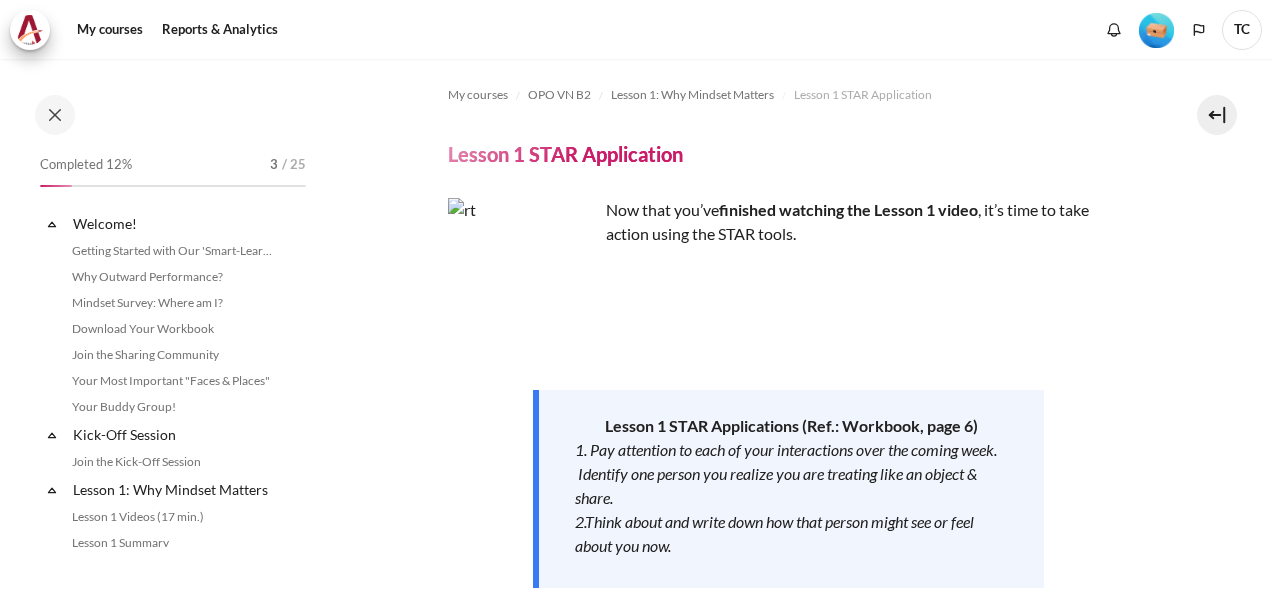 scroll, scrollTop: 272, scrollLeft: 0, axis: vertical 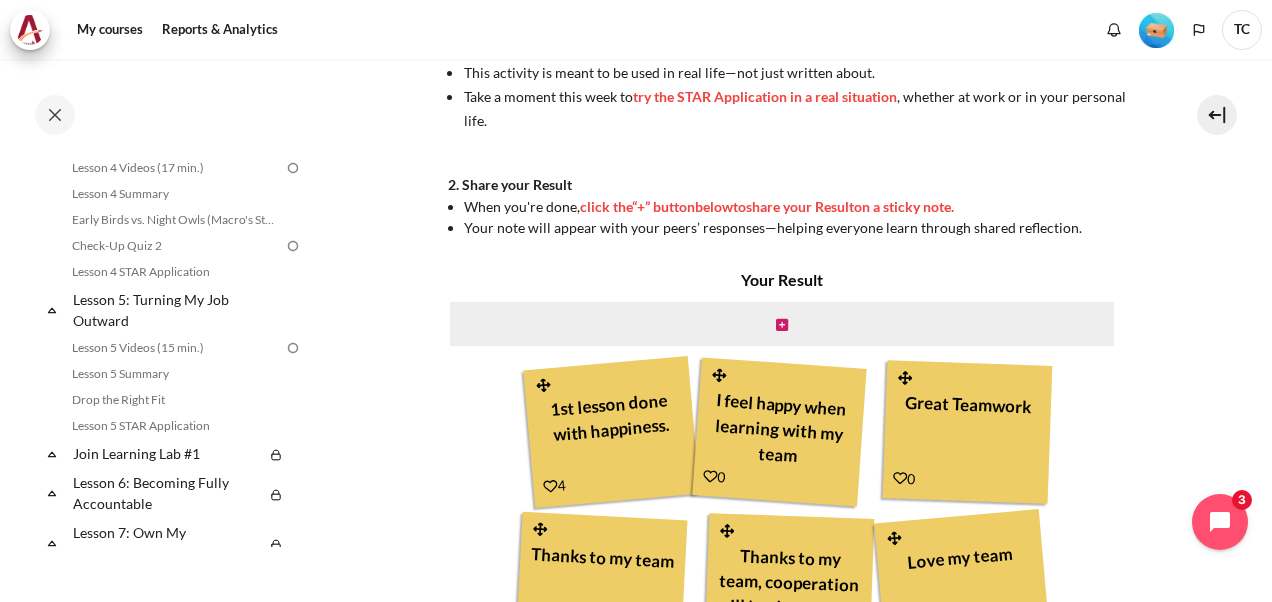 click on "My courses
OPO VN B2
Lesson 1: Why Mindset Matters
Lesson 1 STAR Application
Lesson 1 STAR Application
Now that you’ve
below" at bounding box center [788, 336] 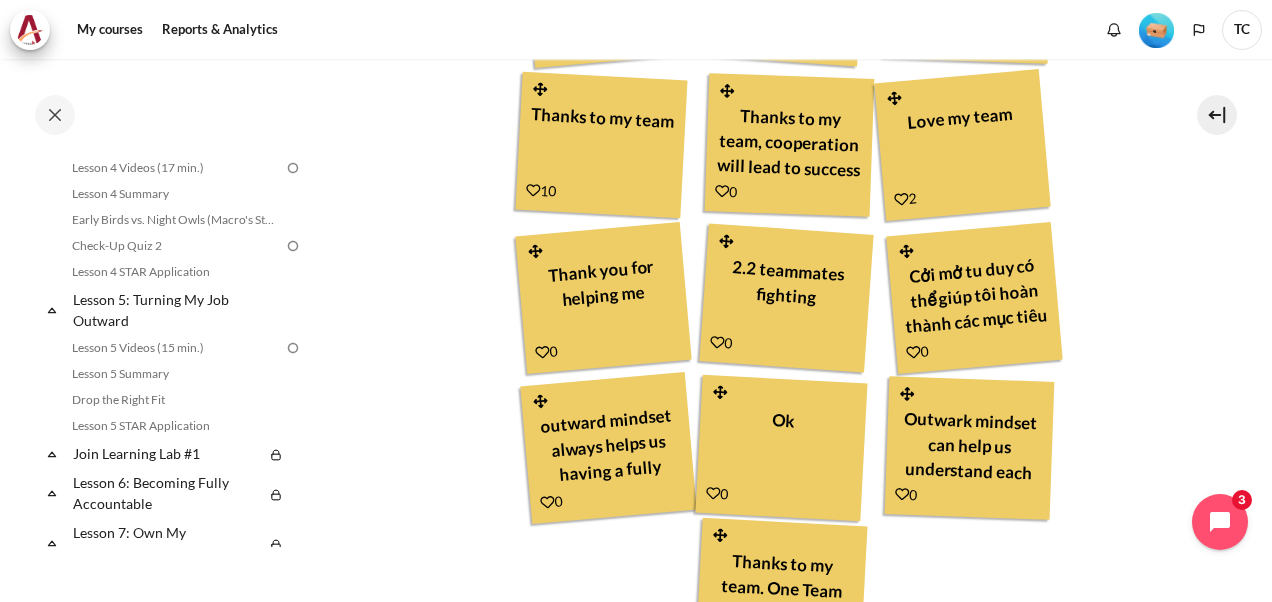 scroll, scrollTop: 1000, scrollLeft: 0, axis: vertical 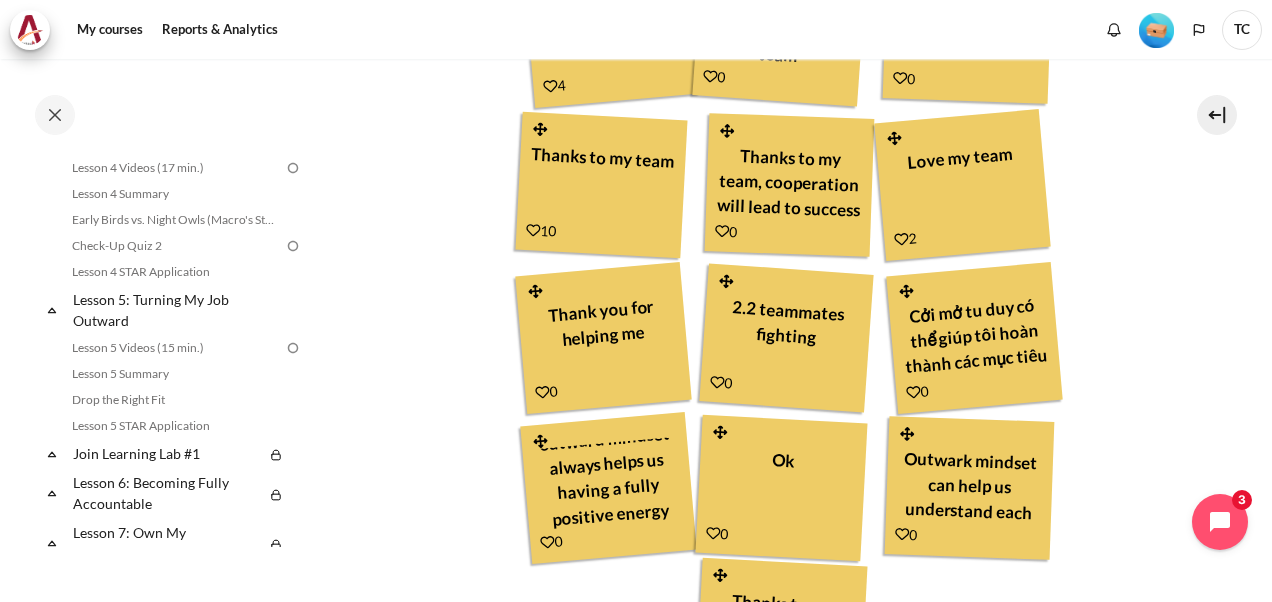 click on "My courses
OPO VN B2
Lesson 1: Why Mindset Matters
Lesson 1 STAR Application
Lesson 1 STAR Application
Now that you’ve
below" at bounding box center (788, -64) 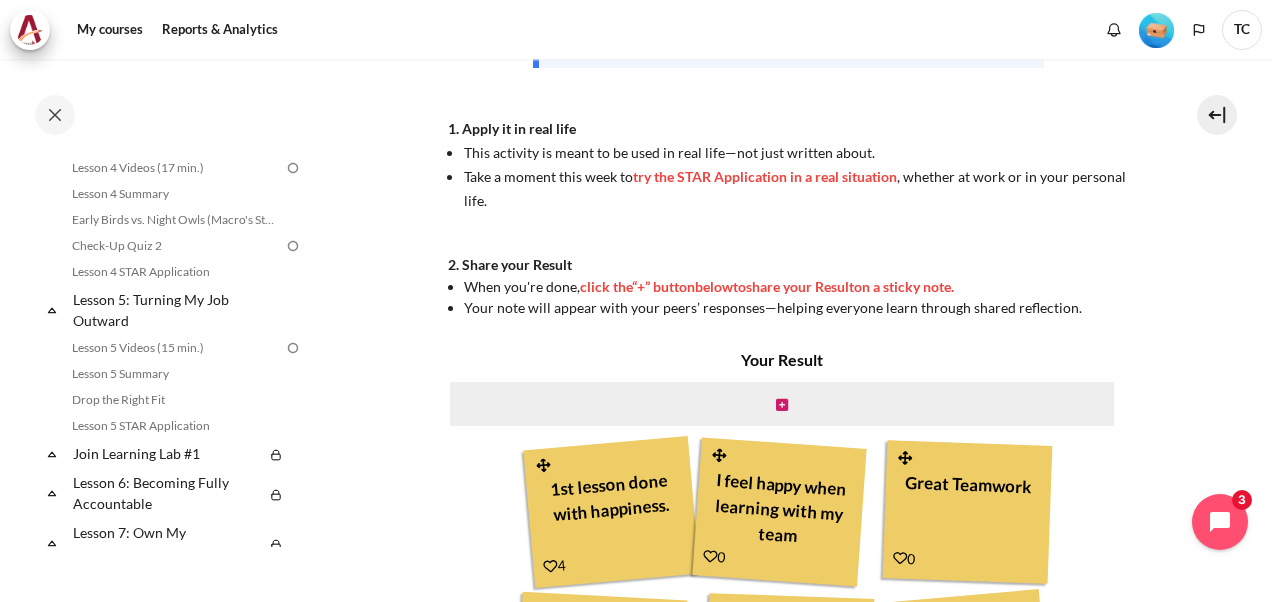 scroll, scrollTop: 480, scrollLeft: 0, axis: vertical 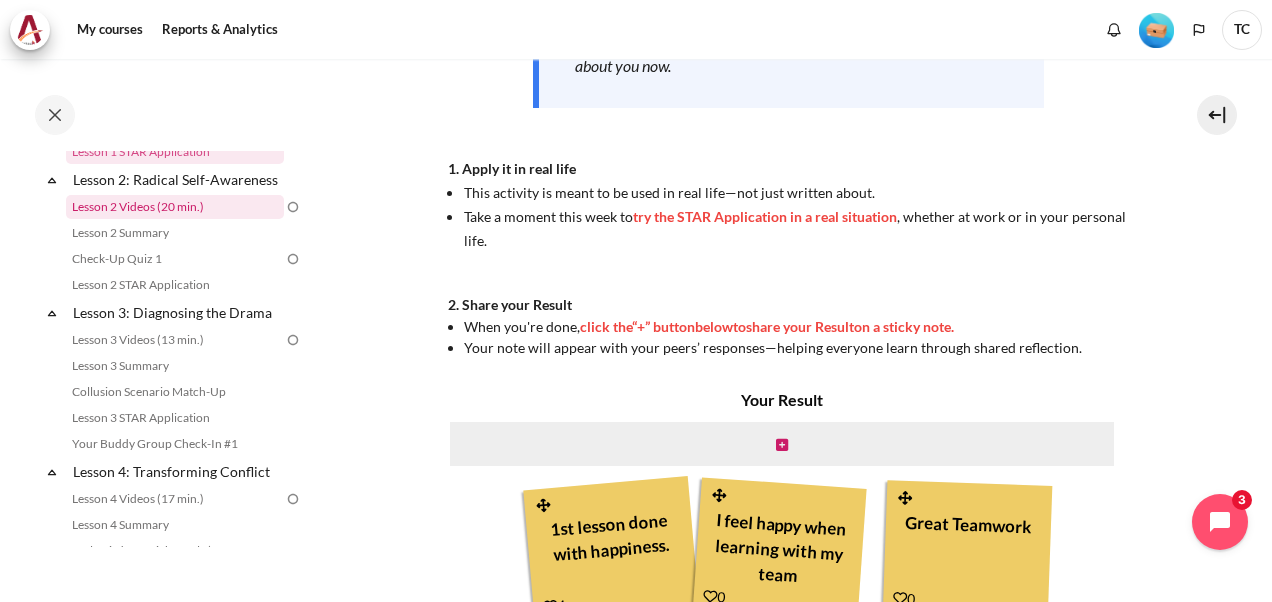 click on "Lesson 2 Videos (20 min.)" at bounding box center [175, 207] 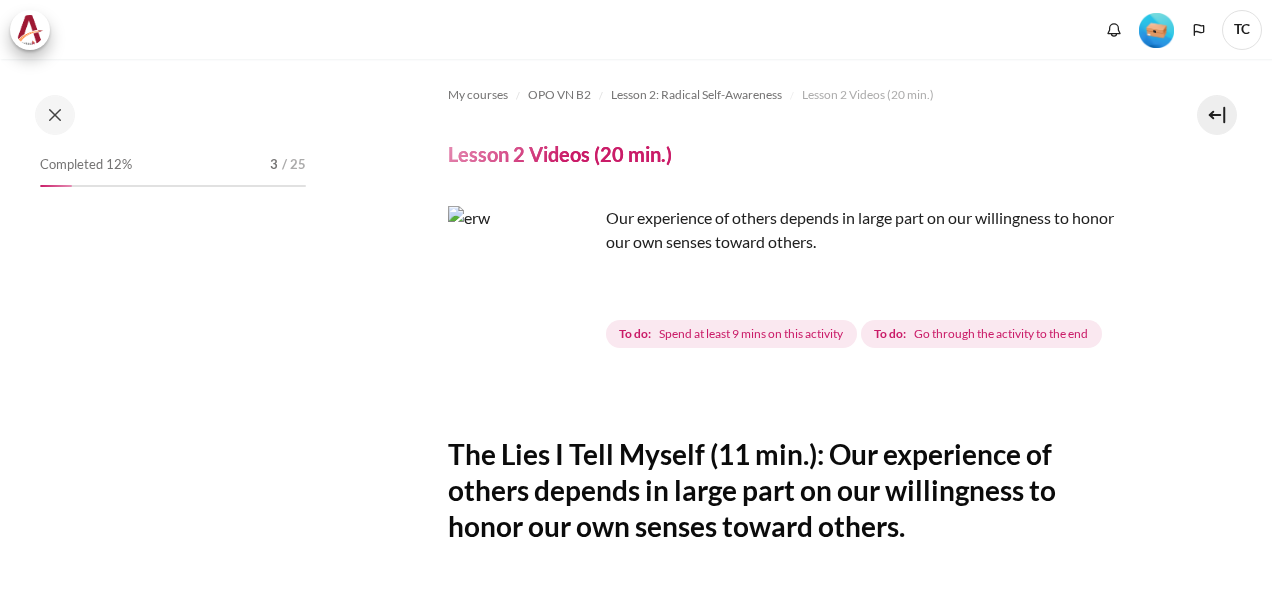 scroll, scrollTop: 0, scrollLeft: 0, axis: both 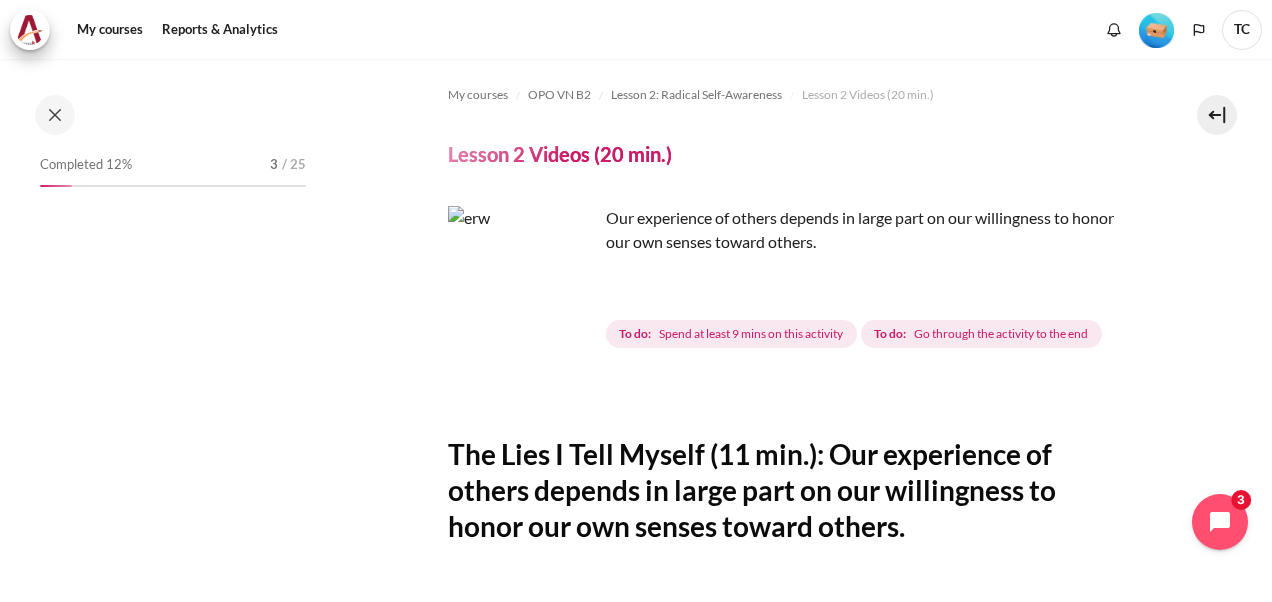 click at bounding box center (789, 394) 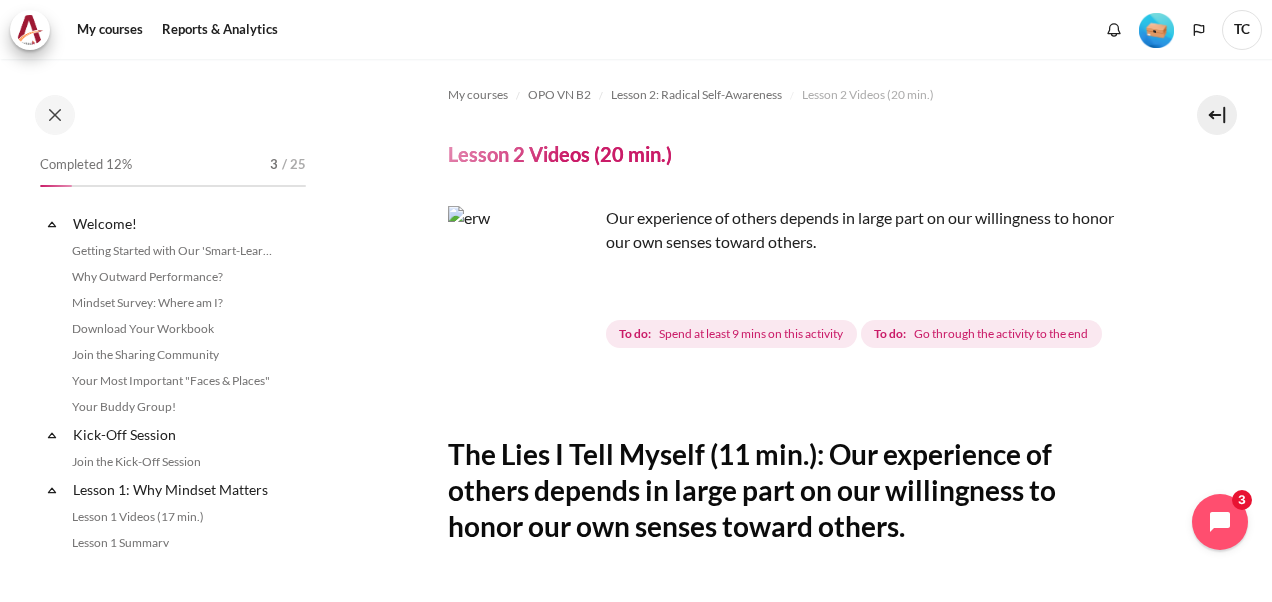 scroll, scrollTop: 348, scrollLeft: 0, axis: vertical 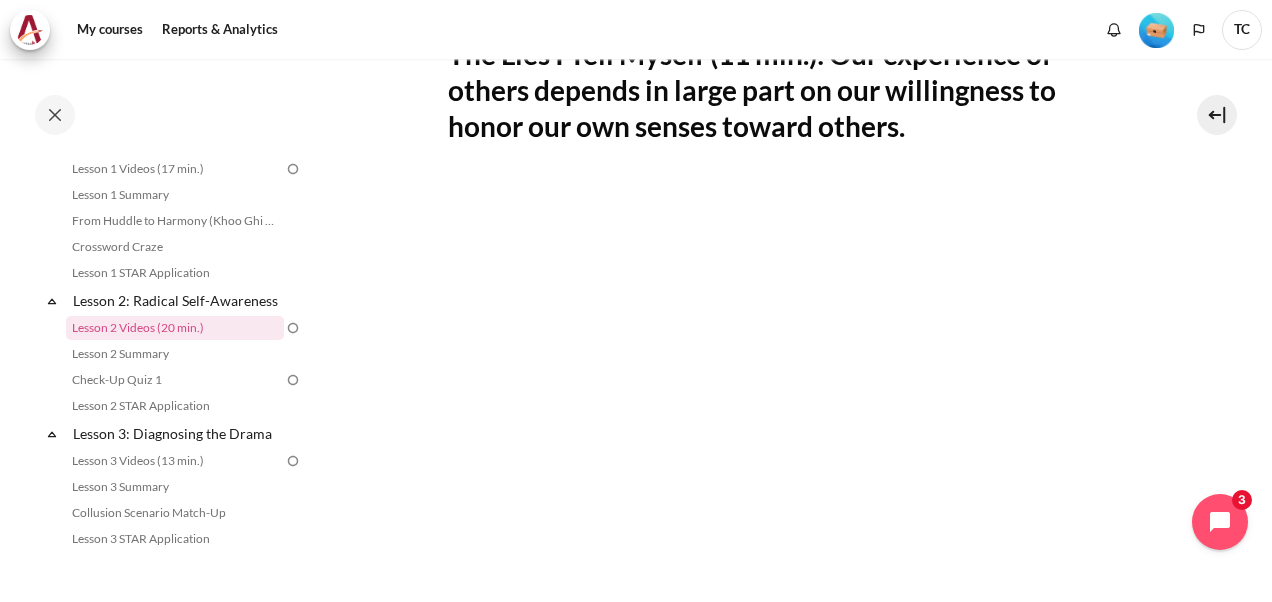 click on "My courses
OPO VN B2
Lesson 2: Radical Self-Awareness
Lesson 2 Videos (20 min.)
Lesson 2 Videos (20 min.)
Completion requirements" at bounding box center (788, 318) 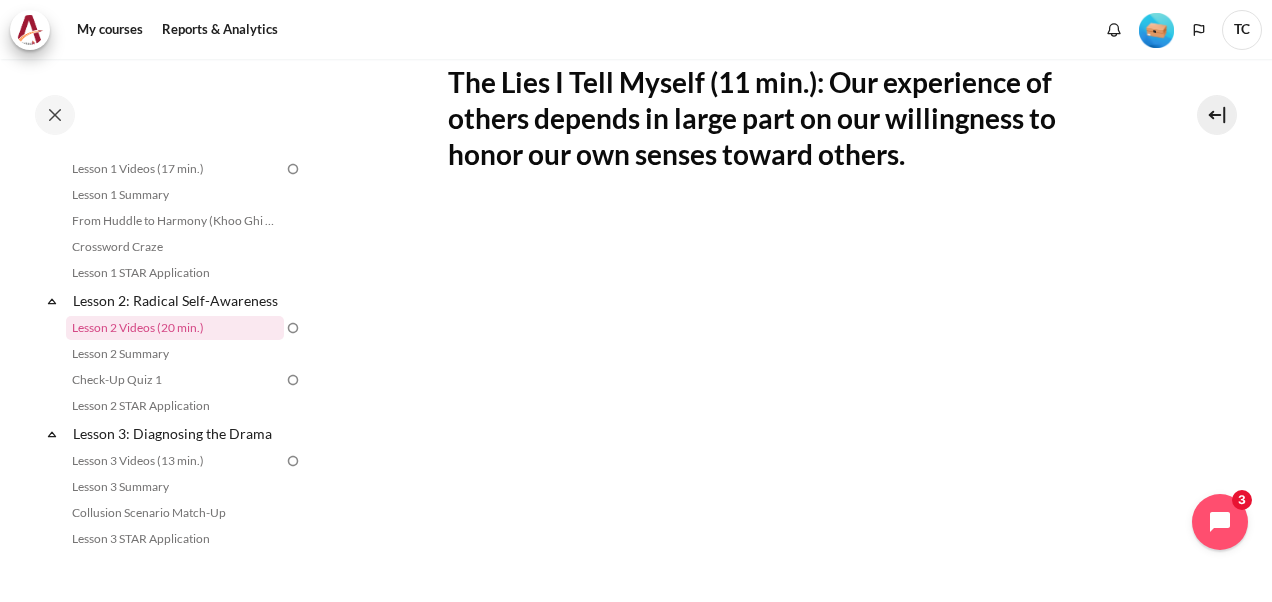 scroll, scrollTop: 360, scrollLeft: 0, axis: vertical 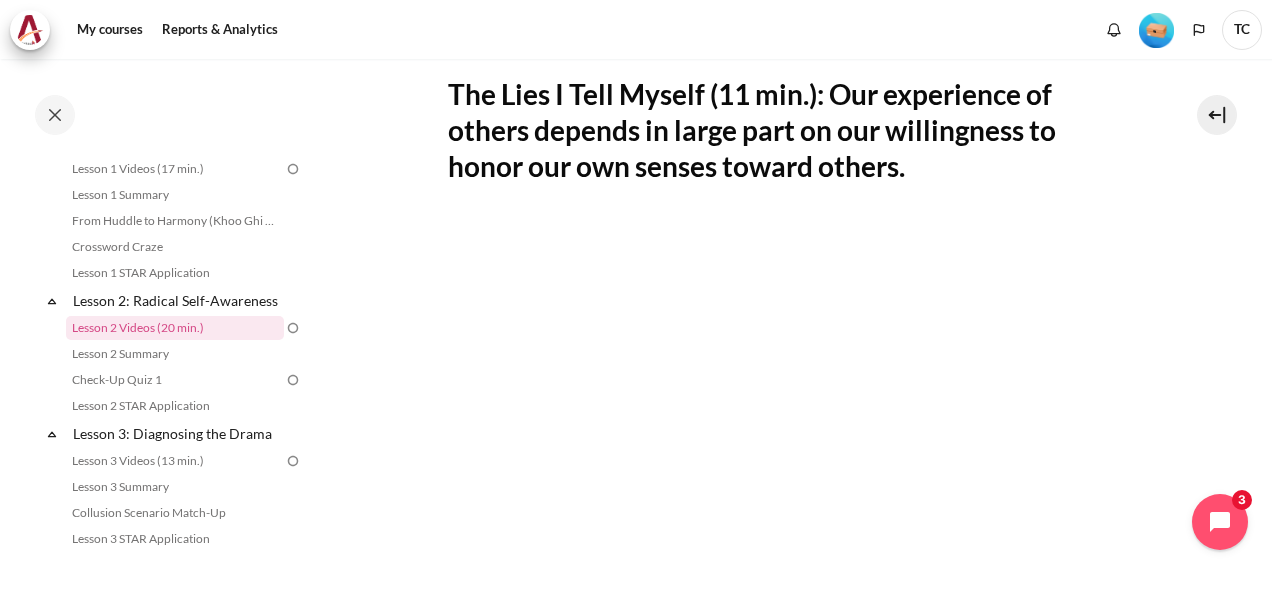 click on "The Lies I Tell Myself (11 min.): Our experience of others depends in large part on our willingness to honor our own senses toward others." at bounding box center (789, 130) 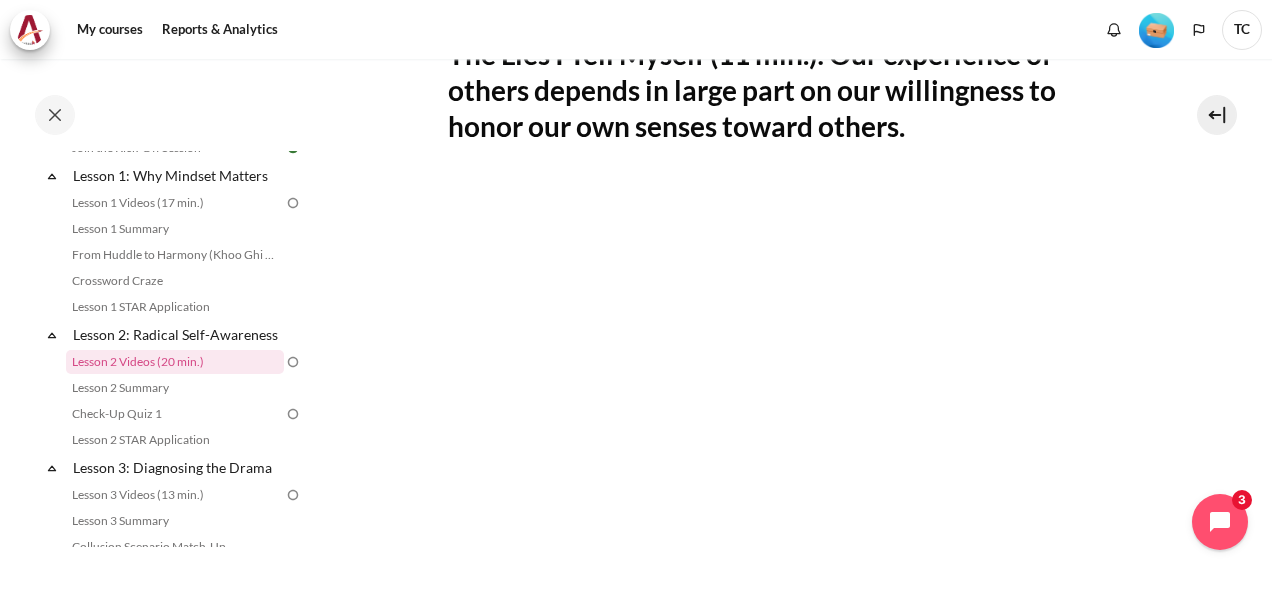 scroll, scrollTop: 295, scrollLeft: 0, axis: vertical 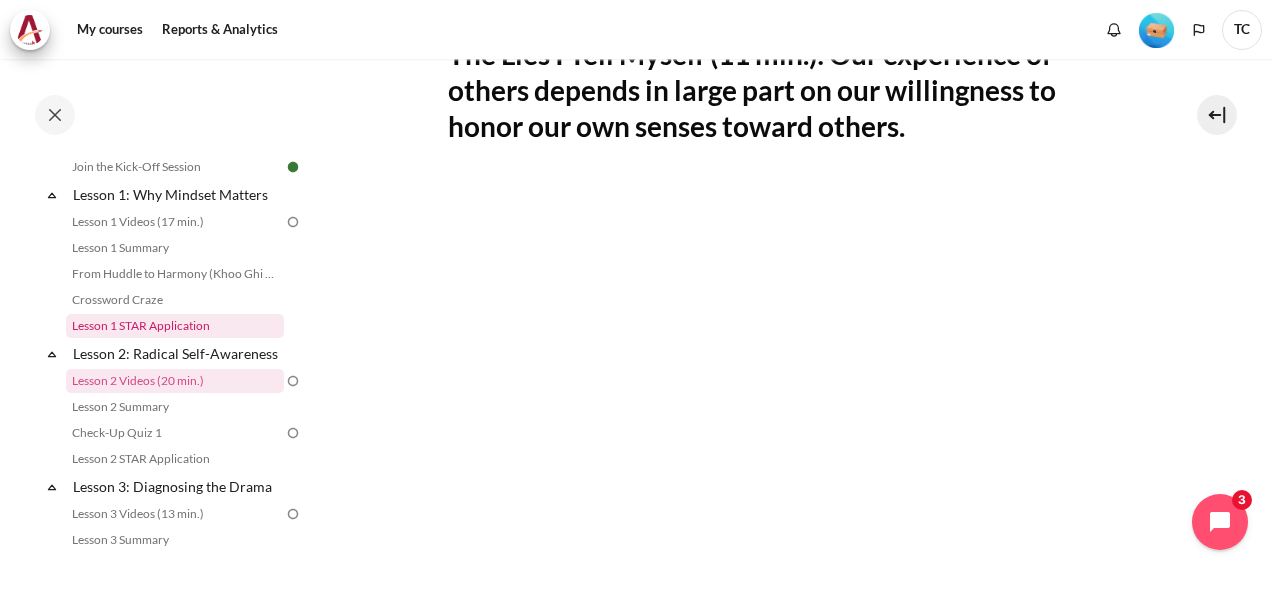 click on "Lesson 1 STAR Application" at bounding box center [175, 326] 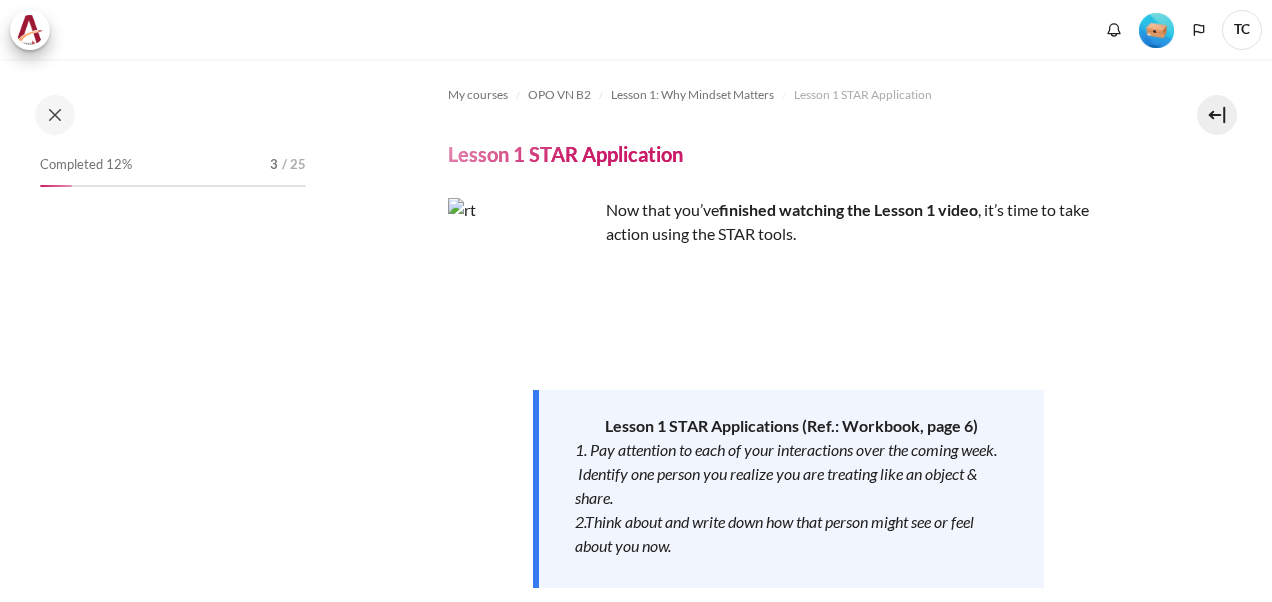 scroll, scrollTop: 0, scrollLeft: 0, axis: both 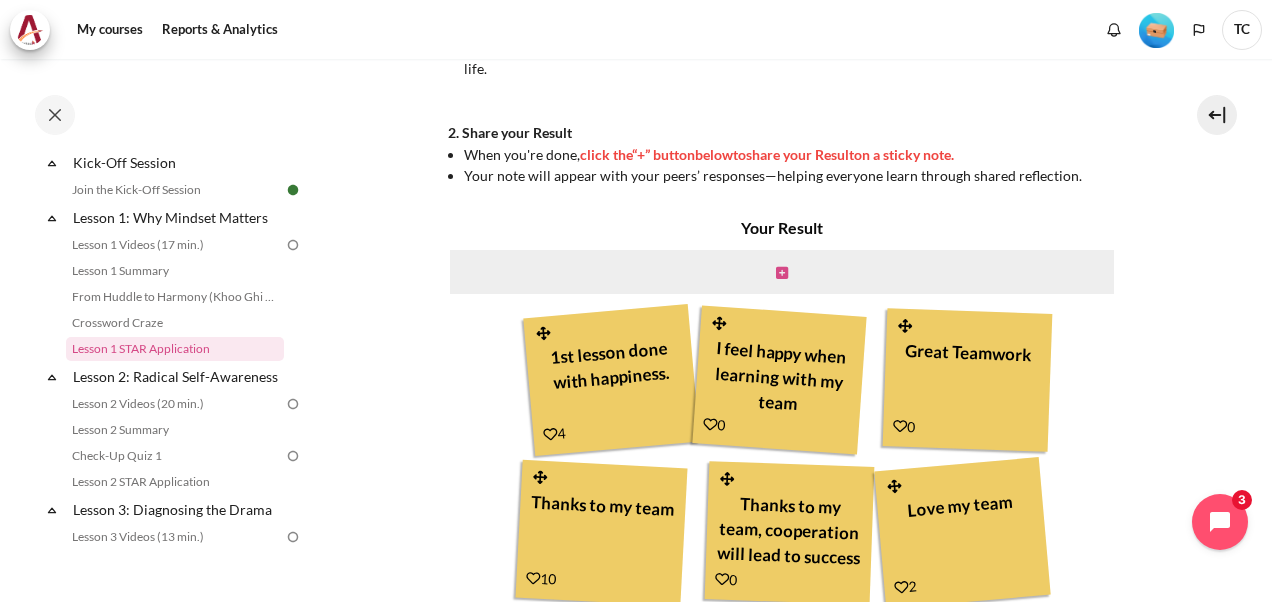 click at bounding box center [782, 273] 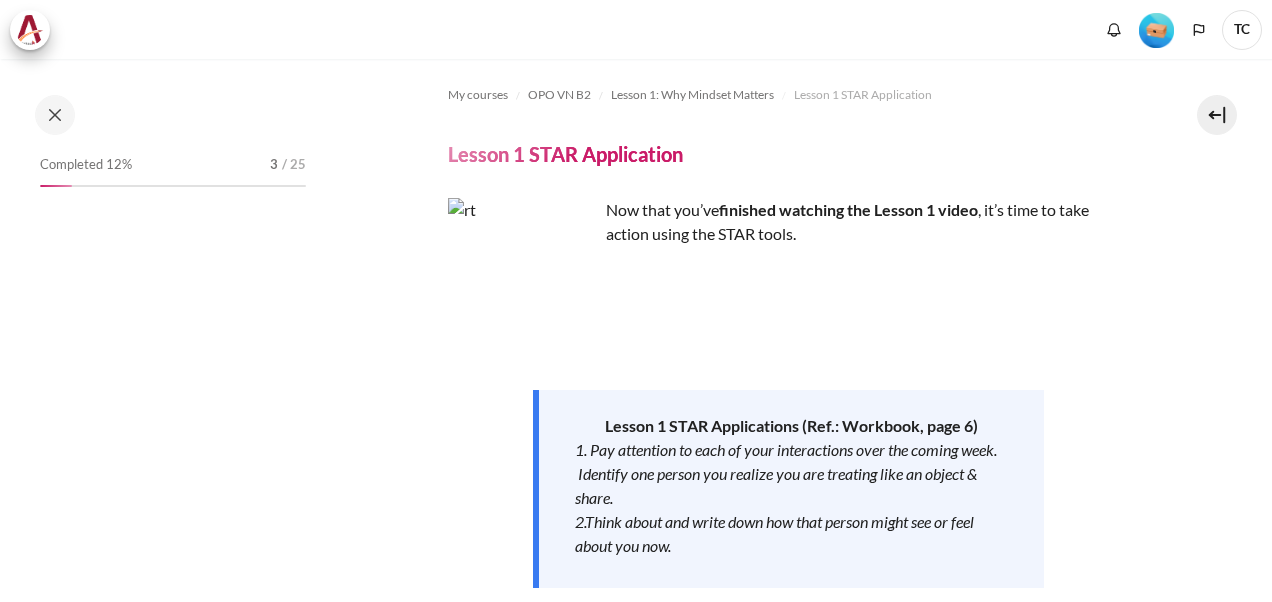 scroll, scrollTop: 0, scrollLeft: 0, axis: both 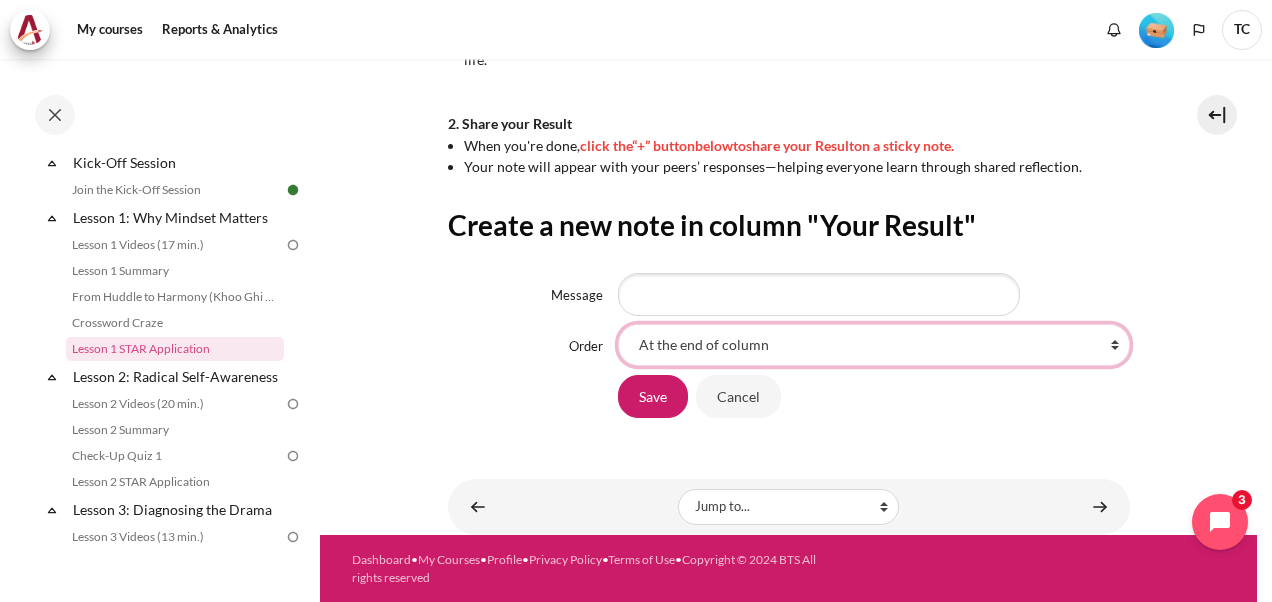 click on "At the end of column
First place in column
After '1st lesson done with happiness.'
After 'I feel happy when learning with my [TEAM] '
After 'Great [TEAMWORK]'
After 'Thanks to my [TEAM]'
After 'Thanks to my [TEAM], cooperation will lead to success'
After 'Love my [TEAM]'
After 'Thank you for helping me'
After '2.2 [TEAMMATES] fighting'
After 'Cởi mở tu duy có thể giúp tôi hoàn thành các mục tiêu mà trước đây tưởng chừng như không thể được'
After 'outward mindset always helps us having a fully positive energy '
After 'Ok'
After 'Outwark mindset can help us understand each other'
After 'Thanks to my [TEAM]. One [TEAM] One Voice!'" at bounding box center (874, 345) 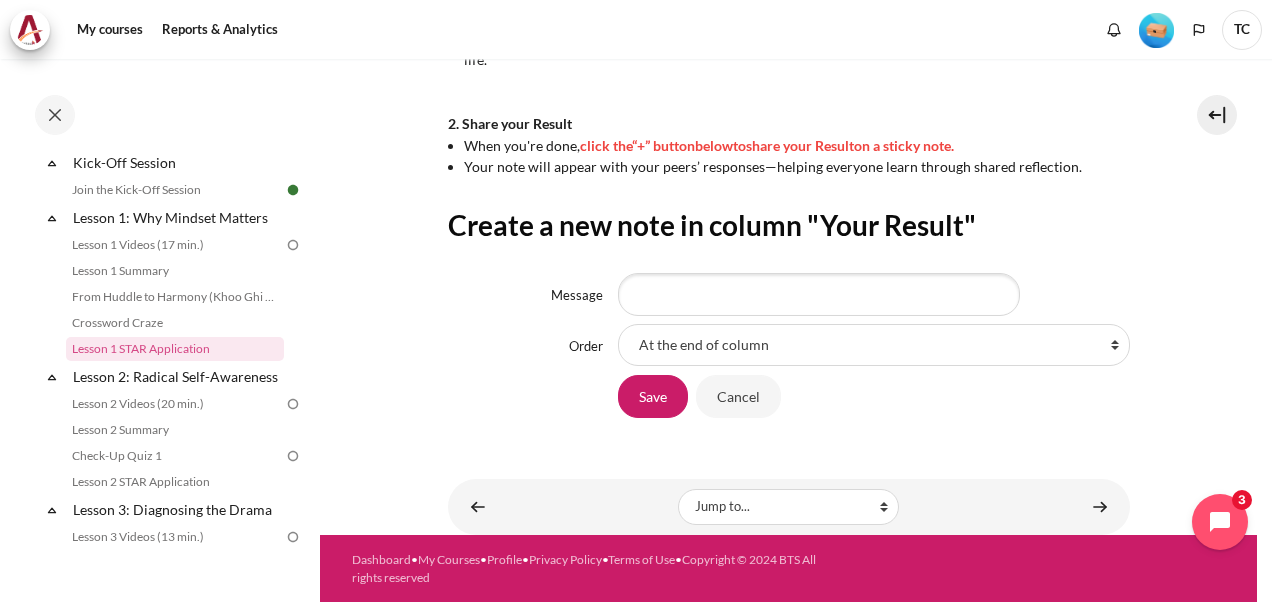 click on "Save
Cancel" at bounding box center (874, 396) 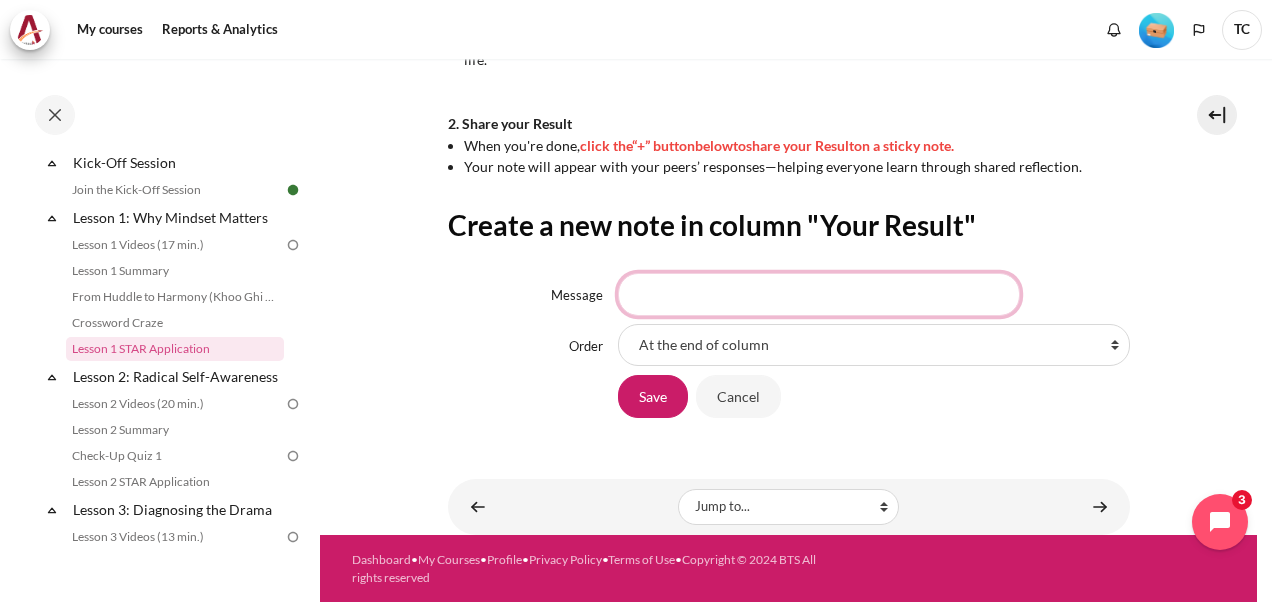 click on "Message" at bounding box center (819, 294) 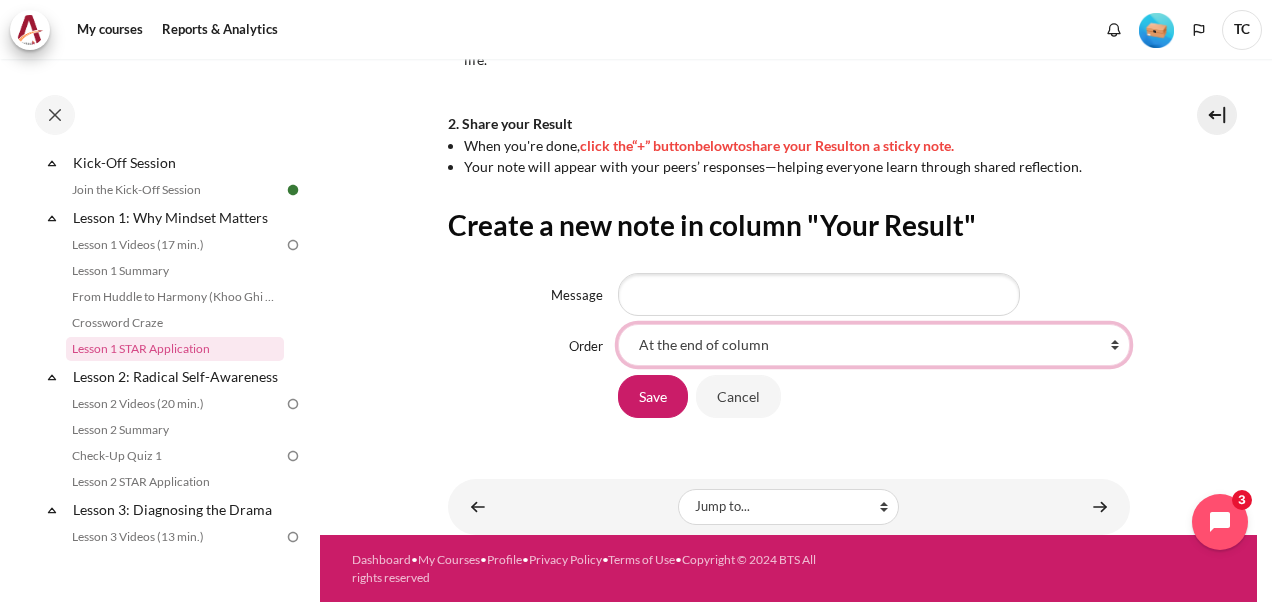 click on "At the end of column
First place in column
After '1st lesson done with happiness.'
After 'I feel happy when learning with my team '
After 'Great Teamwork'
After 'Thanks to my team'
After 'Thanks to my team, cooperation will lead to success'
After 'Love my team'
After 'Thank you for helping me'
After '2.2 teammates fighting'
After 'Cởi mở tu duy có thể giúp tôi hoàn thành các mục tiêu mà trước đây tưởng chừng như không thể được'
After 'outward mindset always helps us having a fully positive energy '
After 'Ok'
After 'Outwark mindset can help us understand each other'
After 'Thanks to my team. One Team One Voice!'" at bounding box center (874, 345) 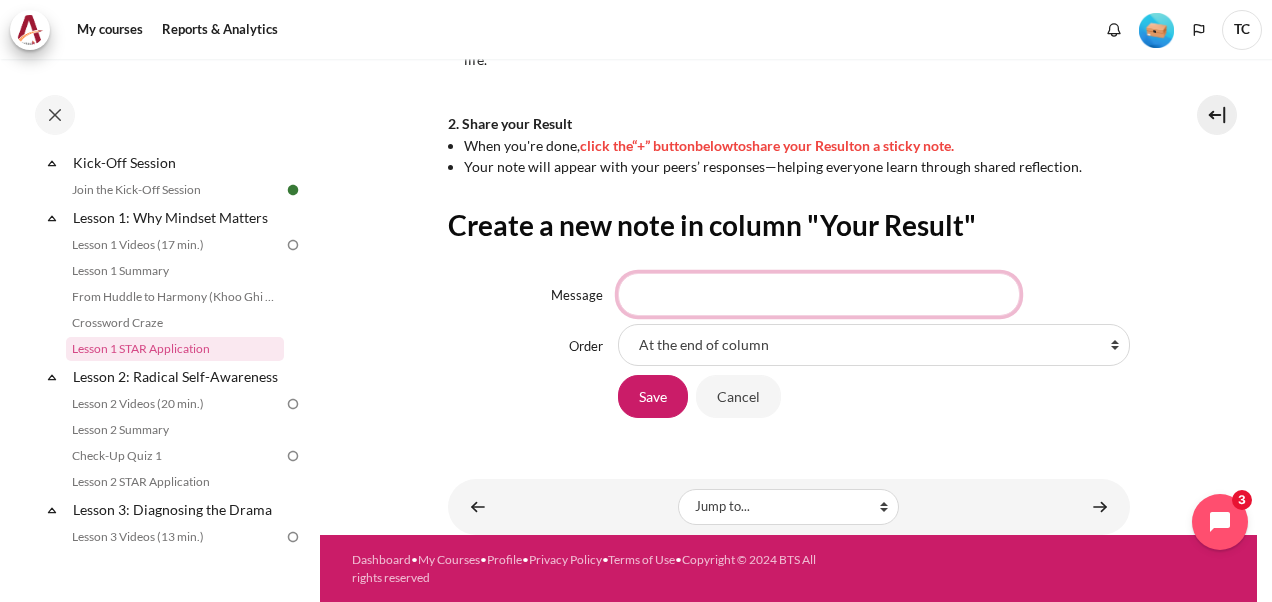 click on "Message" at bounding box center (819, 294) 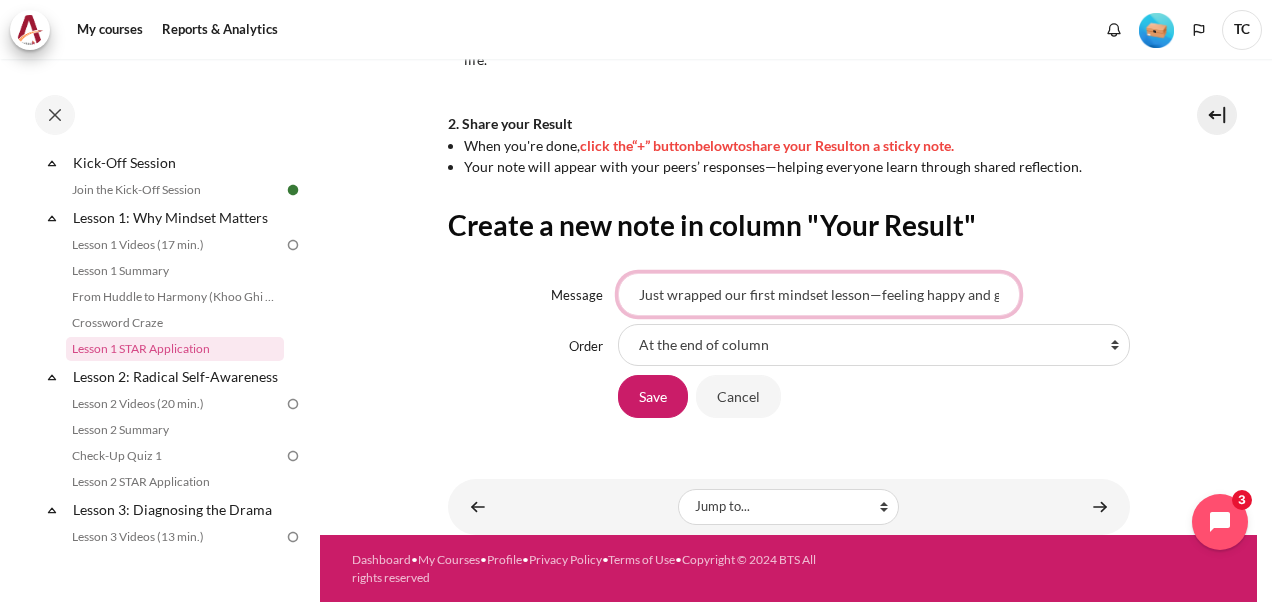 scroll, scrollTop: 0, scrollLeft: 110, axis: horizontal 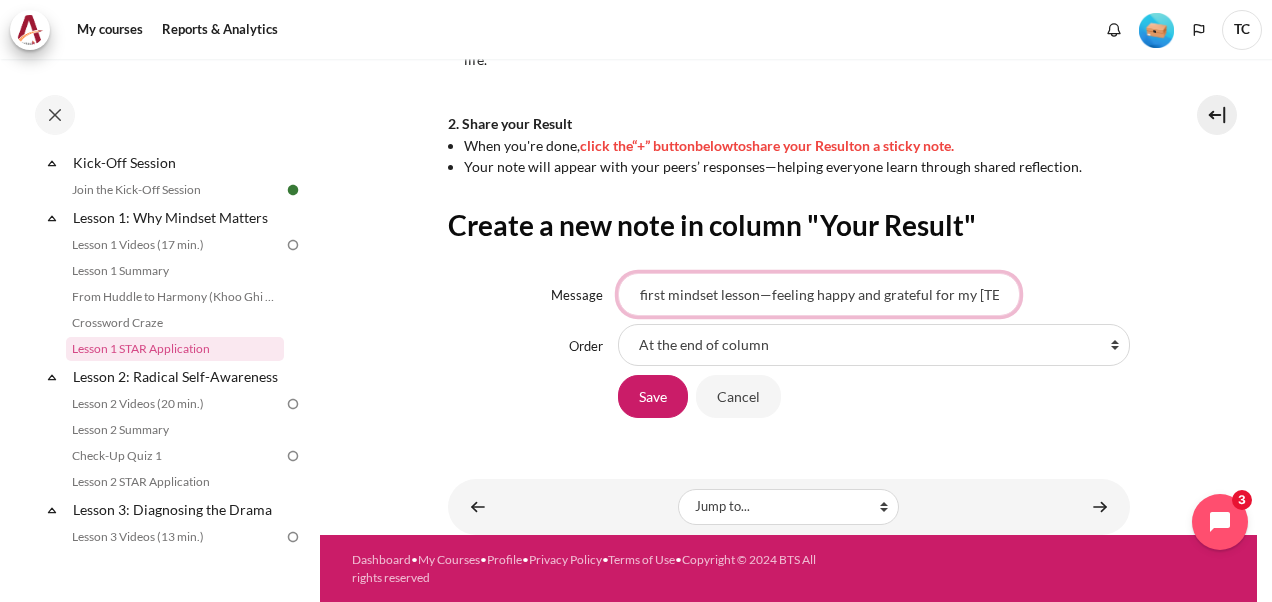 click on "Just wrapped our first mindset lesson—feeling happy and grateful for my team" at bounding box center (819, 294) 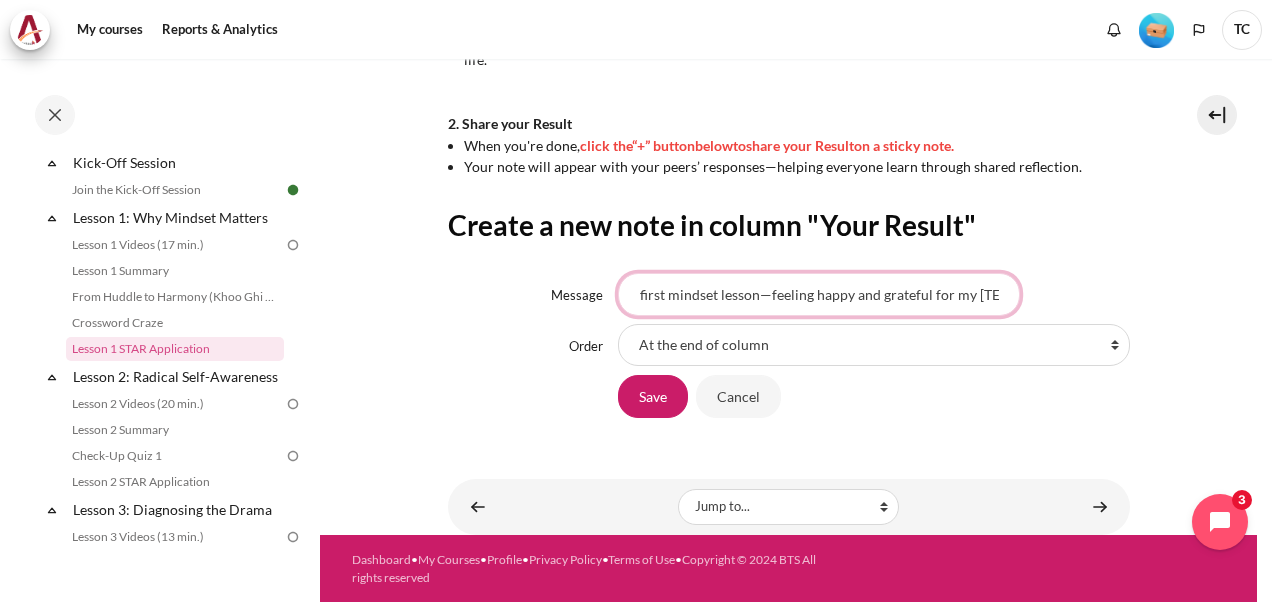 click on "Just wrapped our first mindset lesson—feeling happy and grateful for my team" at bounding box center [819, 294] 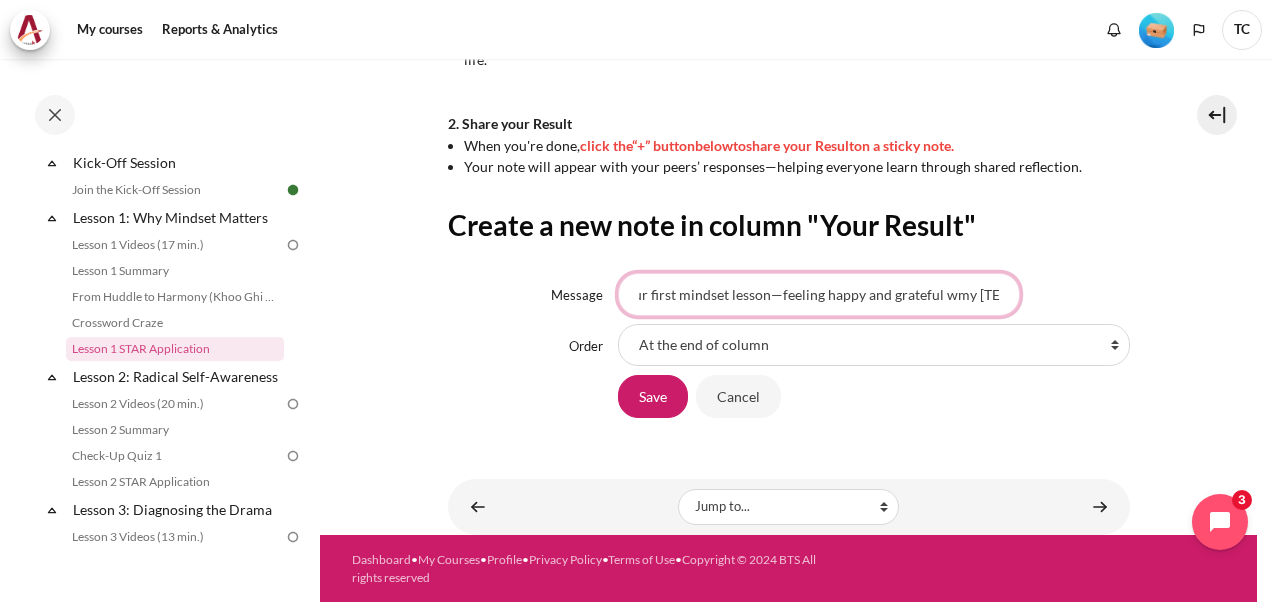 scroll, scrollTop: 0, scrollLeft: 90, axis: horizontal 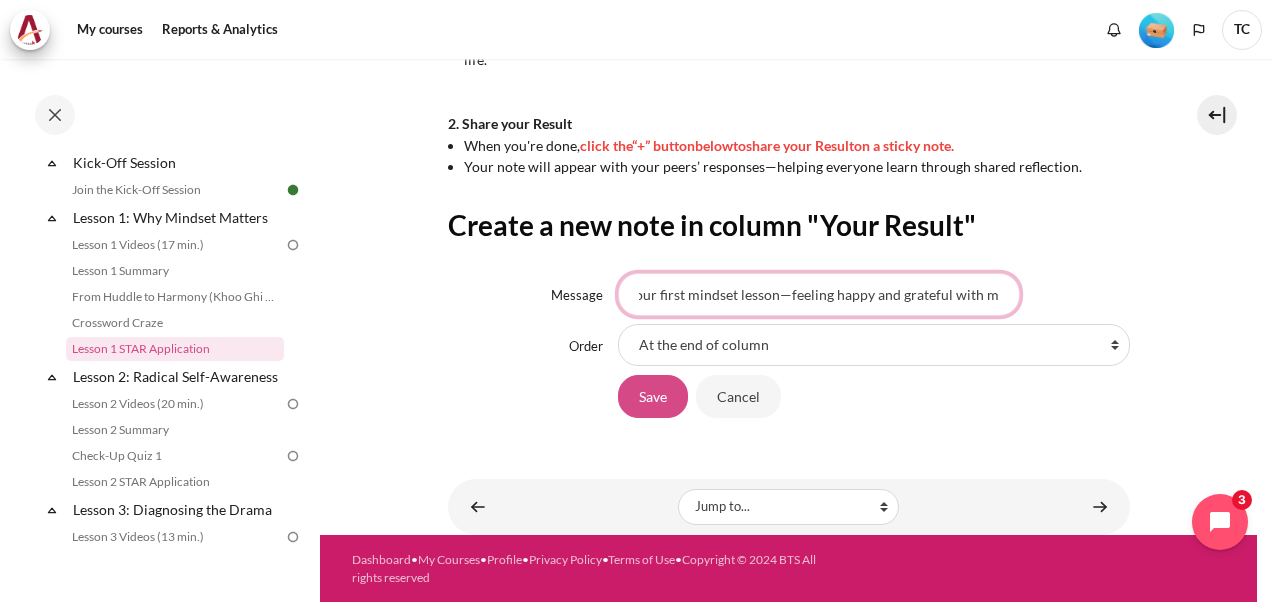 type on "Just wrapped our first mindset lesson—feeling happy and grateful with my team" 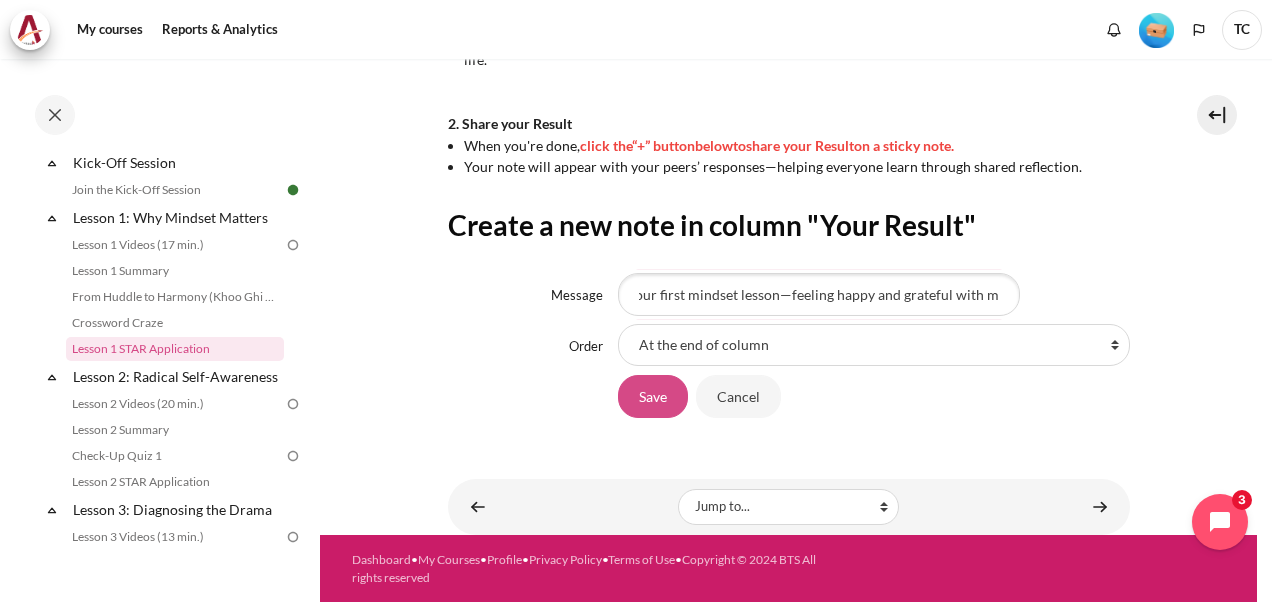 scroll, scrollTop: 0, scrollLeft: 0, axis: both 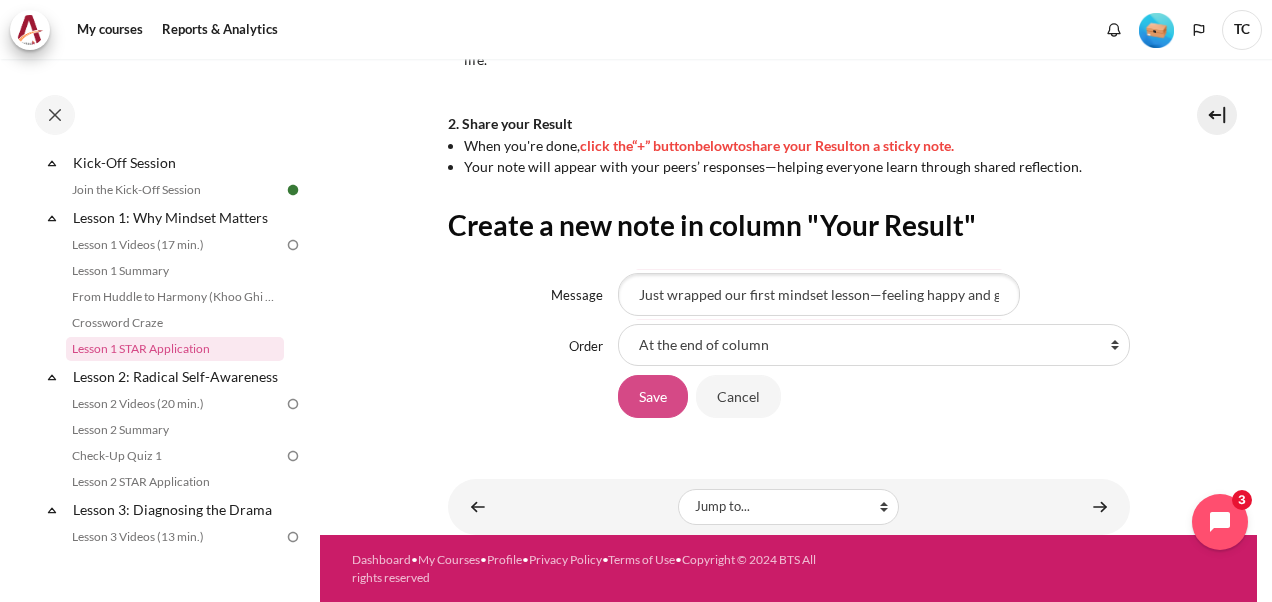 click on "Save" at bounding box center [653, 396] 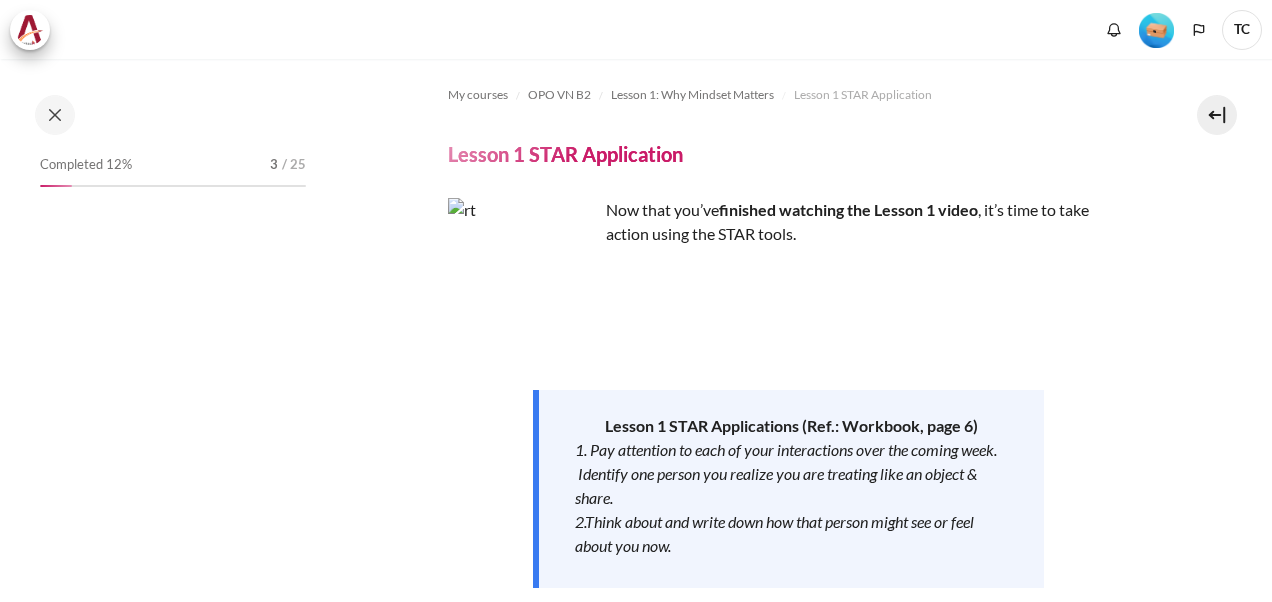 scroll, scrollTop: 0, scrollLeft: 0, axis: both 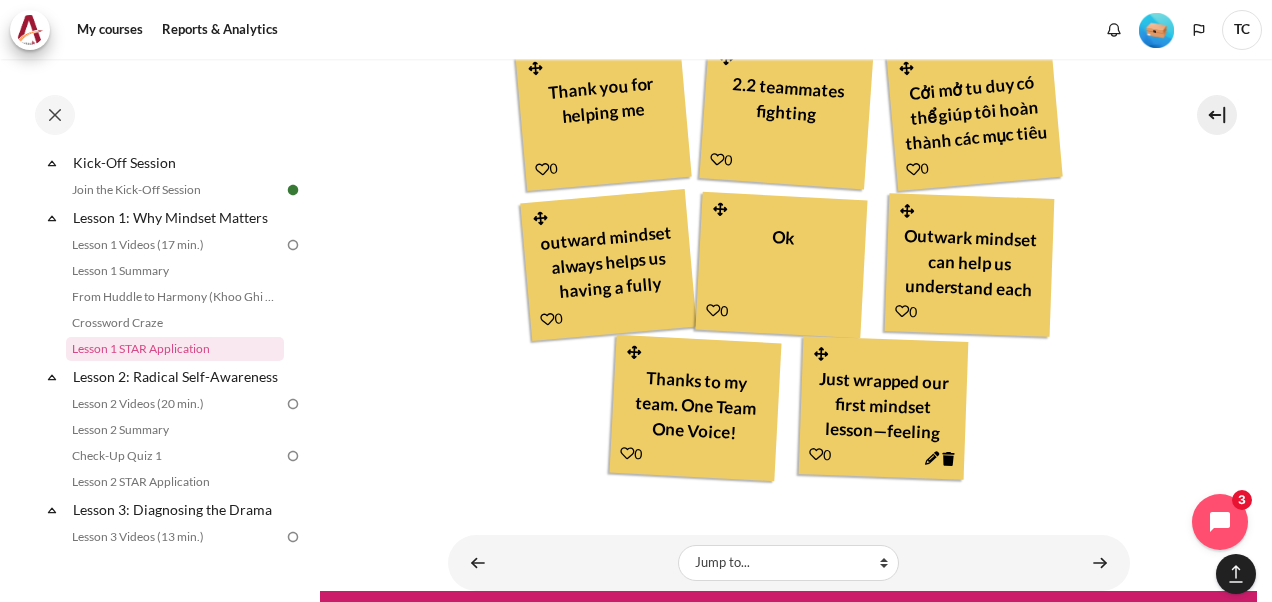 click at bounding box center [293, 245] 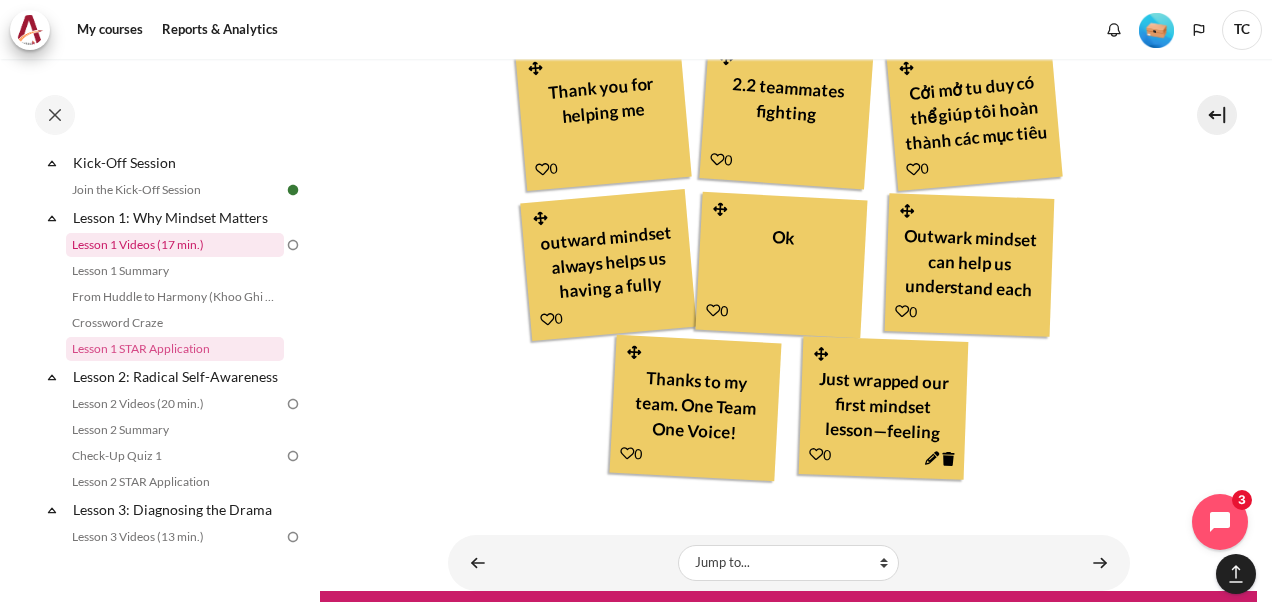 click on "Lesson 1 Videos (17 min.)" at bounding box center (175, 245) 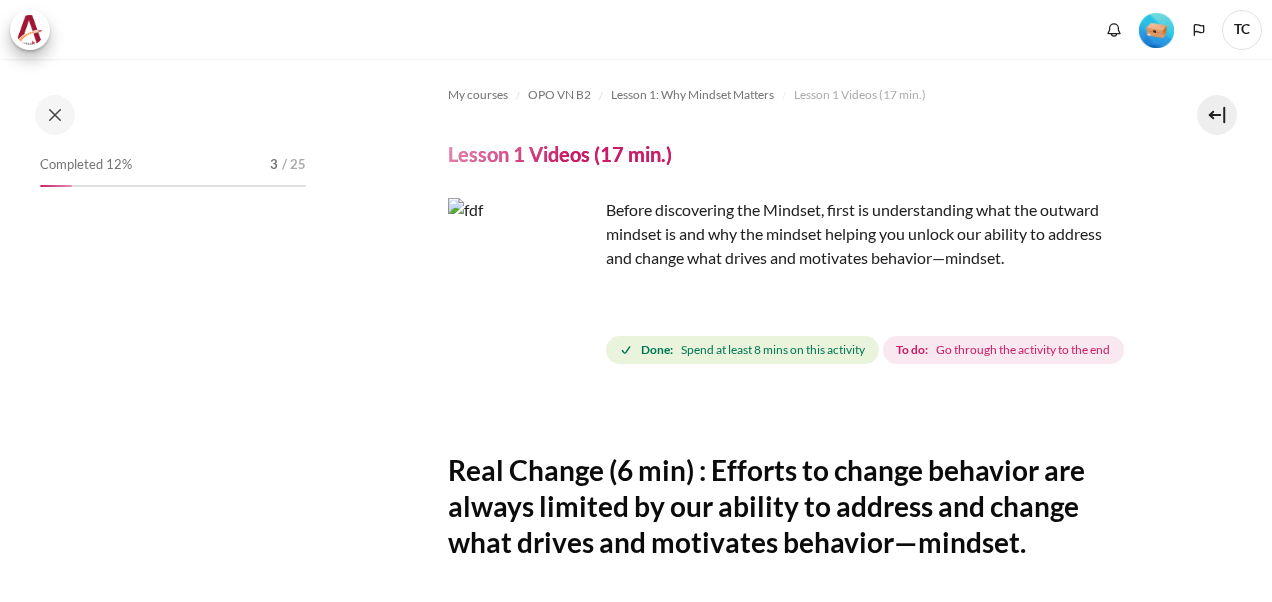 scroll, scrollTop: 0, scrollLeft: 0, axis: both 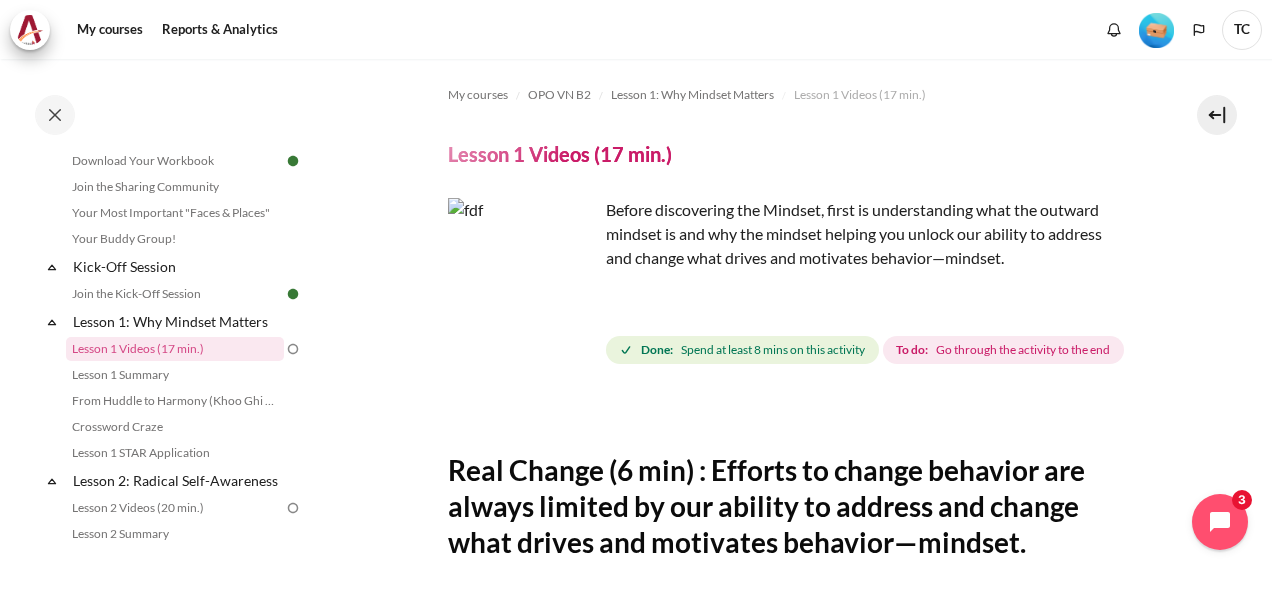 click on "Go through the activity to the end" at bounding box center (1023, 350) 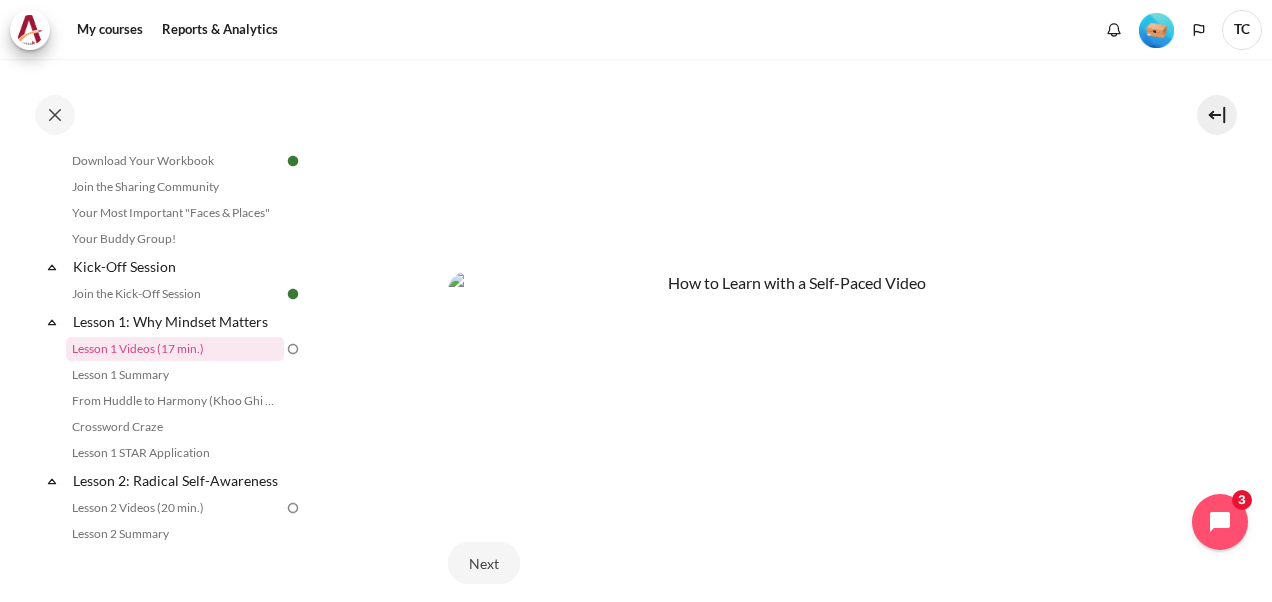 scroll, scrollTop: 960, scrollLeft: 0, axis: vertical 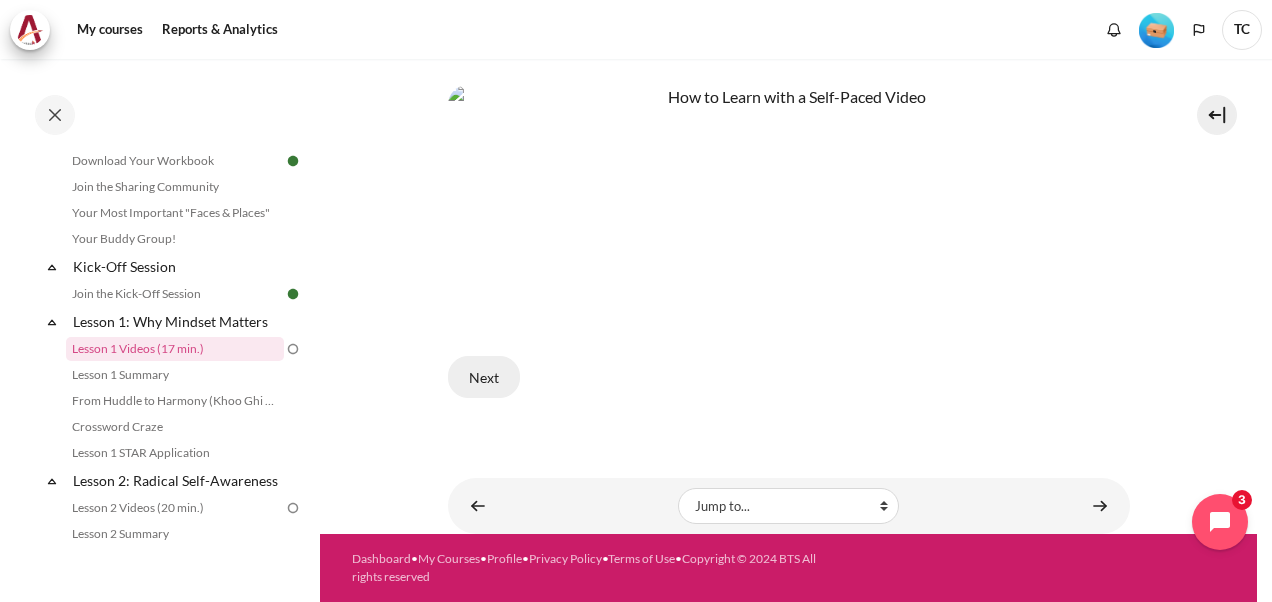 click on "Next" at bounding box center (484, 377) 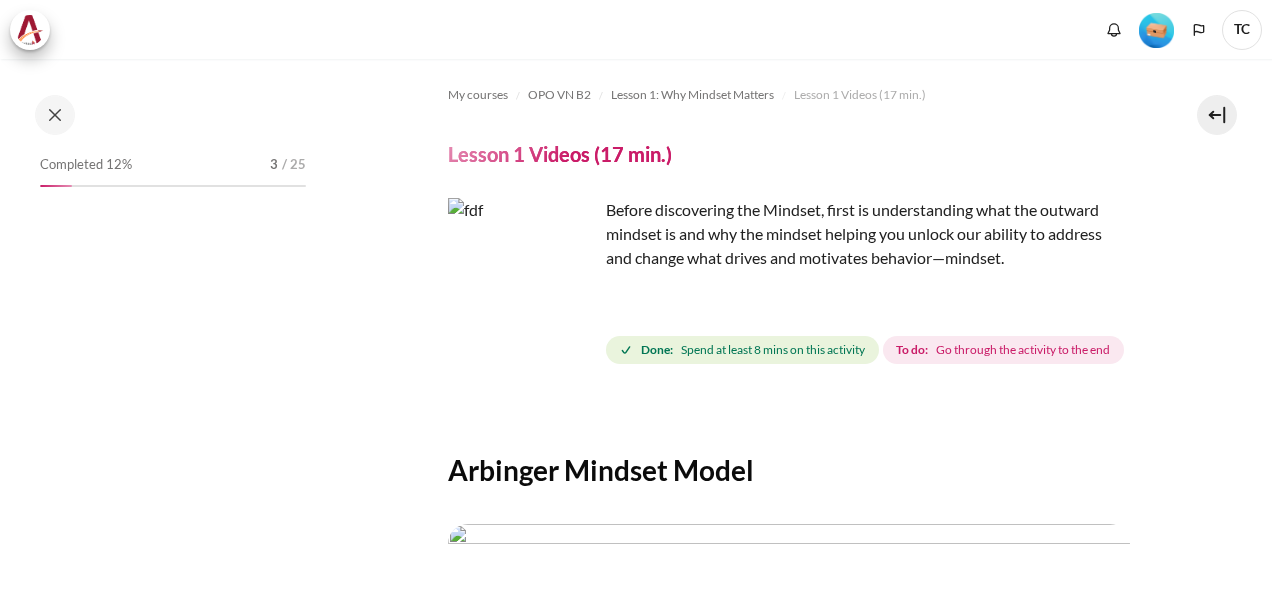 scroll, scrollTop: 0, scrollLeft: 0, axis: both 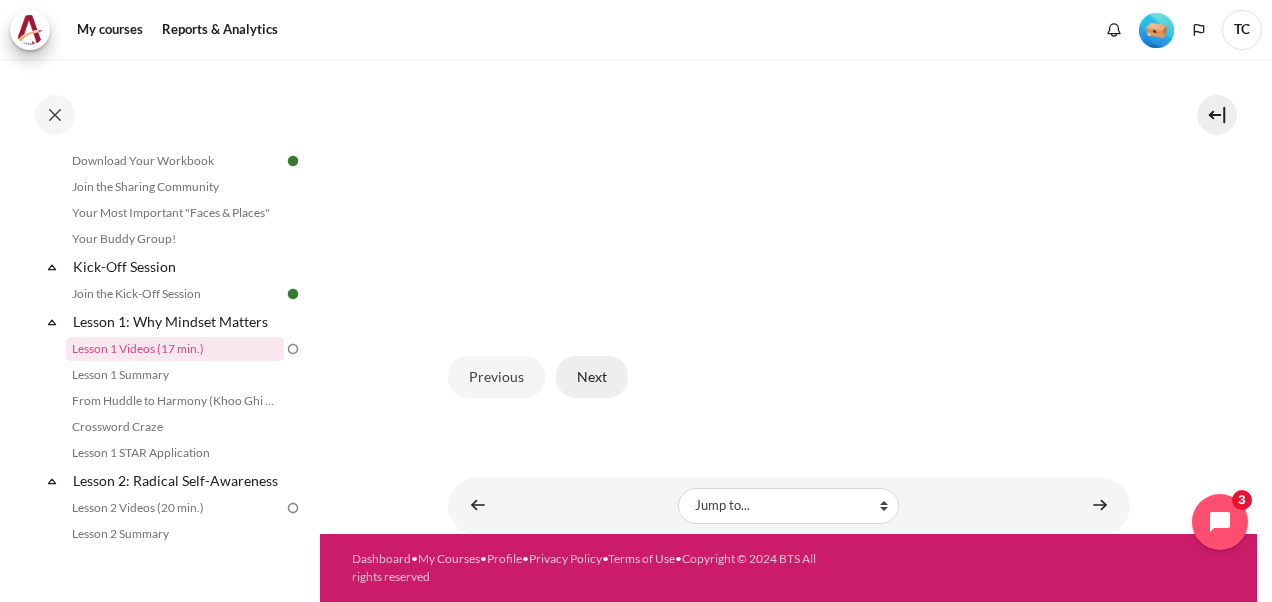 click on "Next" at bounding box center [592, 377] 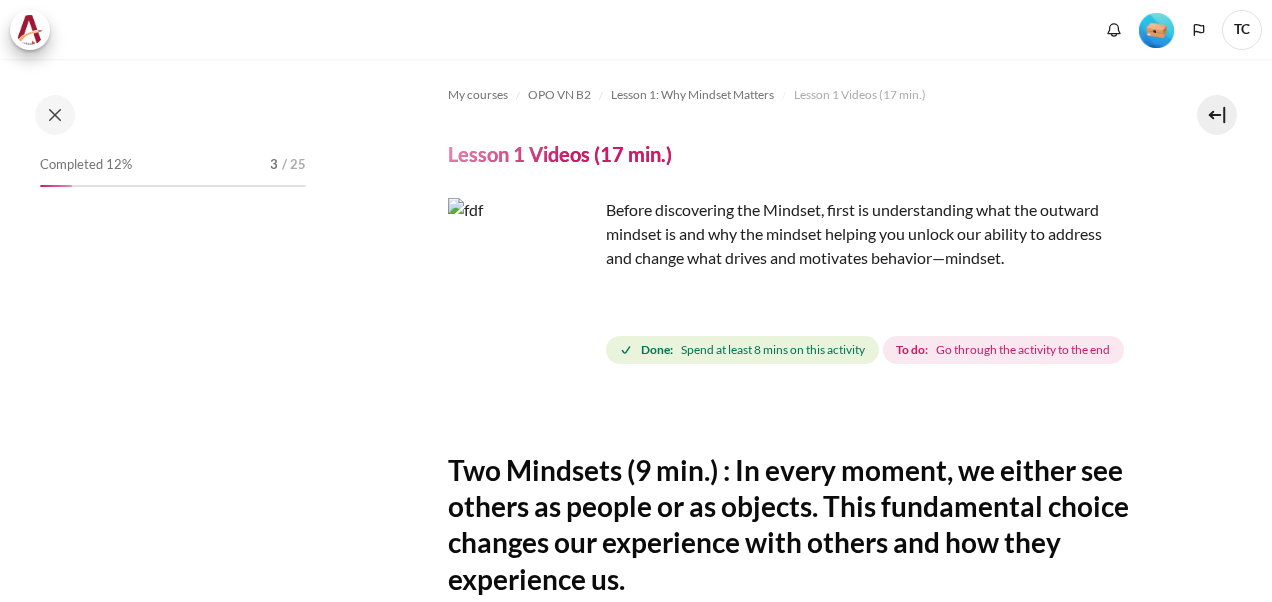 scroll, scrollTop: 0, scrollLeft: 0, axis: both 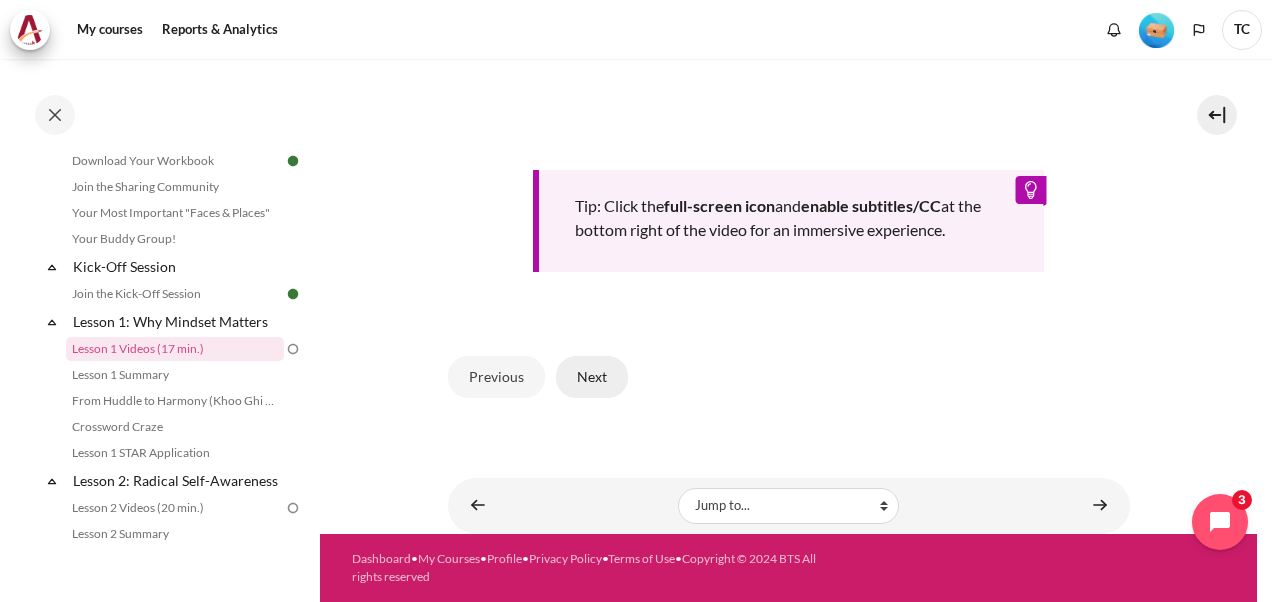 click on "Next" at bounding box center (592, 377) 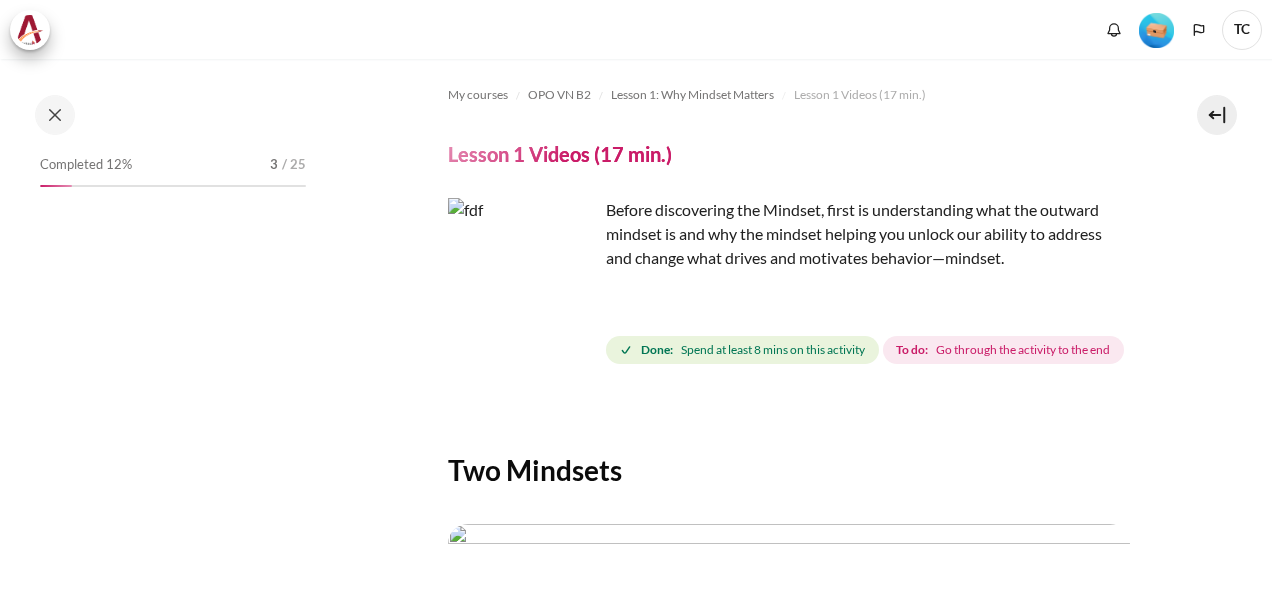 scroll, scrollTop: 0, scrollLeft: 0, axis: both 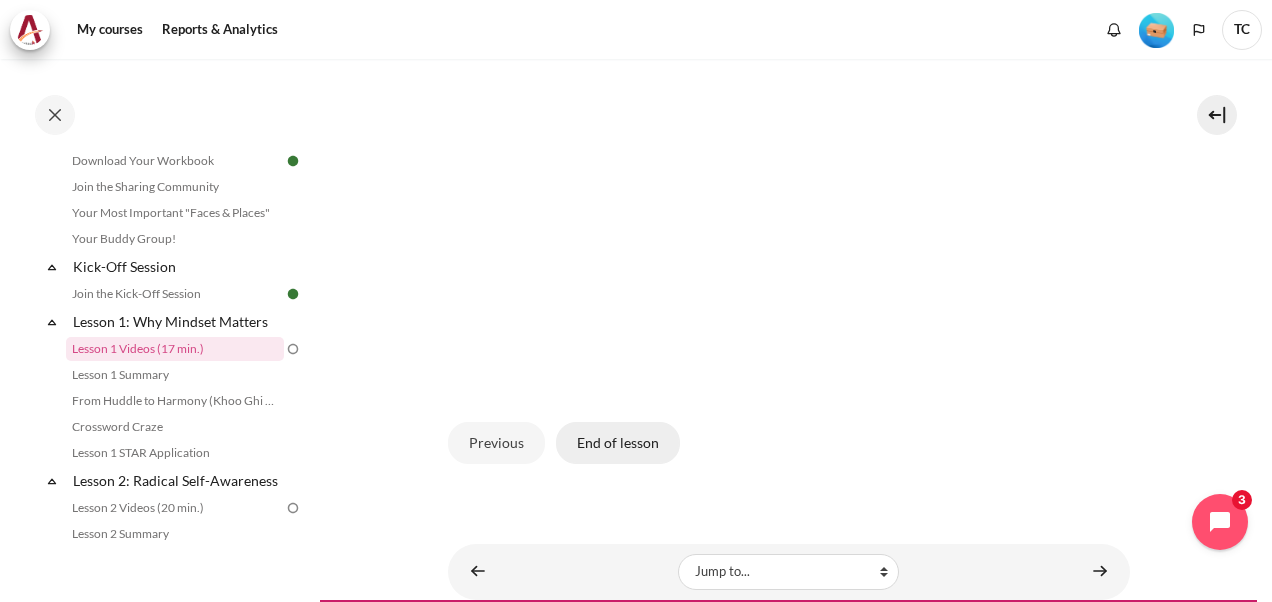 click on "End of lesson" at bounding box center (618, 443) 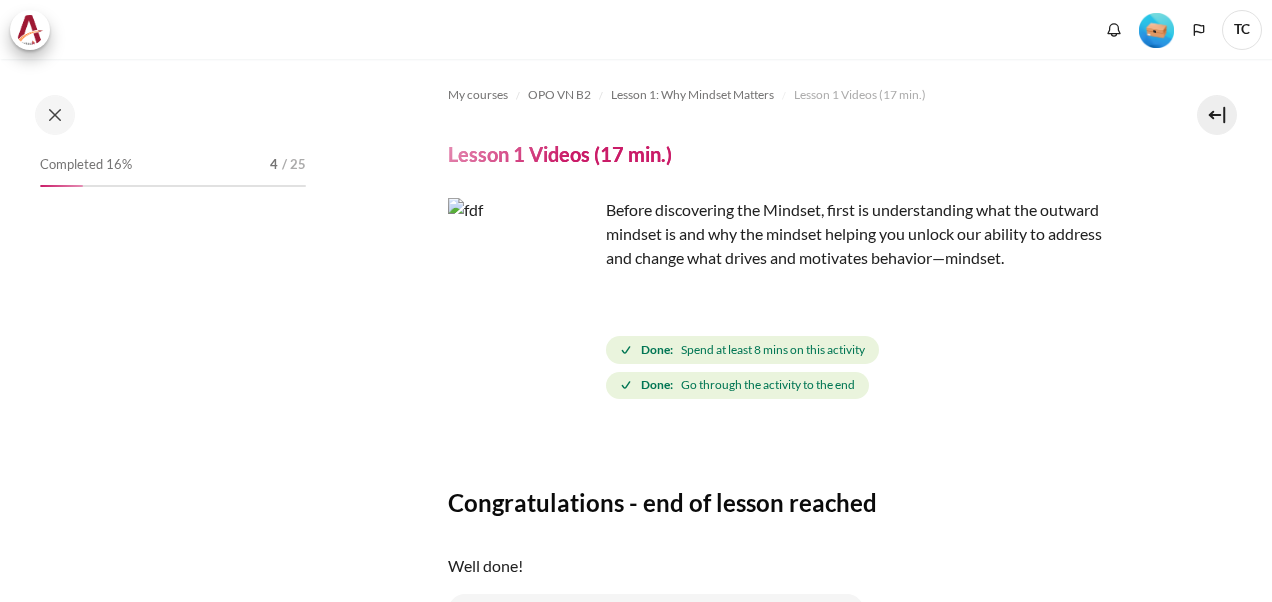 scroll, scrollTop: 0, scrollLeft: 0, axis: both 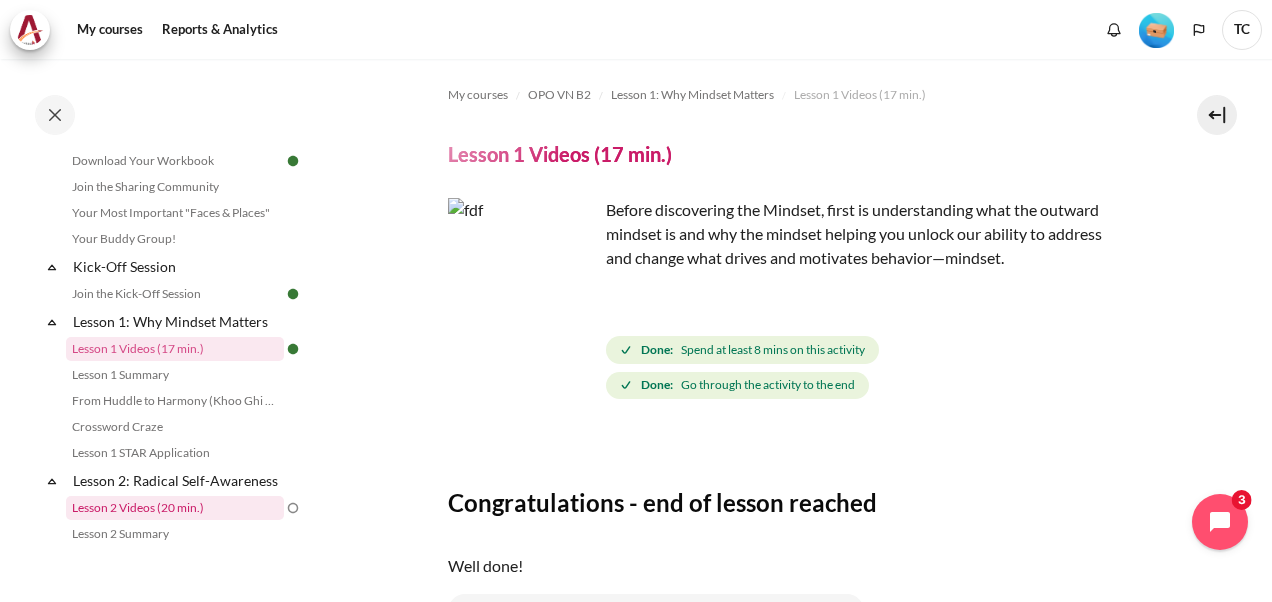 click on "Lesson 2 Videos (20 min.)" at bounding box center [175, 508] 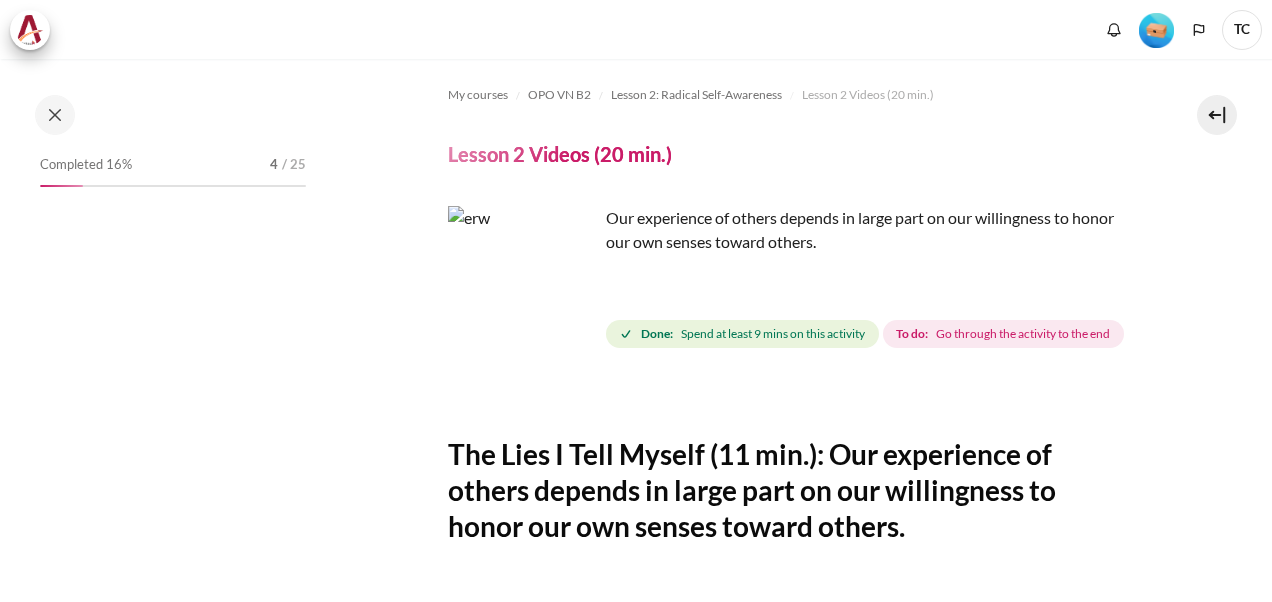 scroll, scrollTop: 0, scrollLeft: 0, axis: both 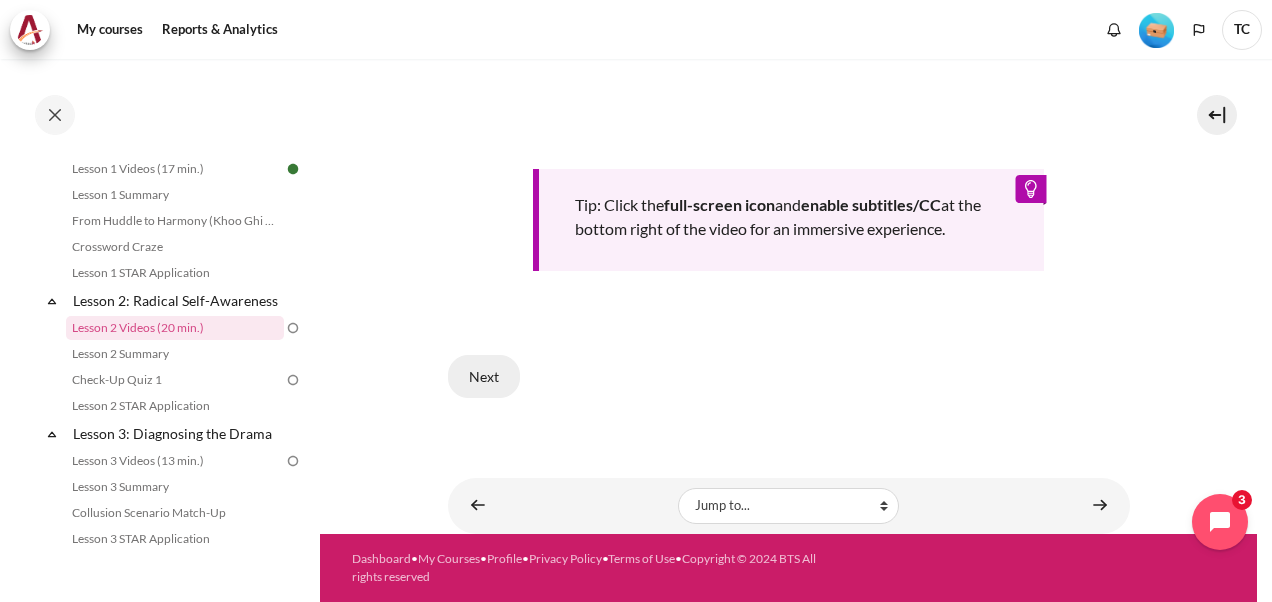 click on "Next" at bounding box center (484, 376) 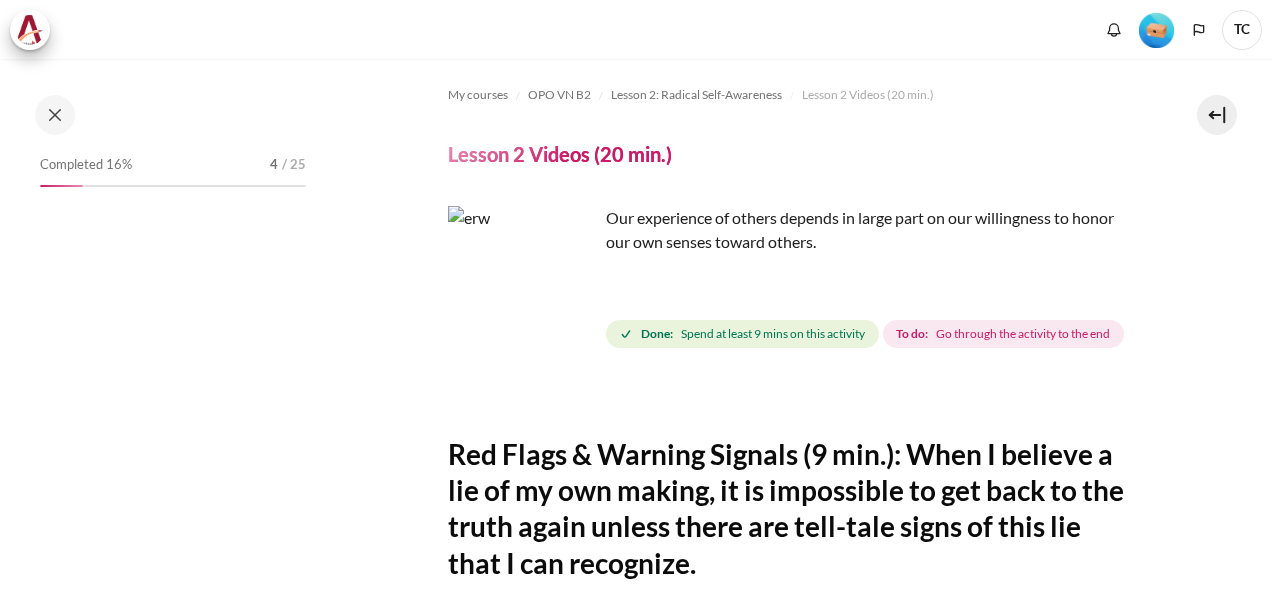 scroll, scrollTop: 0, scrollLeft: 0, axis: both 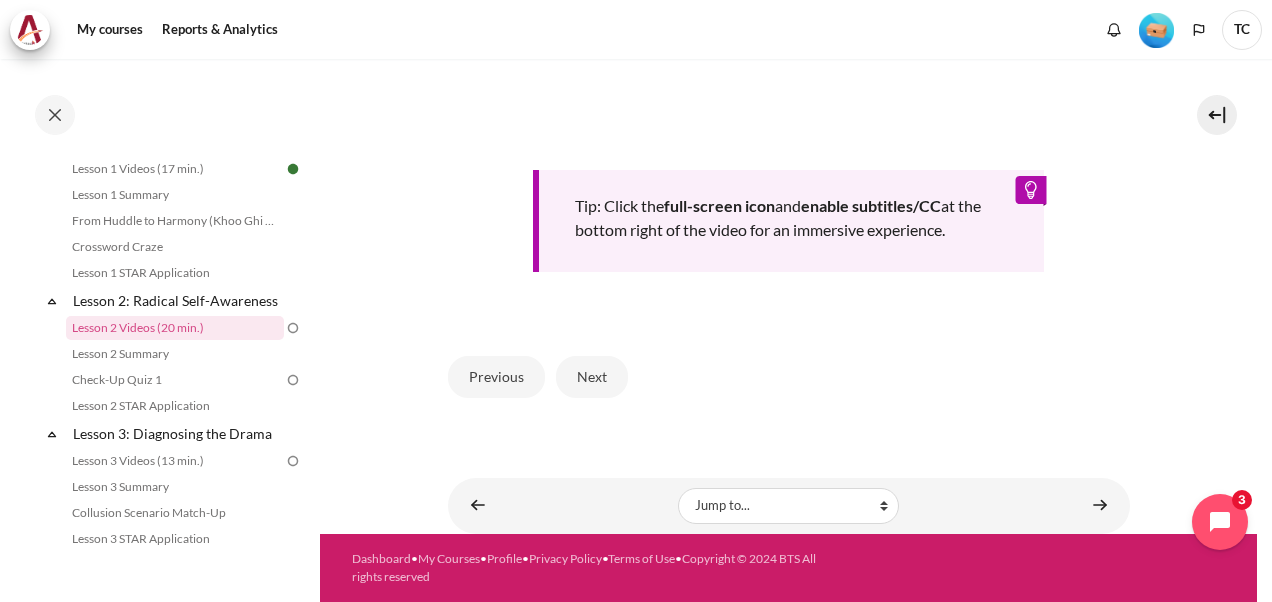 click on "Previous
Next" at bounding box center [789, 377] 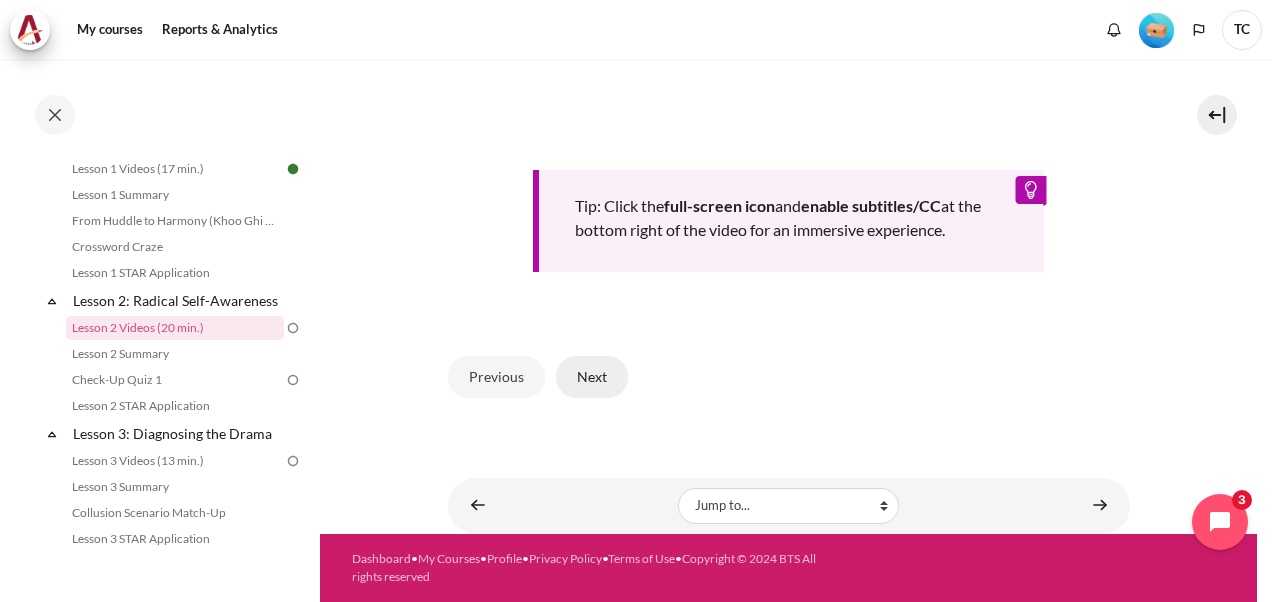 click on "Next" at bounding box center [592, 377] 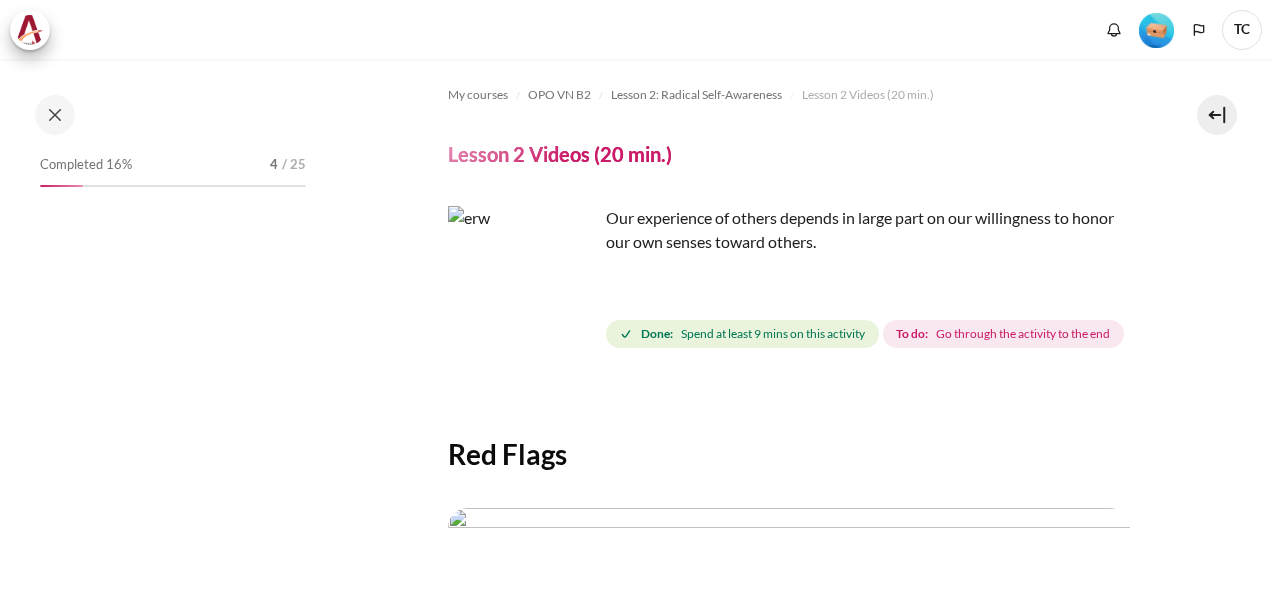 scroll, scrollTop: 0, scrollLeft: 0, axis: both 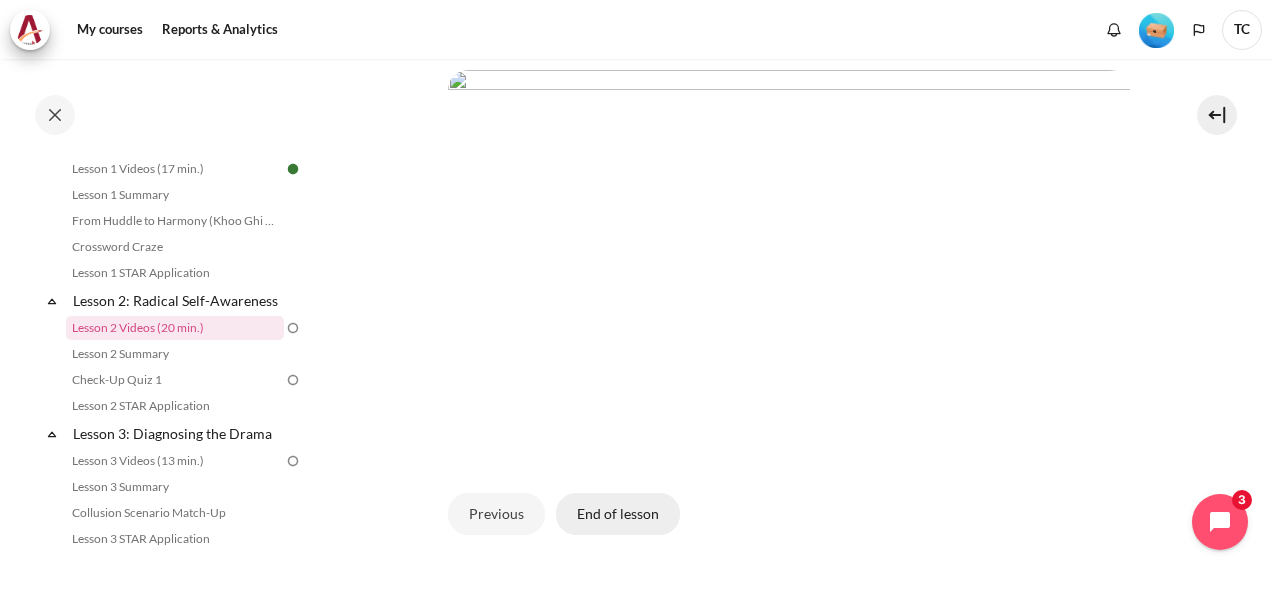 click on "End of lesson" at bounding box center (618, 514) 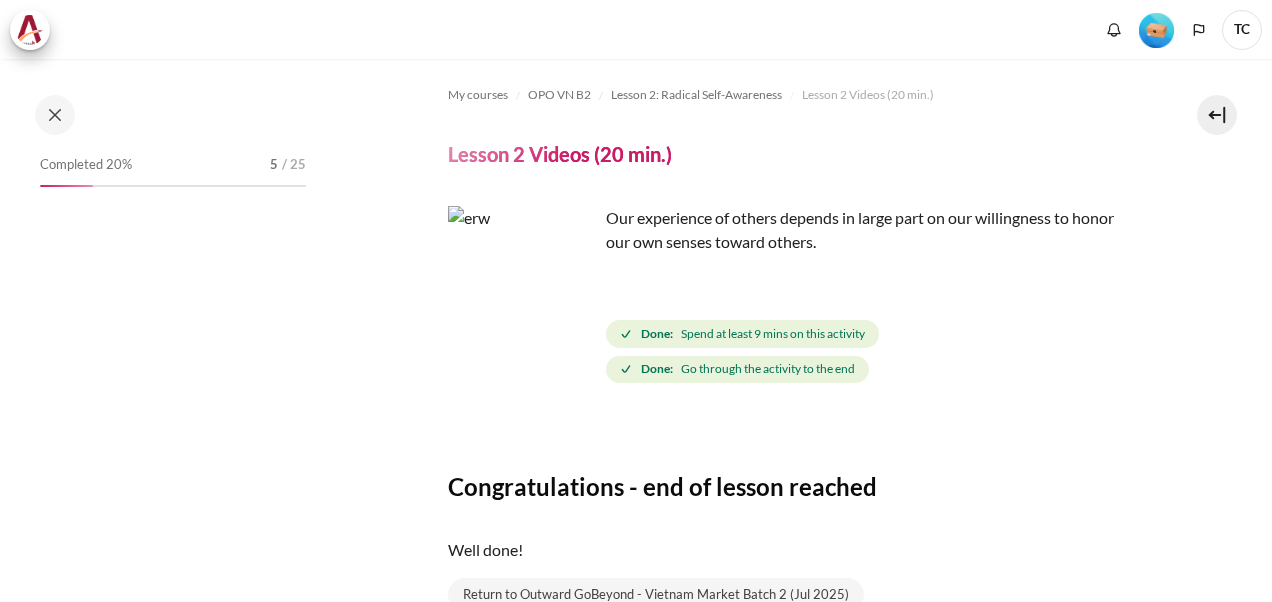 scroll, scrollTop: 0, scrollLeft: 0, axis: both 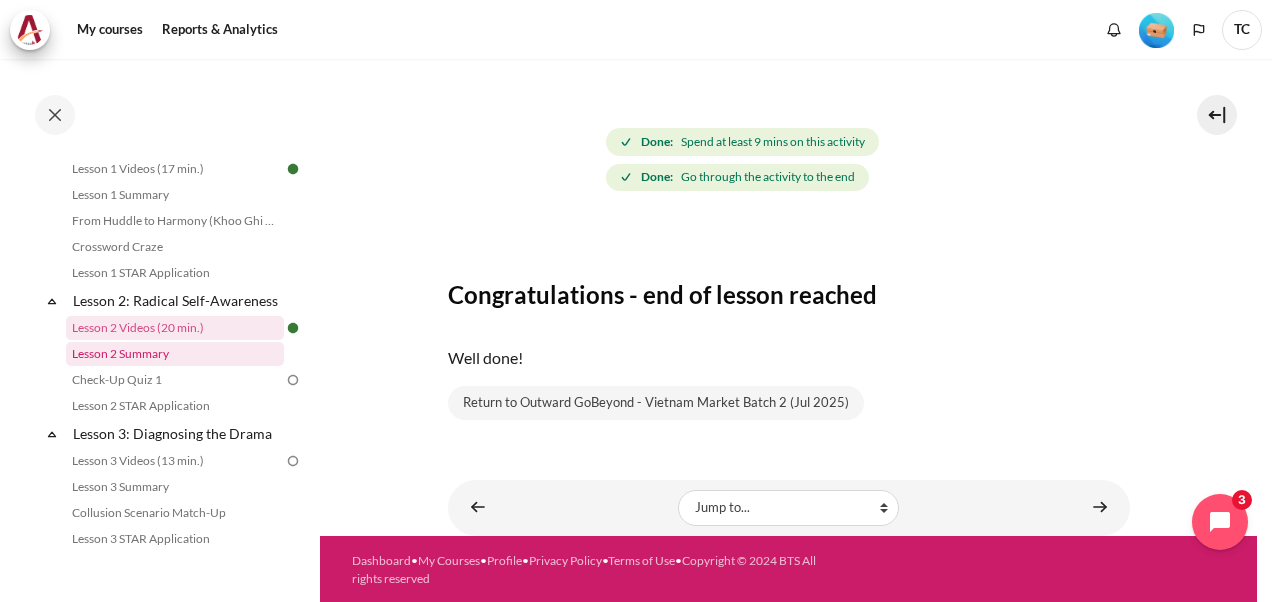 click on "Lesson 2 Summary" at bounding box center [175, 354] 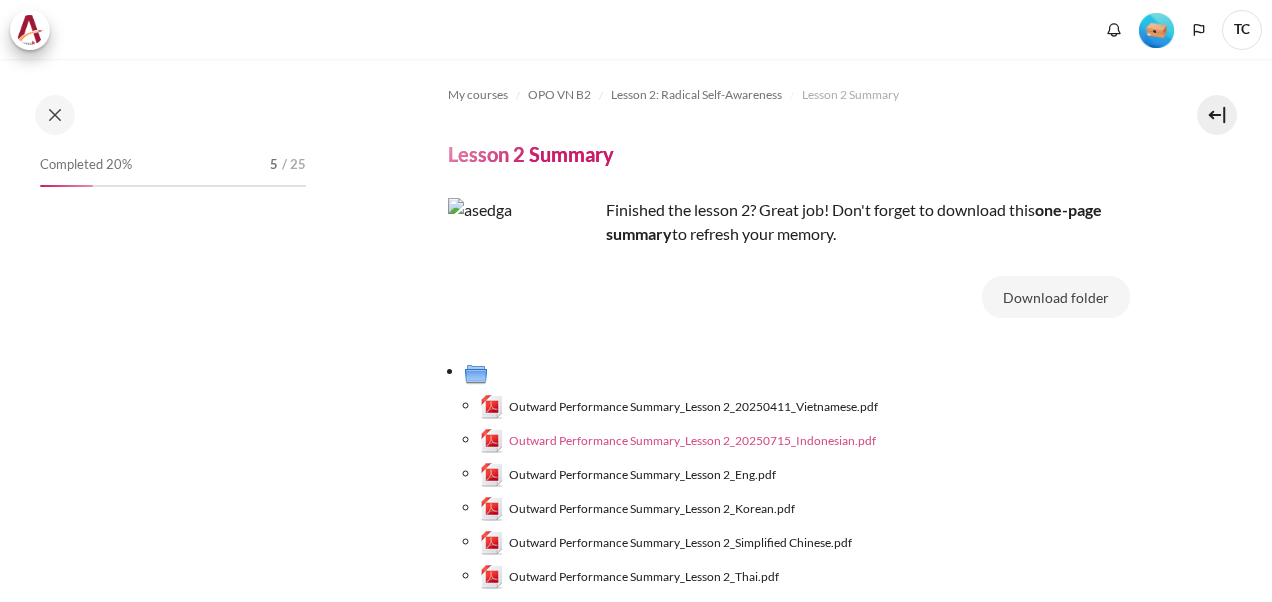 scroll, scrollTop: 0, scrollLeft: 0, axis: both 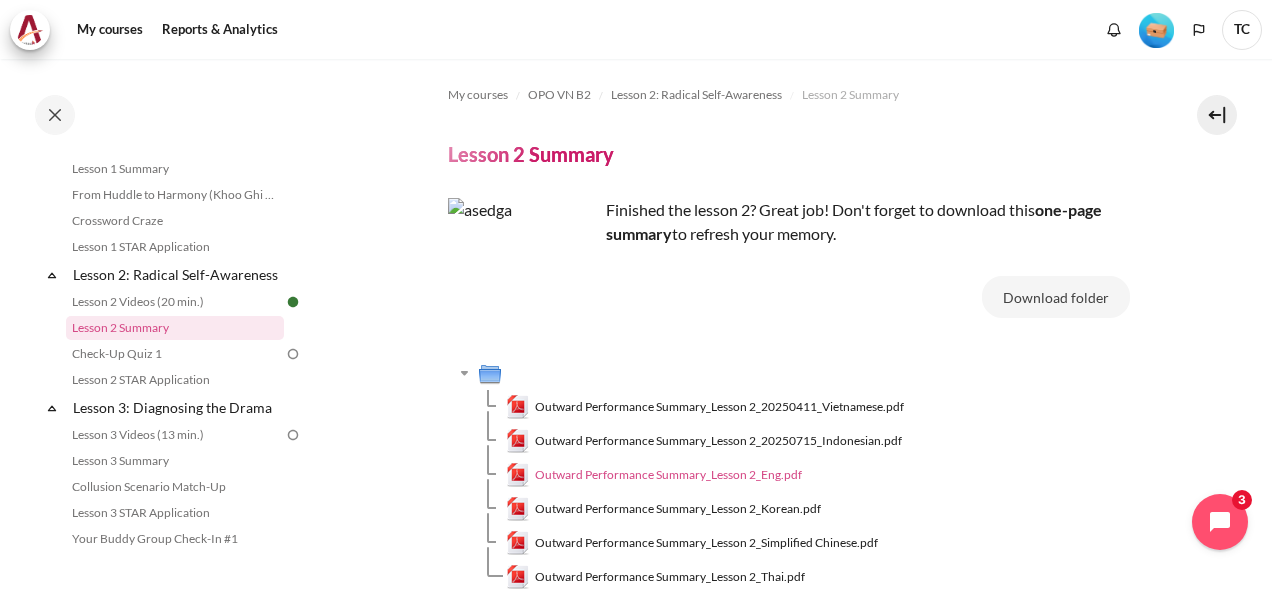 click on "Outward Performance Summary_Lesson 2_Eng.pdf" at bounding box center (668, 475) 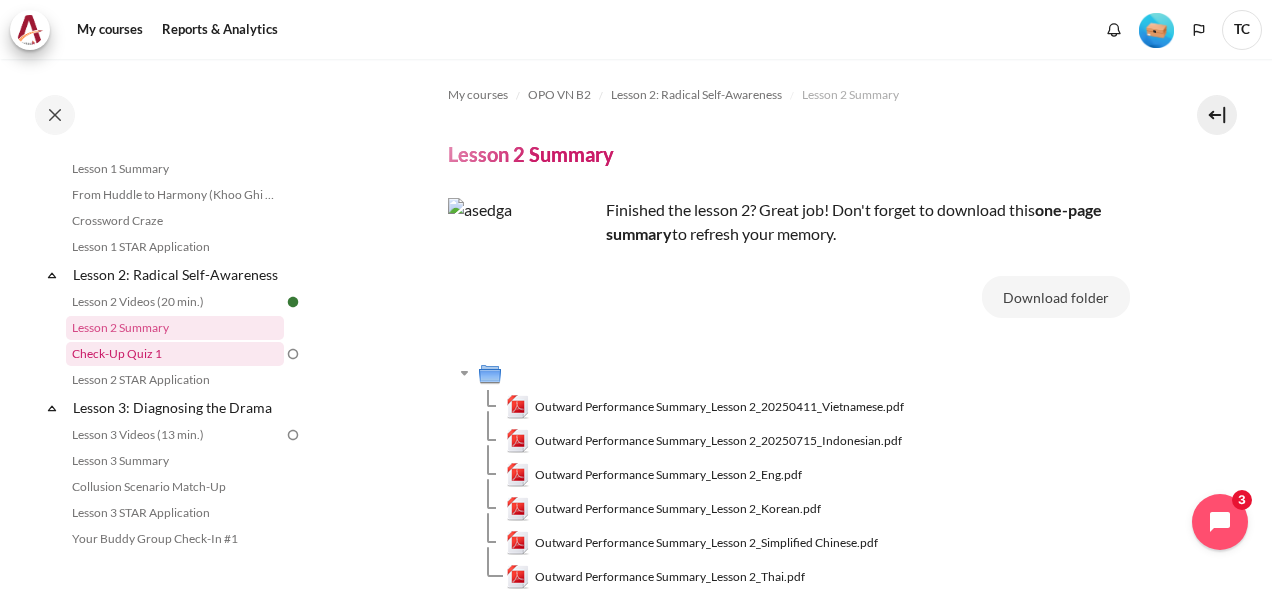 click on "Check-Up Quiz 1" at bounding box center (175, 354) 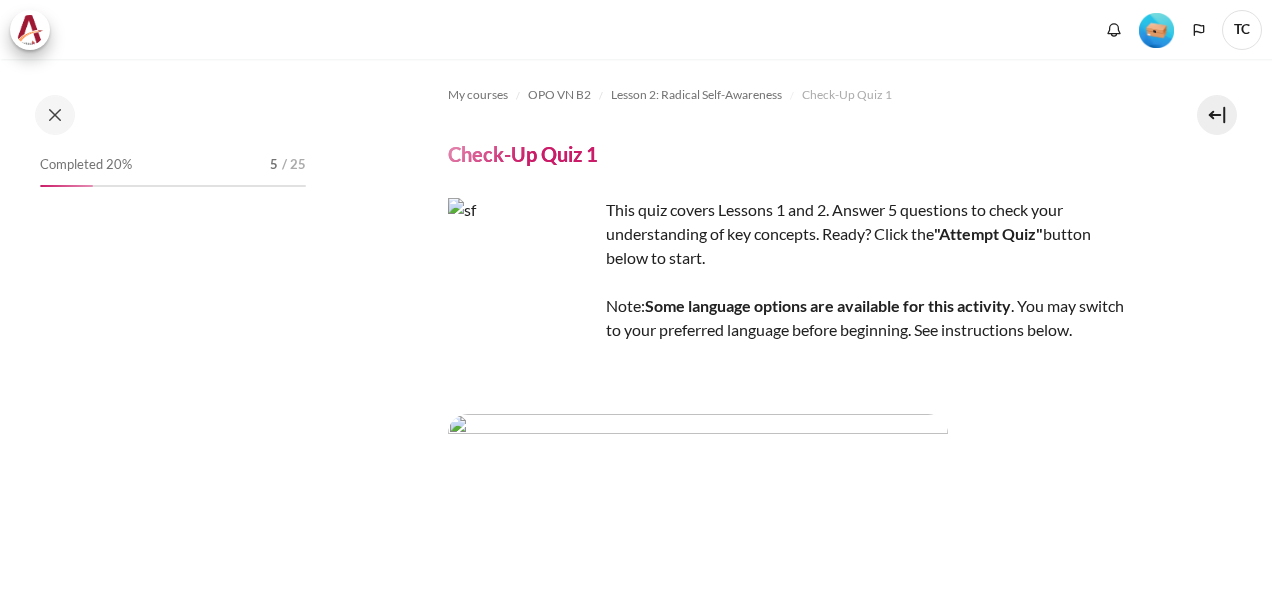 scroll, scrollTop: 0, scrollLeft: 0, axis: both 